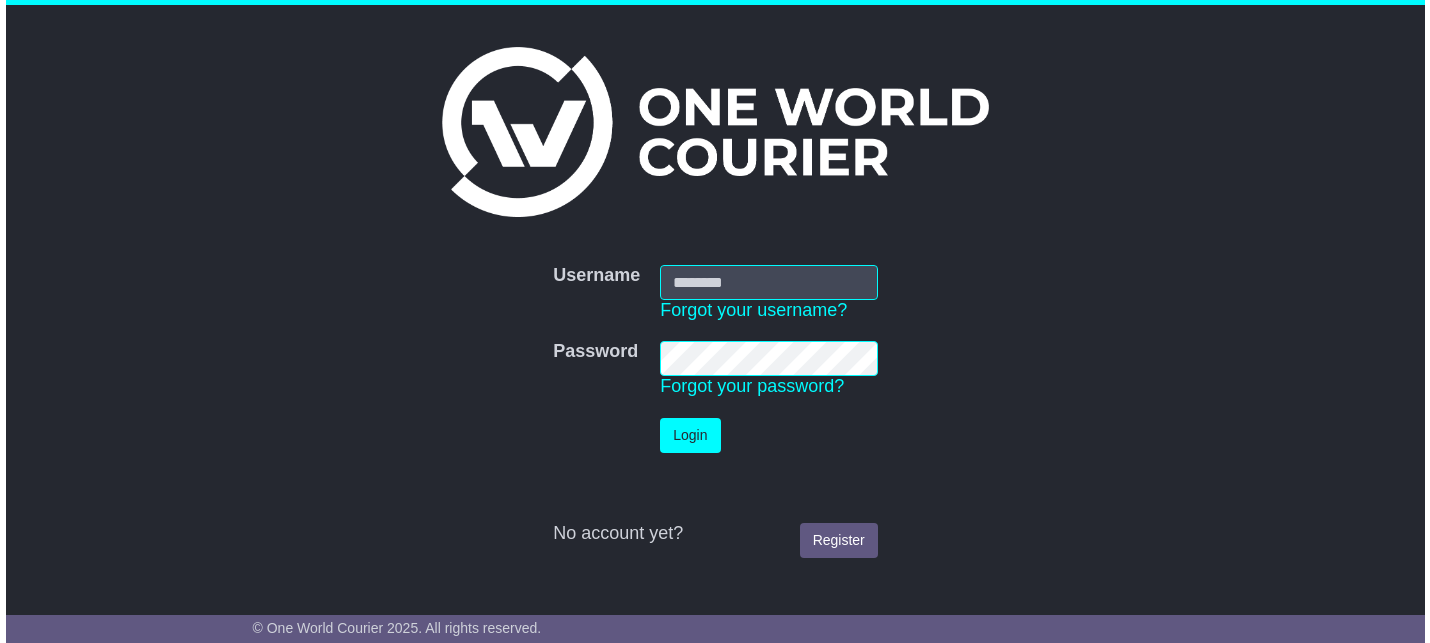 scroll, scrollTop: 0, scrollLeft: 0, axis: both 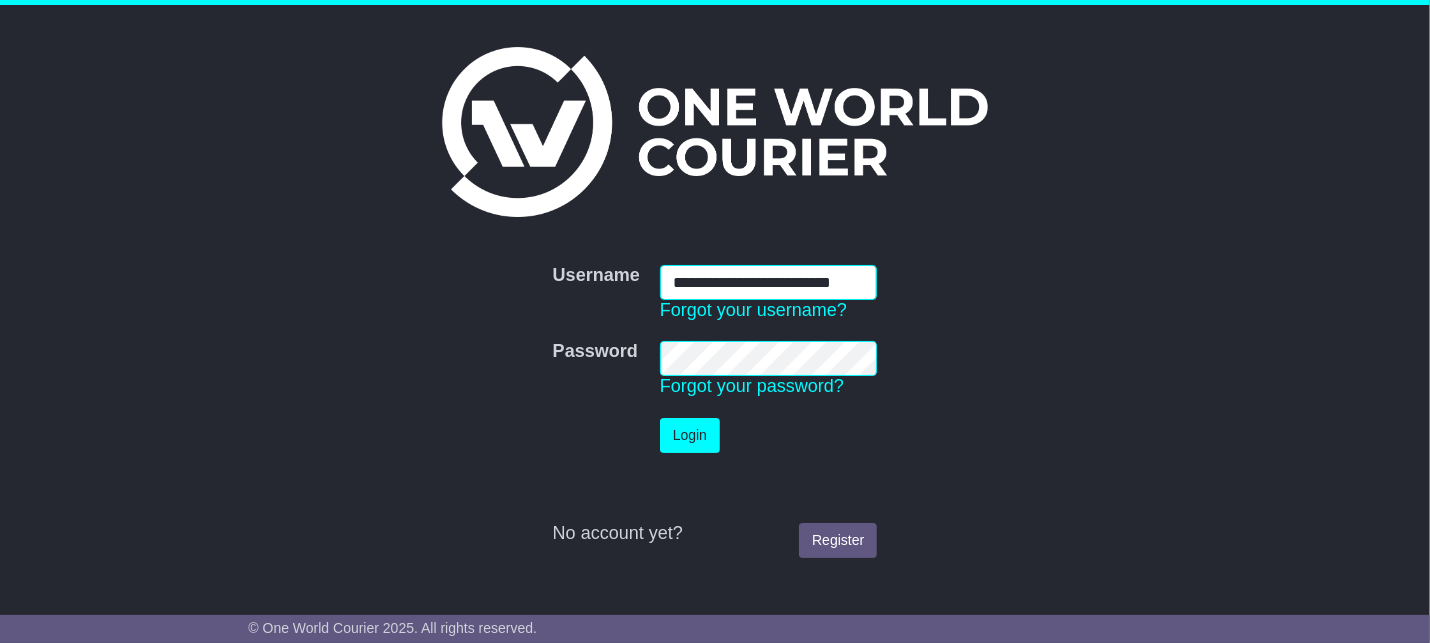type on "**********" 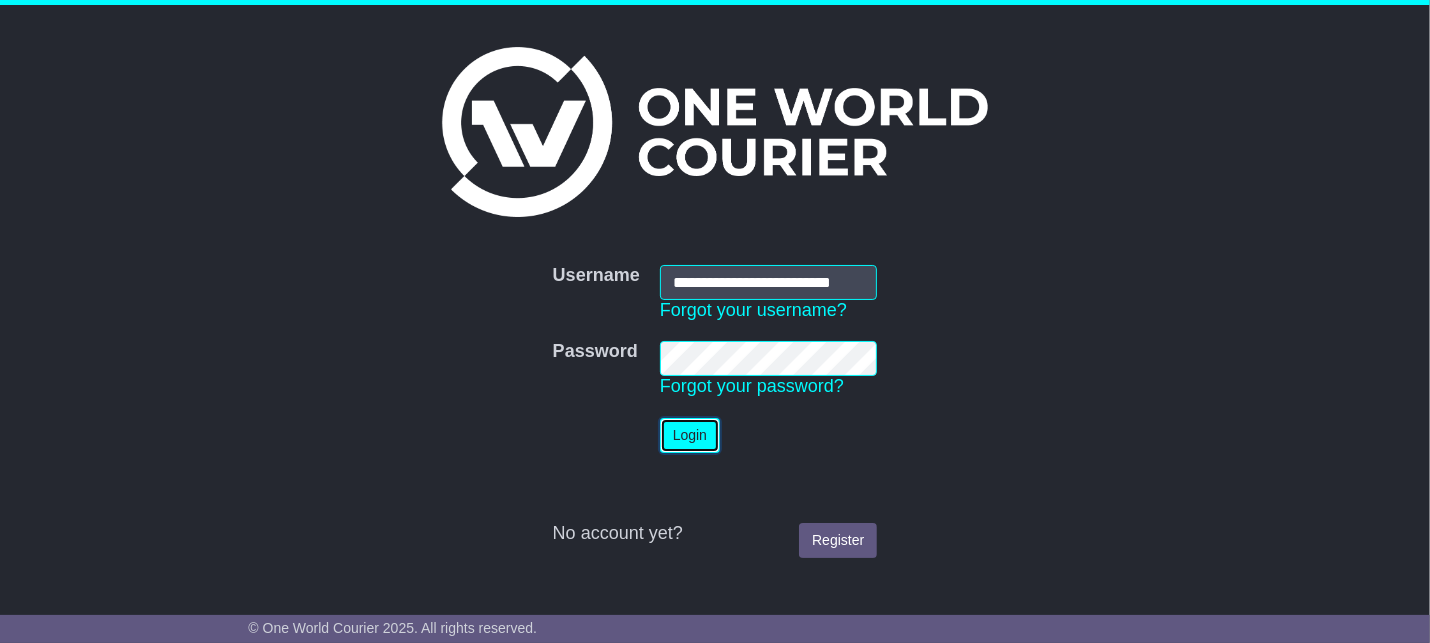 click on "Login" at bounding box center [690, 435] 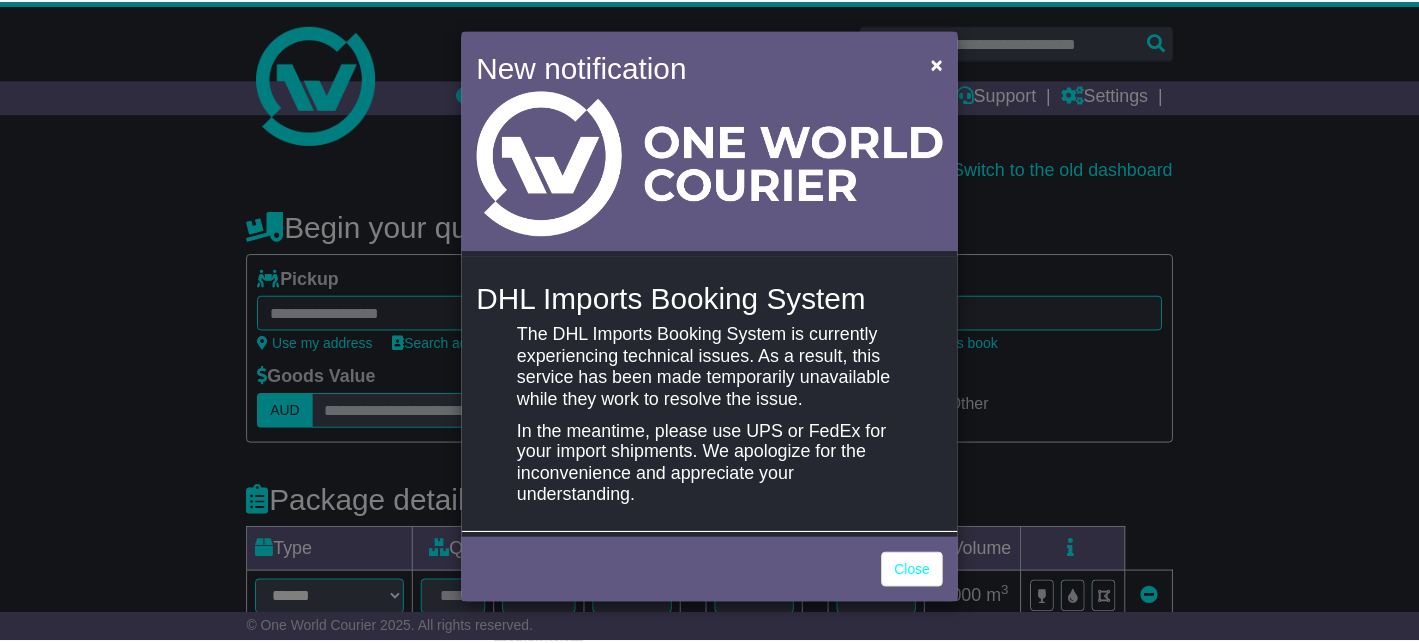 scroll, scrollTop: 0, scrollLeft: 0, axis: both 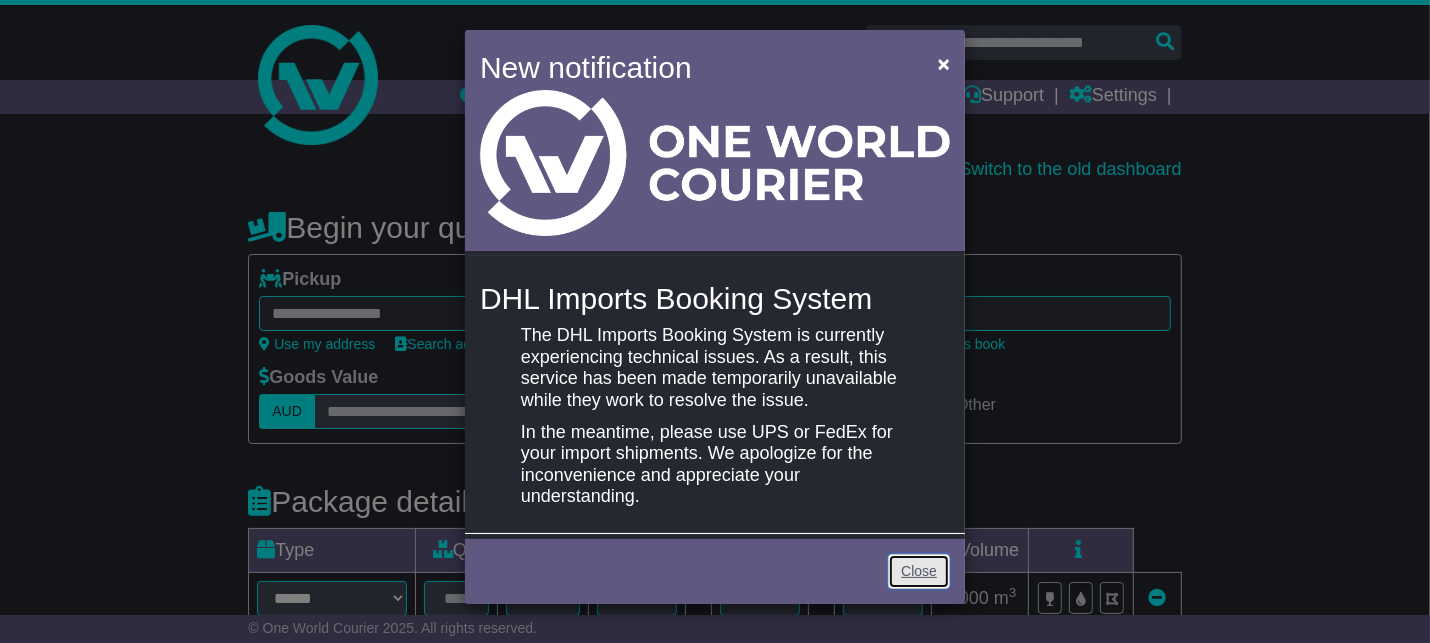 click on "Close" at bounding box center (919, 571) 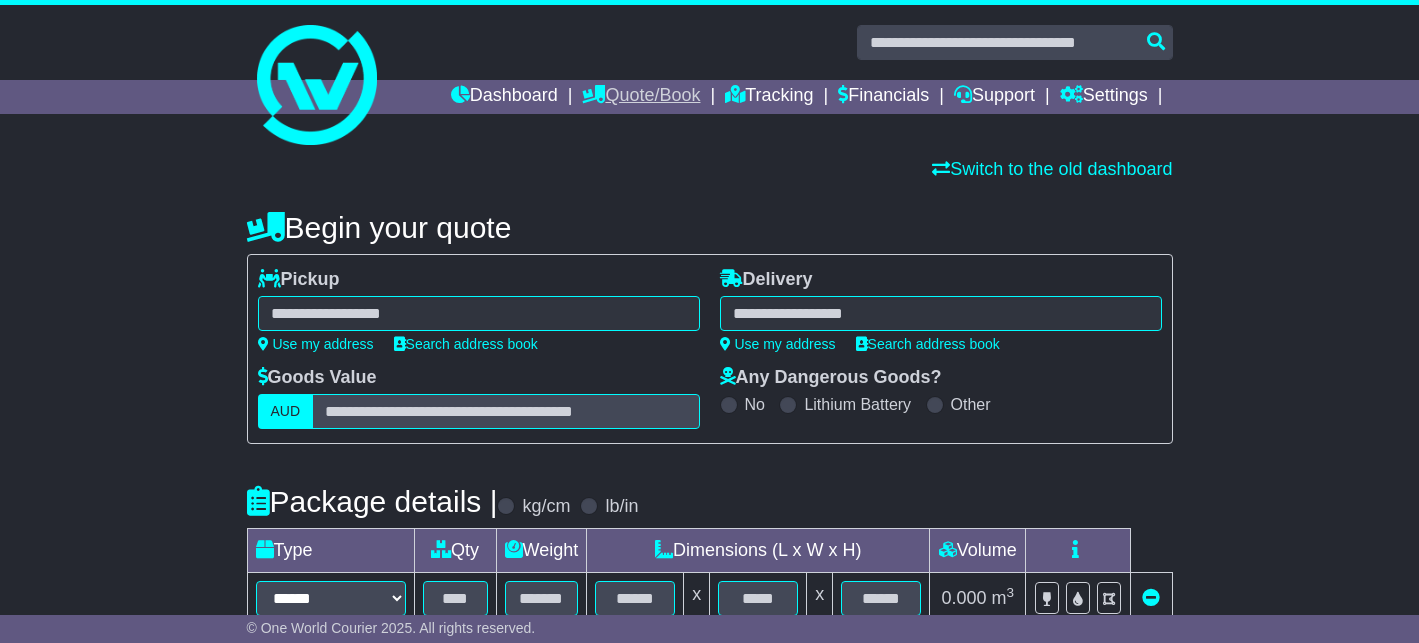 click on "Quote/Book" at bounding box center (641, 97) 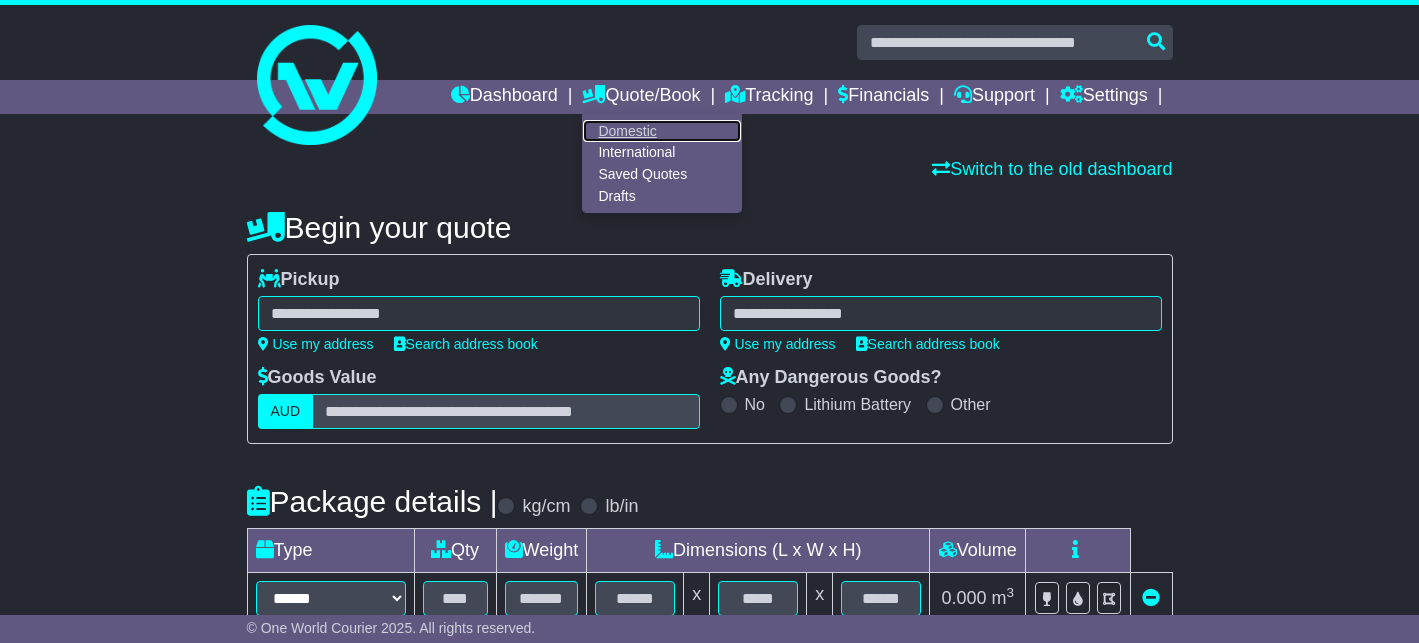 click on "Domestic" at bounding box center [662, 131] 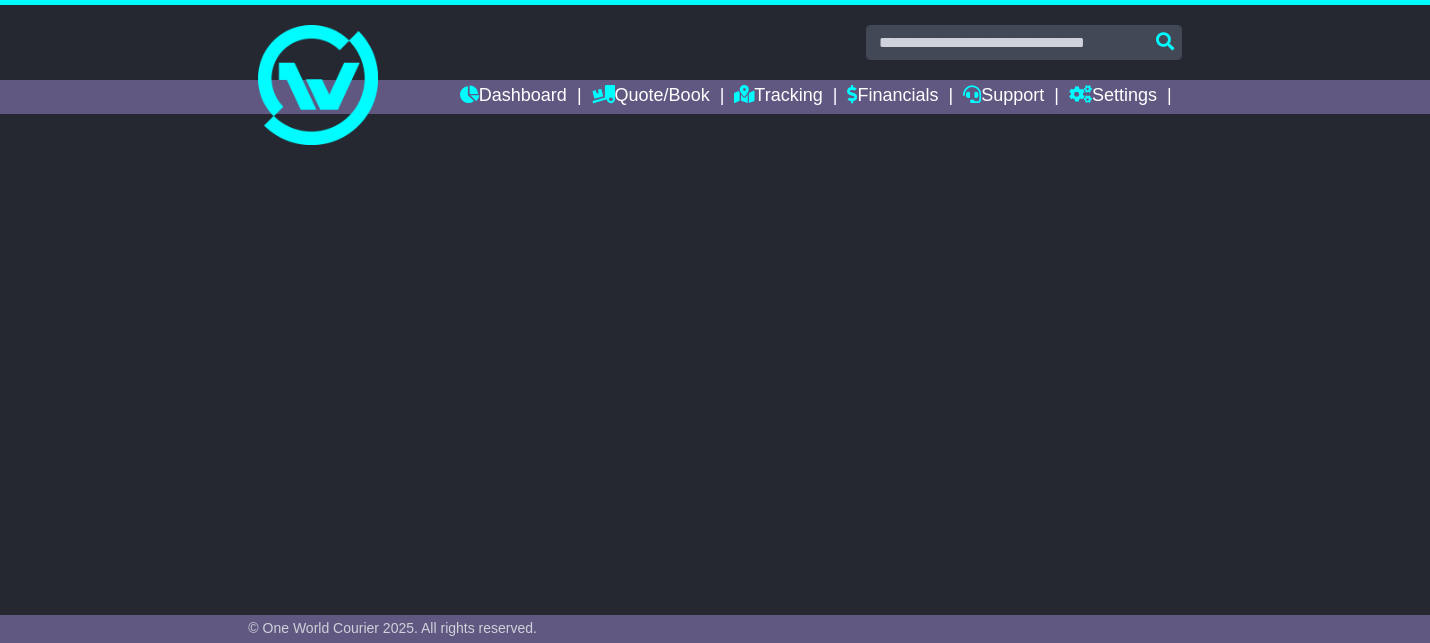 scroll, scrollTop: 0, scrollLeft: 0, axis: both 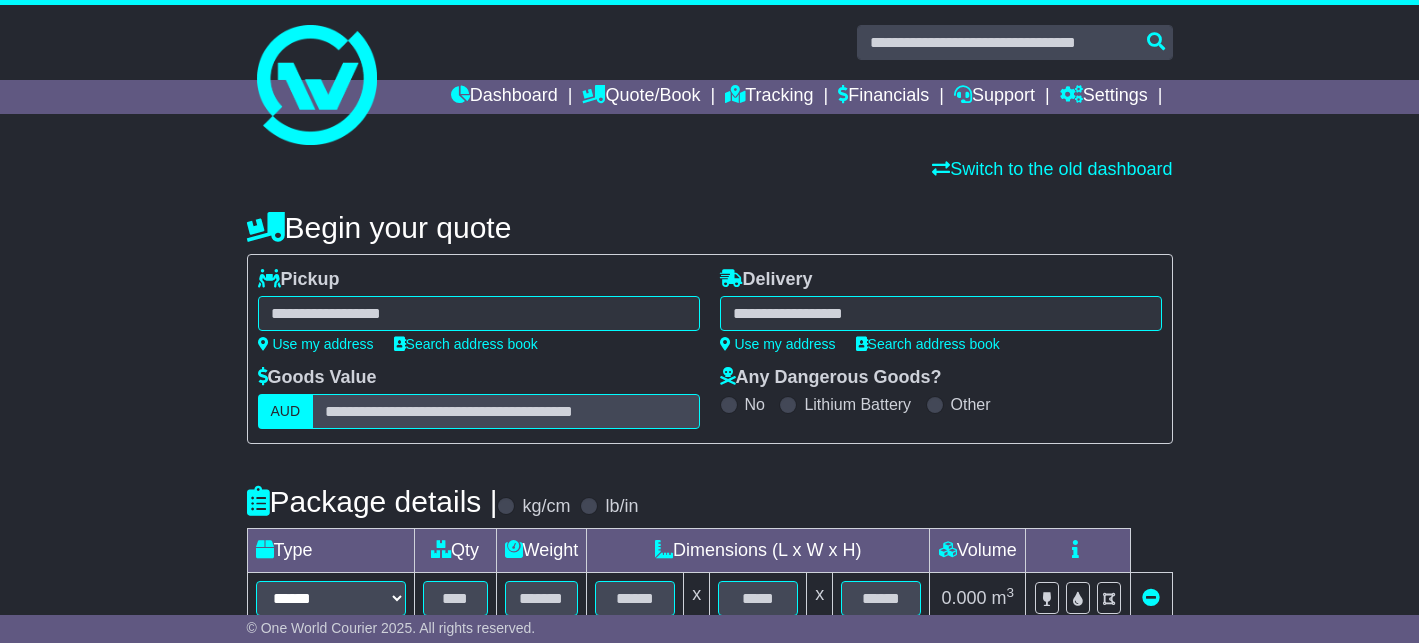 click at bounding box center (479, 313) 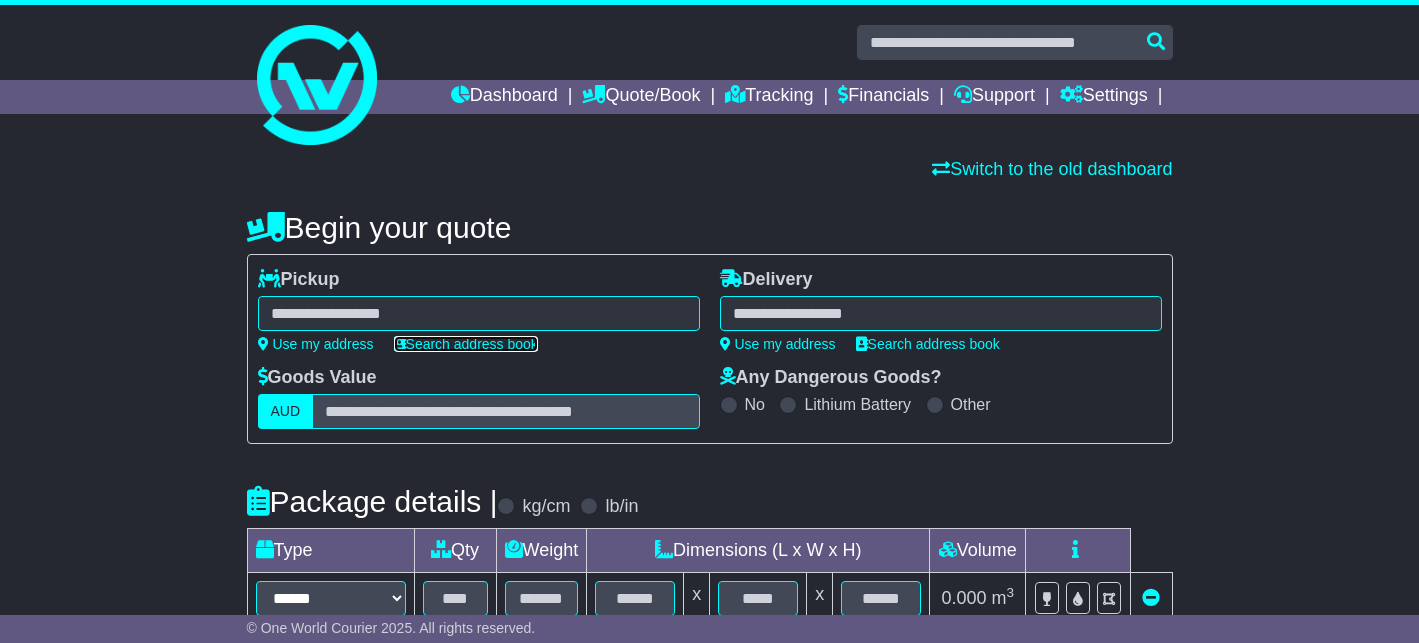 click on "Search address book" at bounding box center [466, 344] 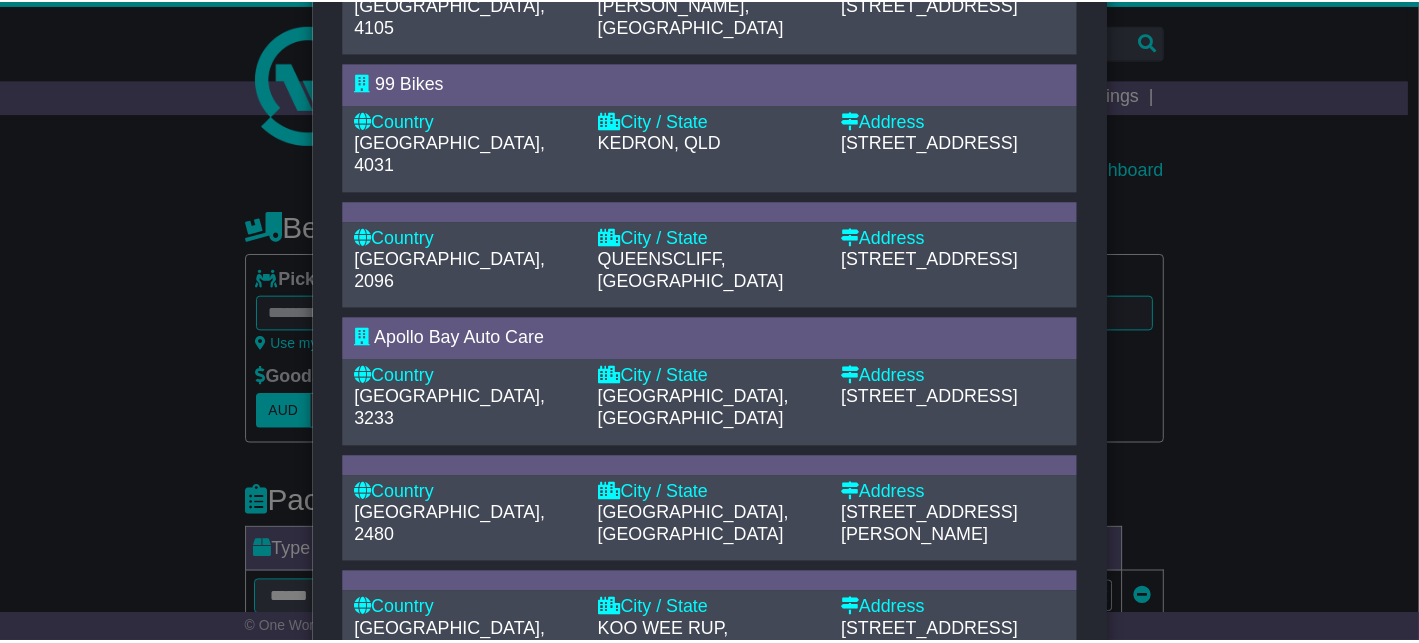 scroll, scrollTop: 585, scrollLeft: 0, axis: vertical 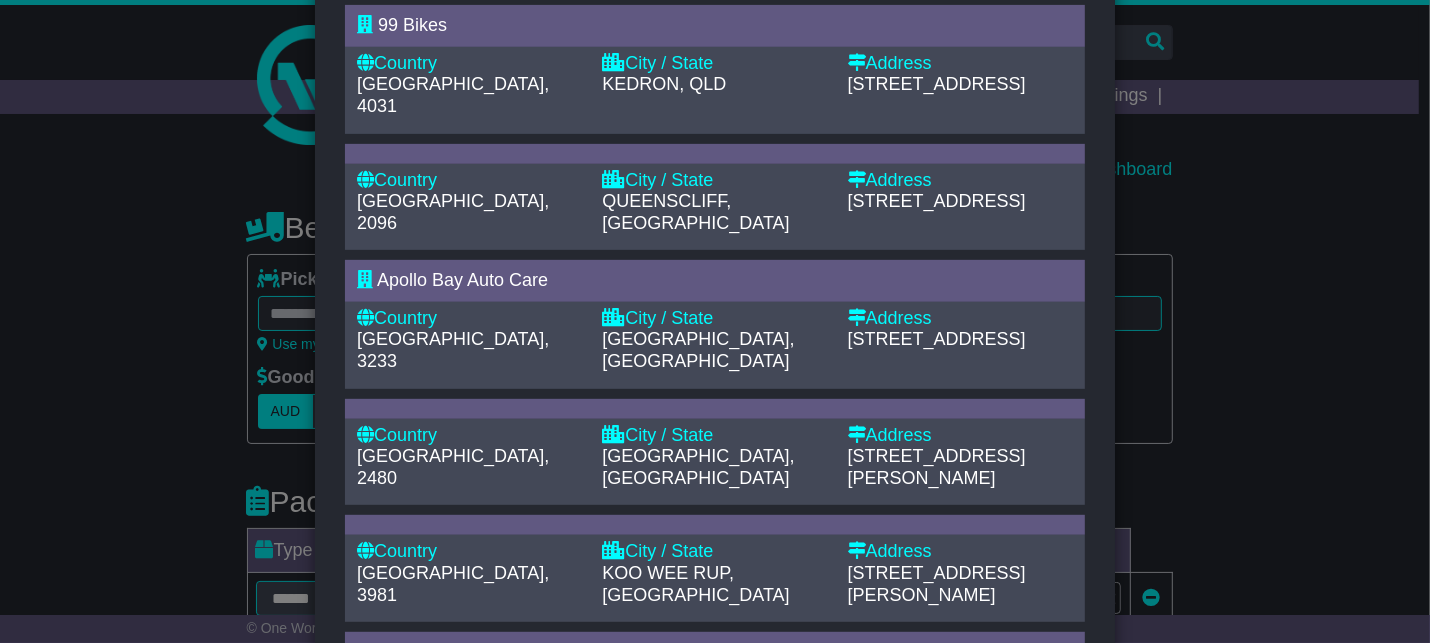 click on "City / State" at bounding box center (714, 436) 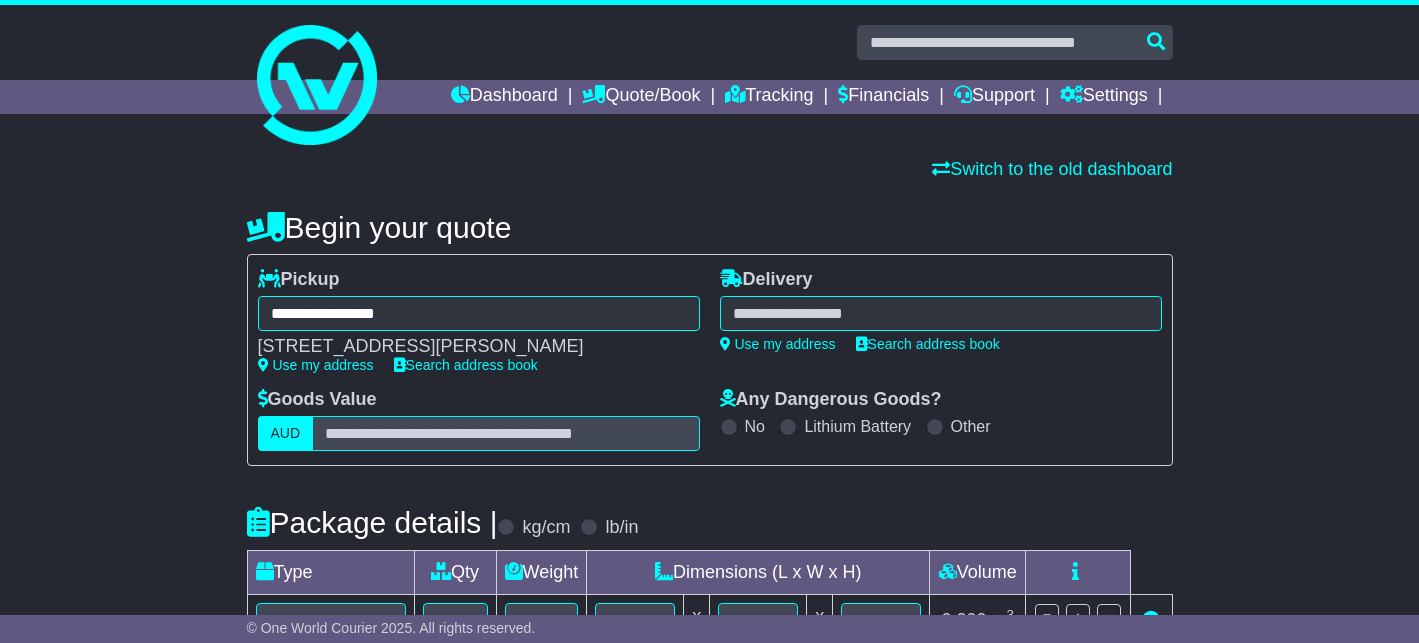 click at bounding box center (941, 313) 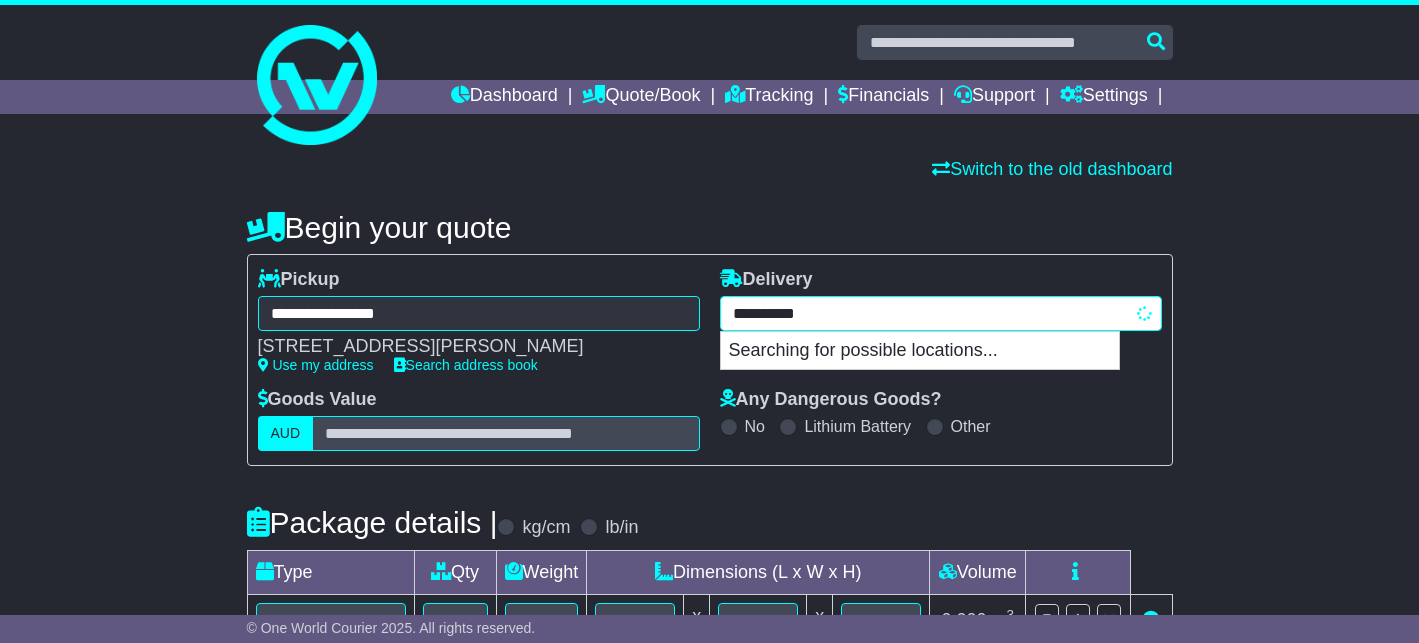 type on "**********" 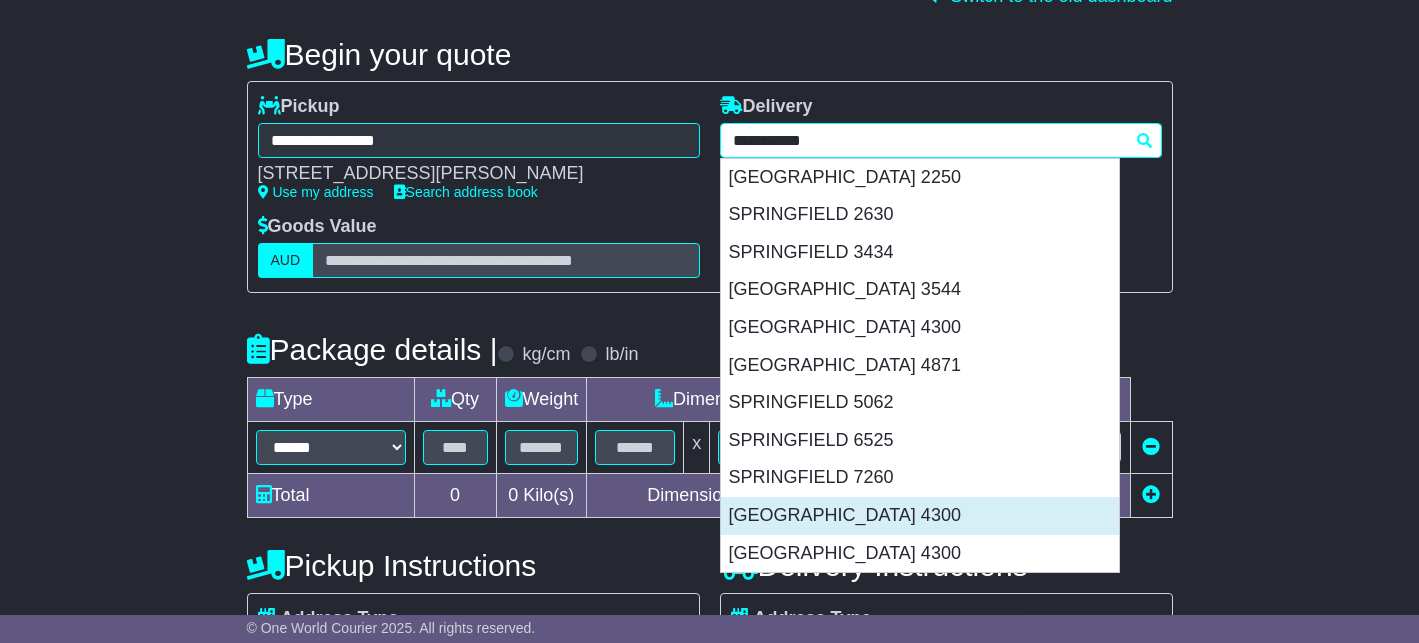 scroll, scrollTop: 181, scrollLeft: 0, axis: vertical 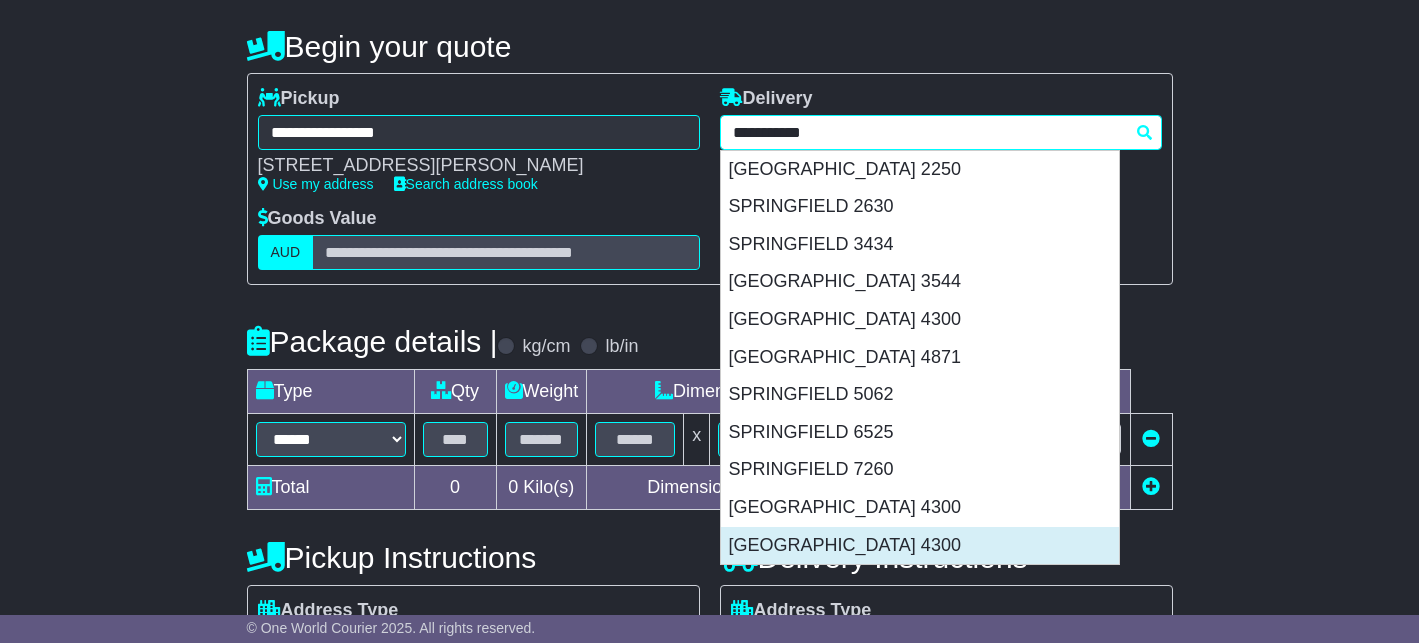 click on "SPRINGFIELD LAKES 4300" at bounding box center [920, 546] 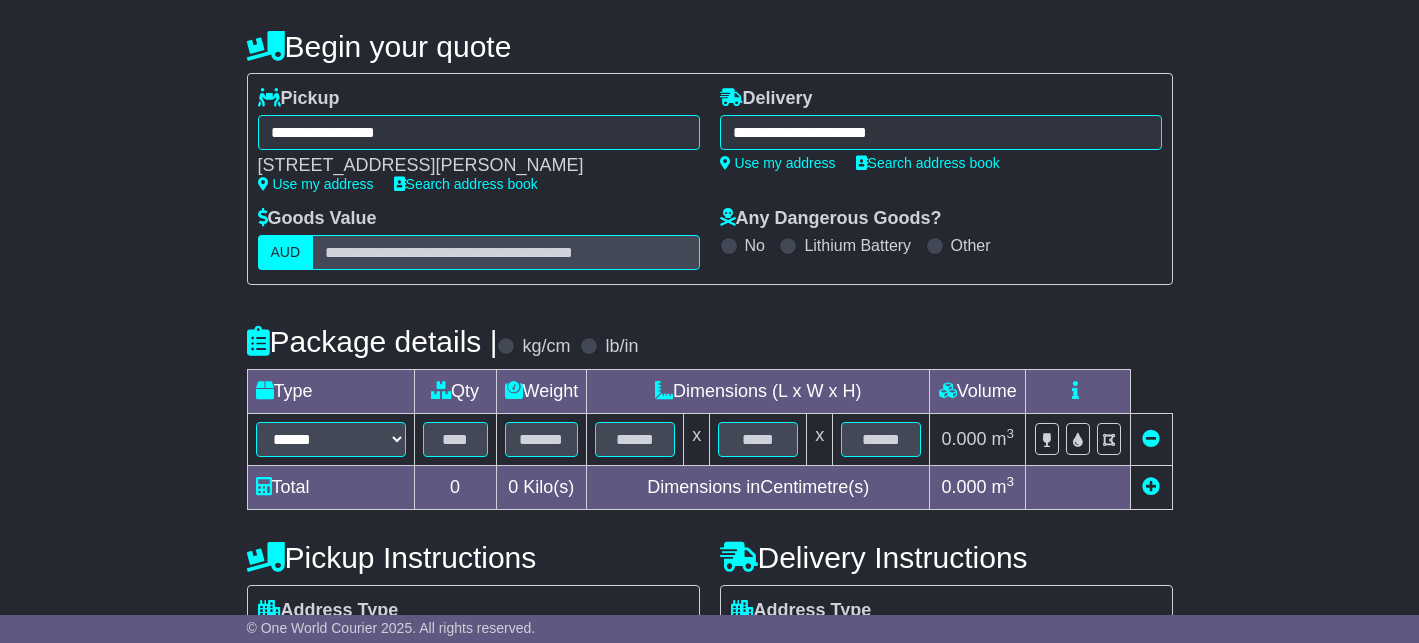 type on "**********" 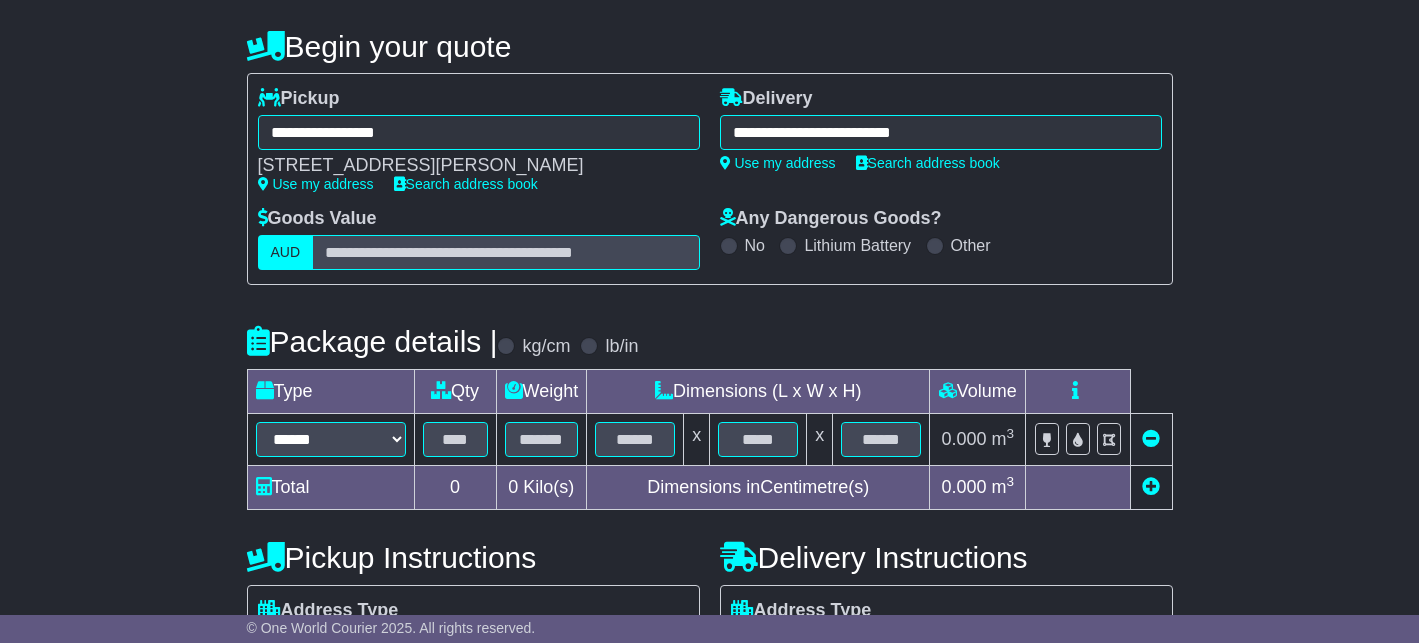 scroll, scrollTop: 313, scrollLeft: 0, axis: vertical 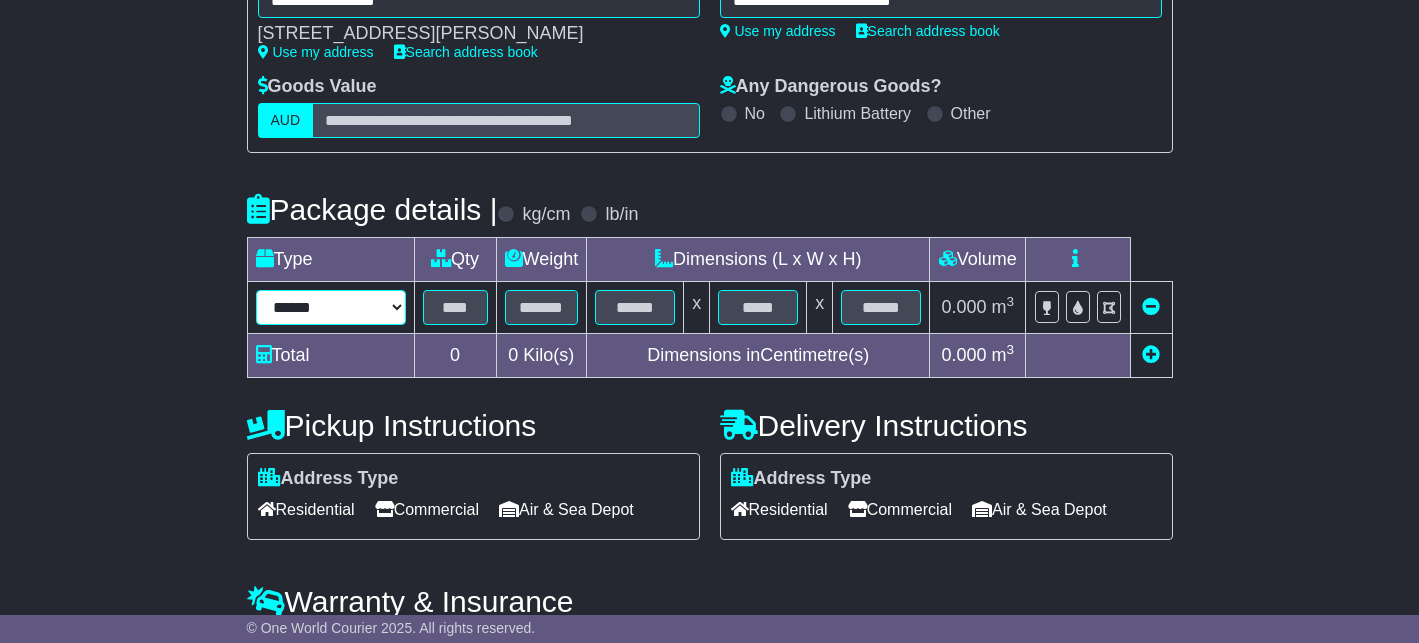 select on "*****" 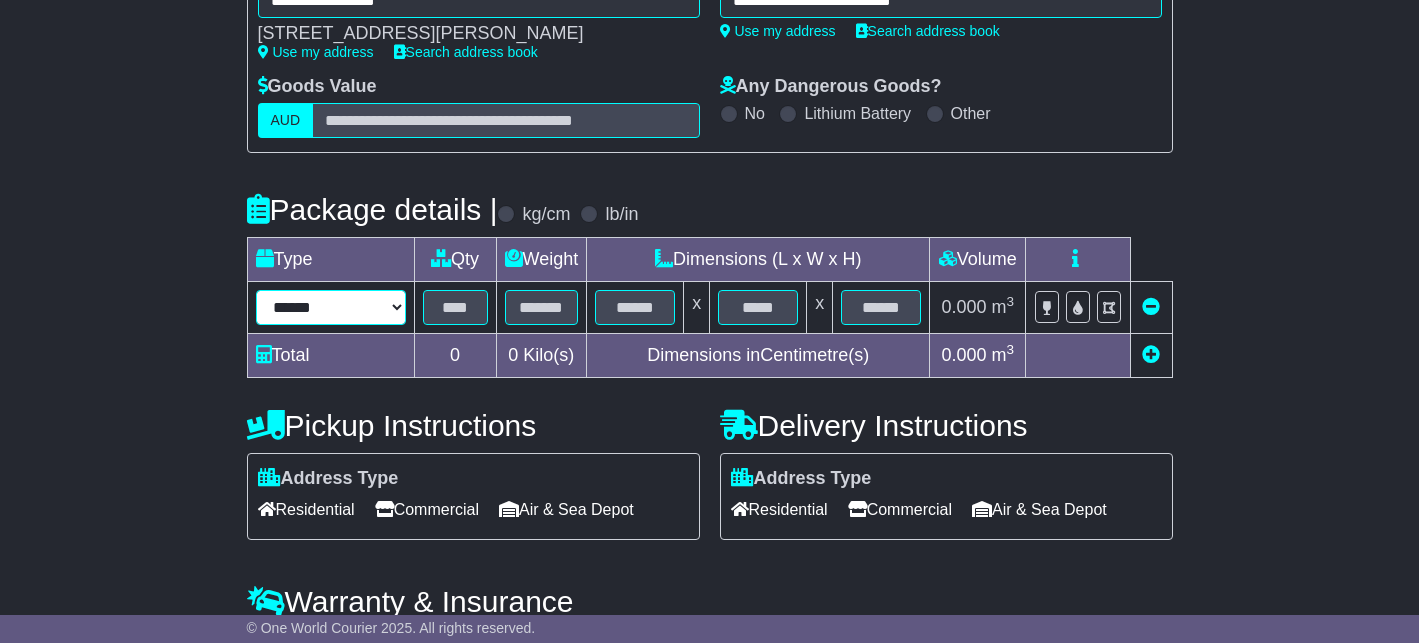 click on "*******" at bounding box center (0, 0) 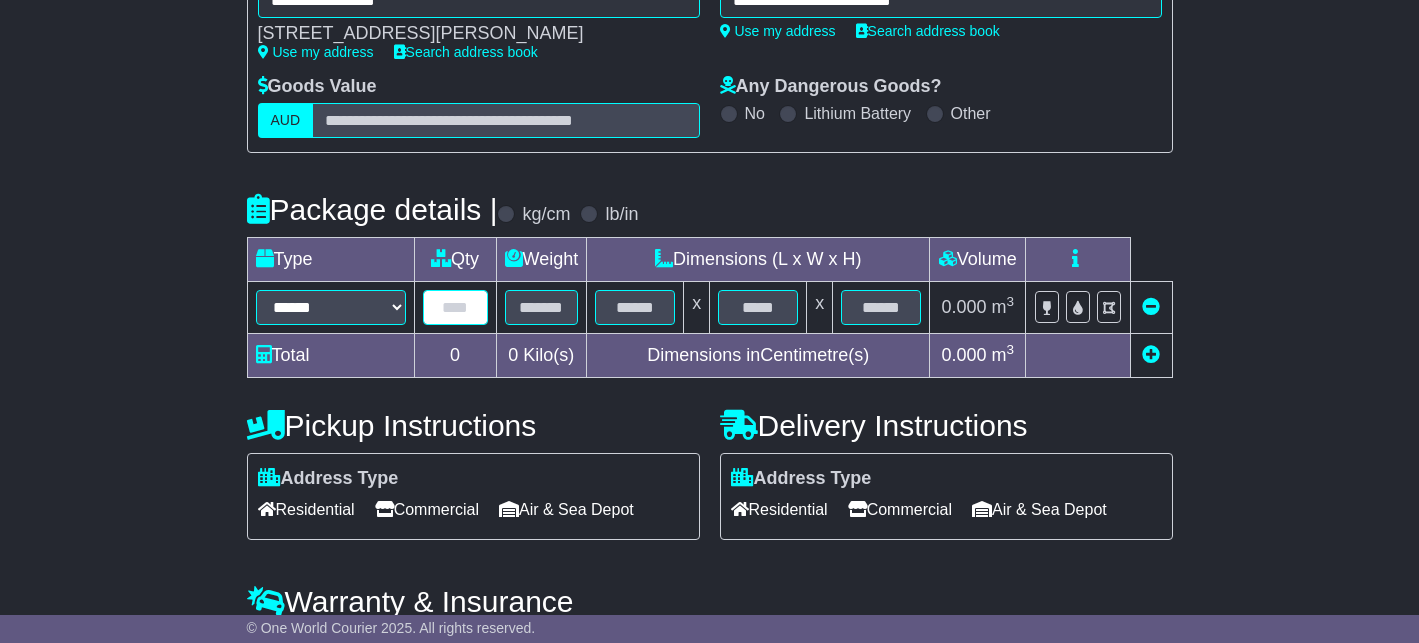 click at bounding box center [455, 307] 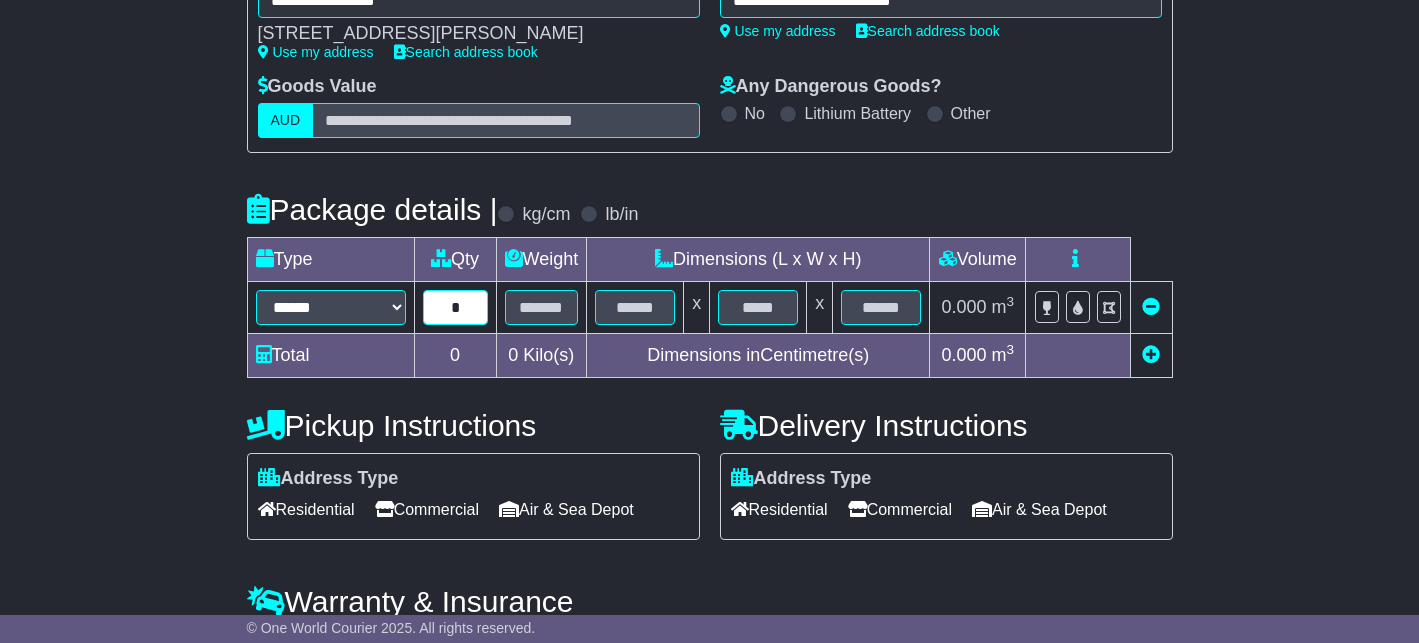 type on "*" 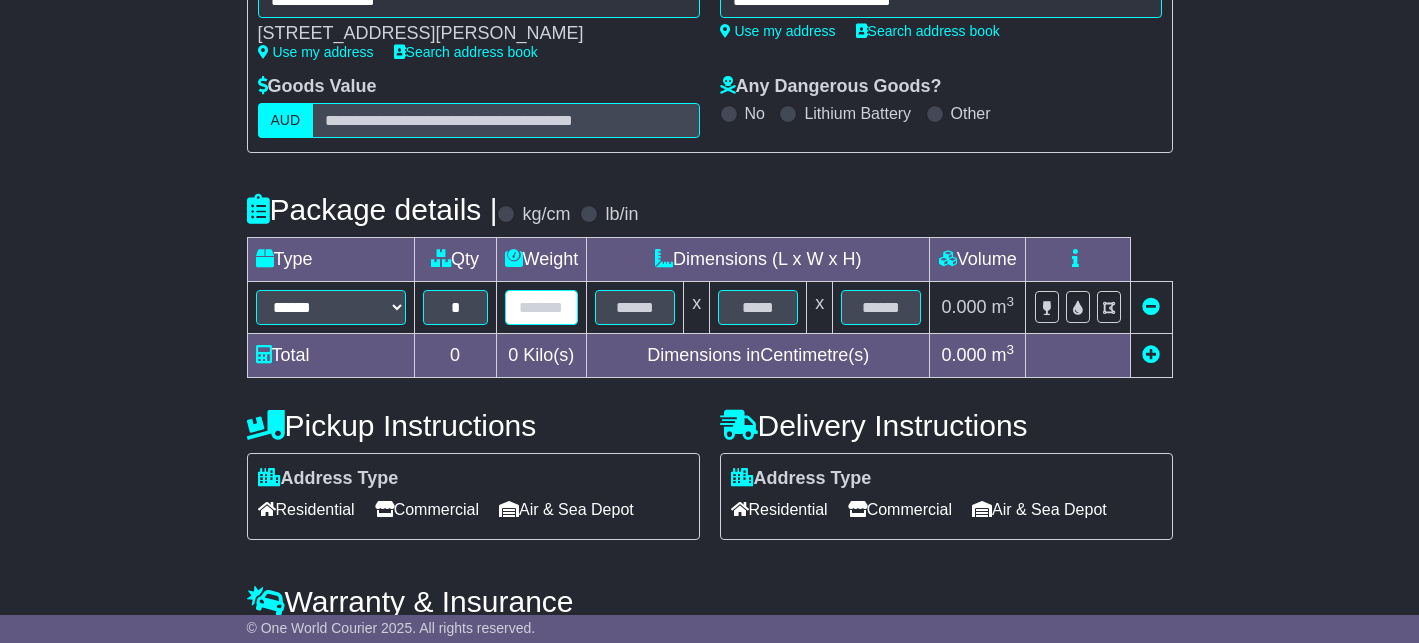 click at bounding box center [542, 307] 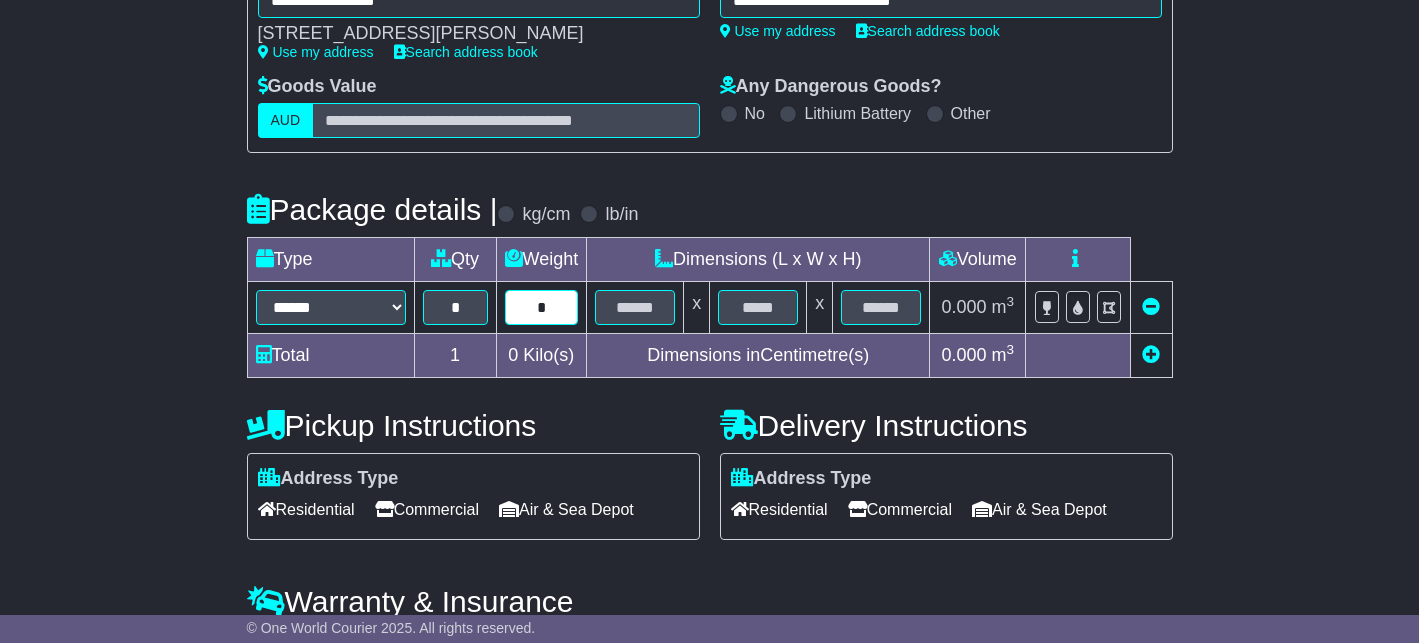 type on "*" 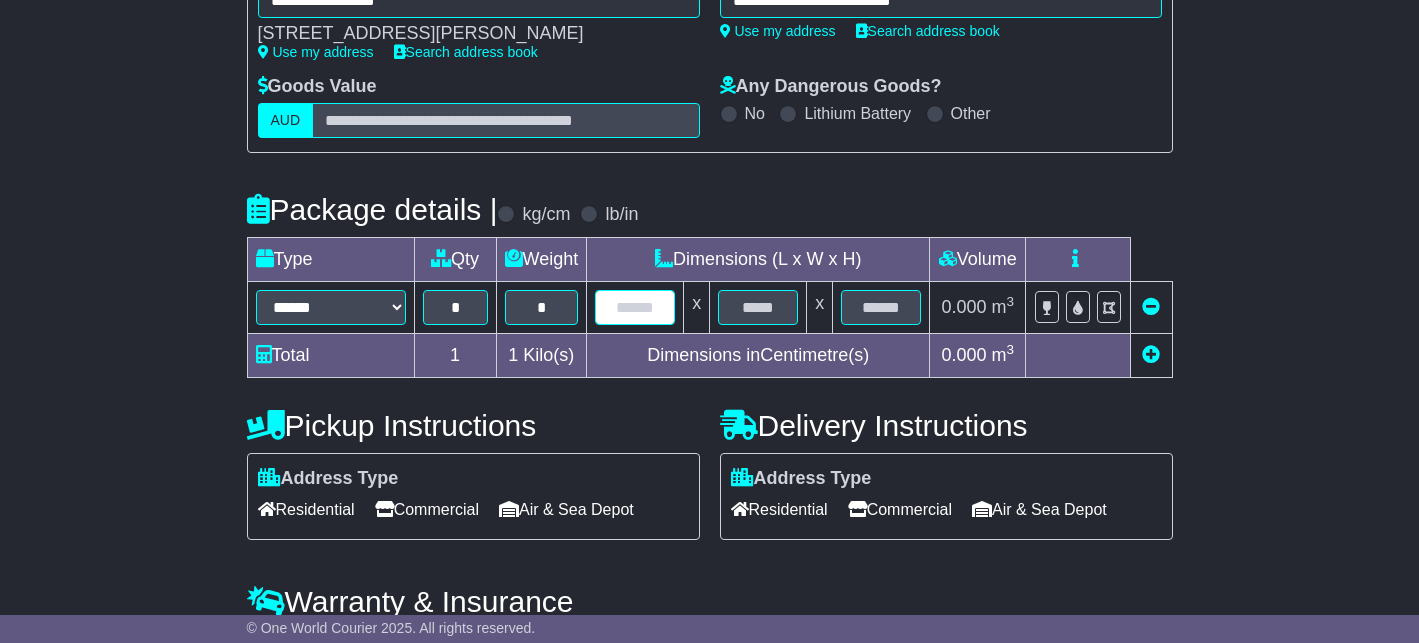 click at bounding box center [635, 307] 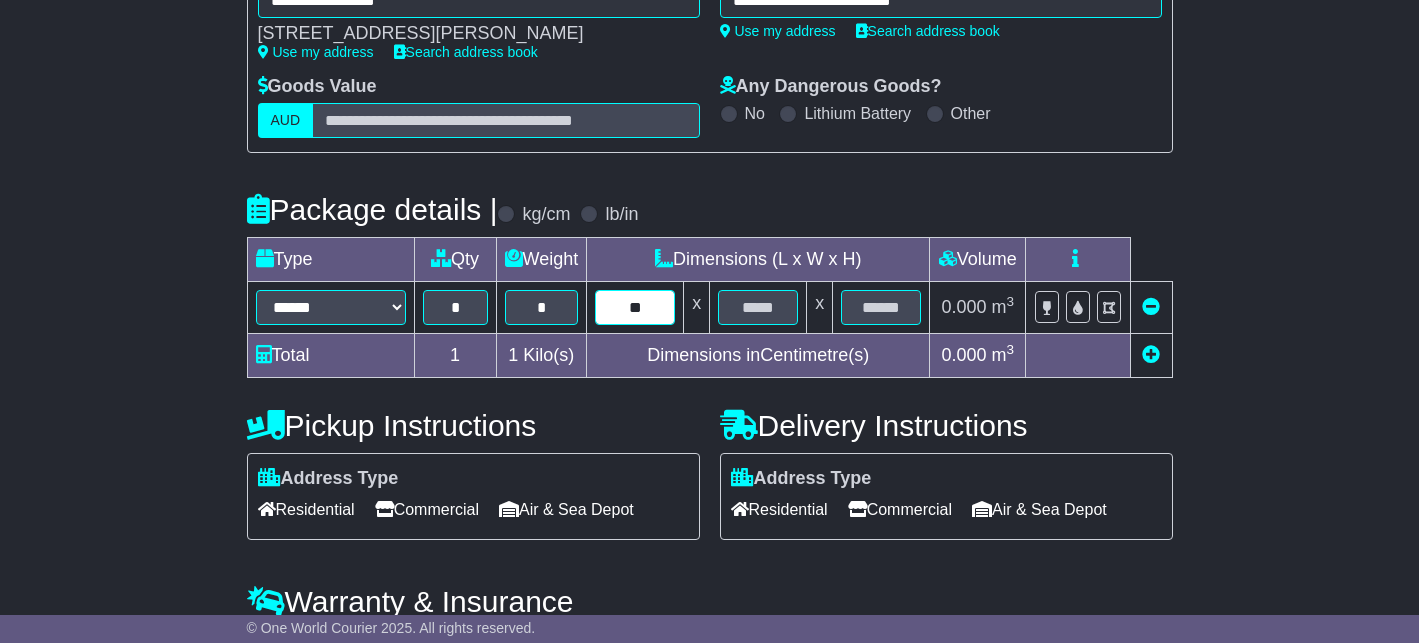 type on "**" 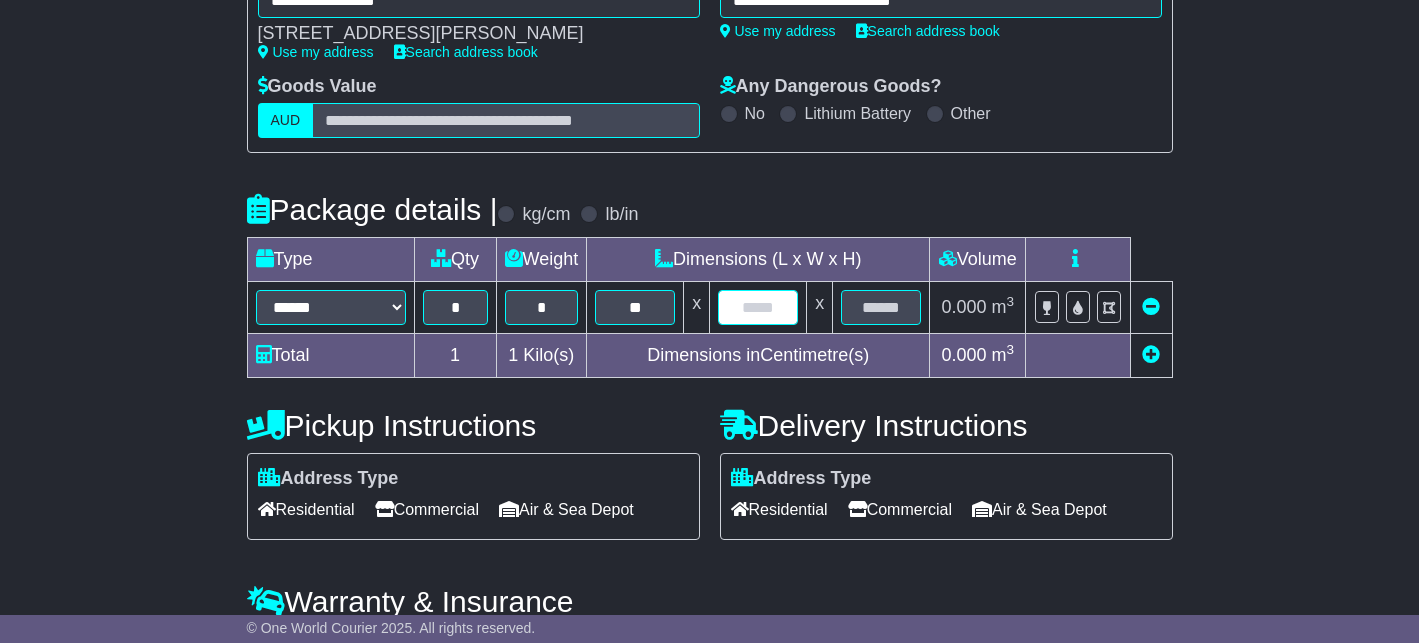 click at bounding box center (758, 307) 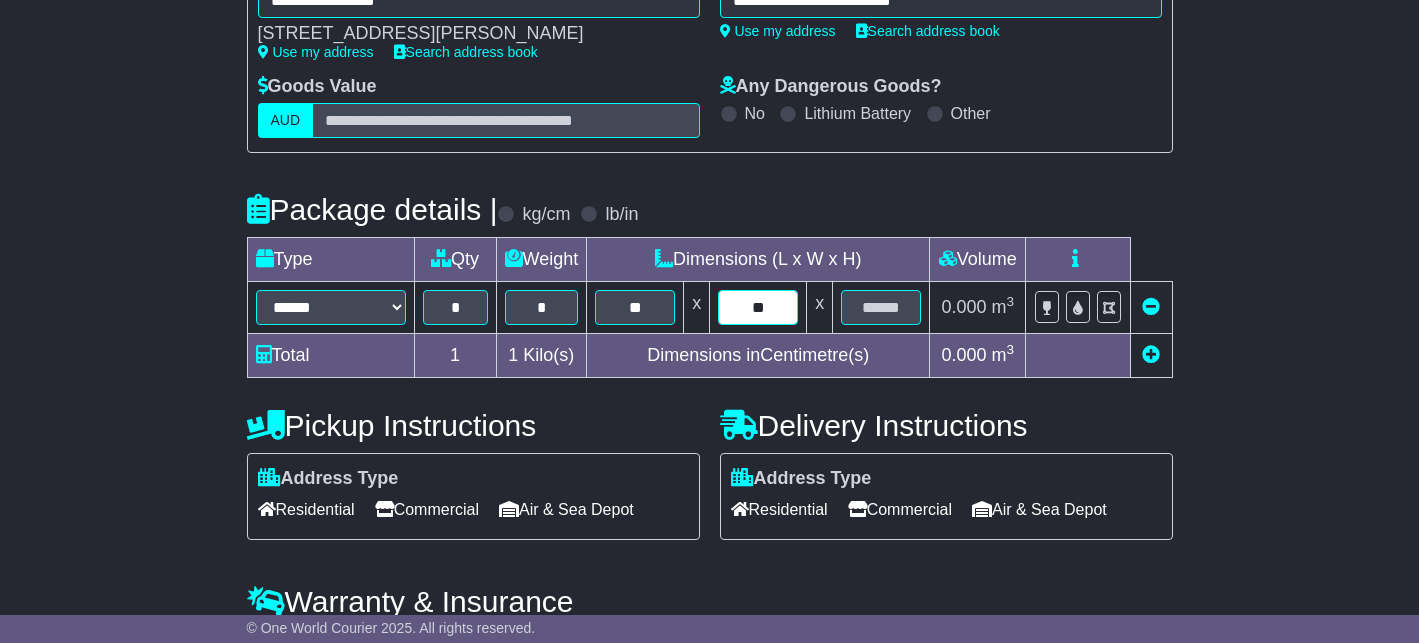 type on "**" 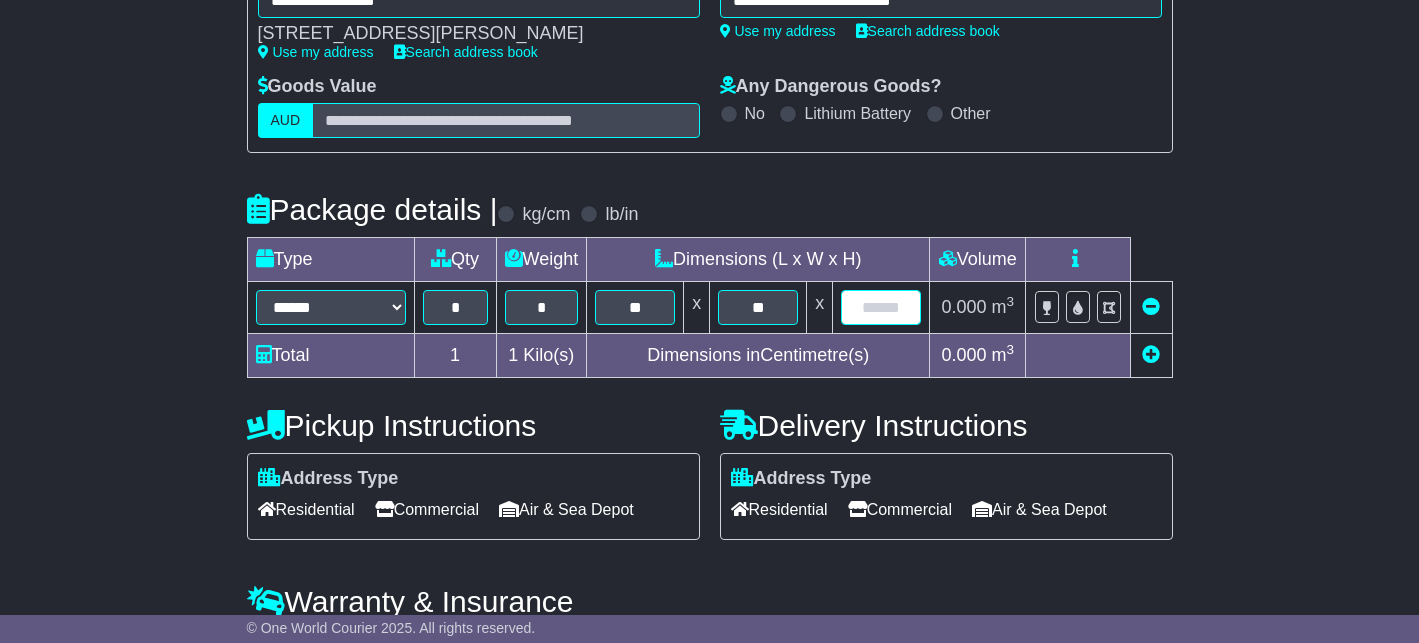 click at bounding box center (881, 307) 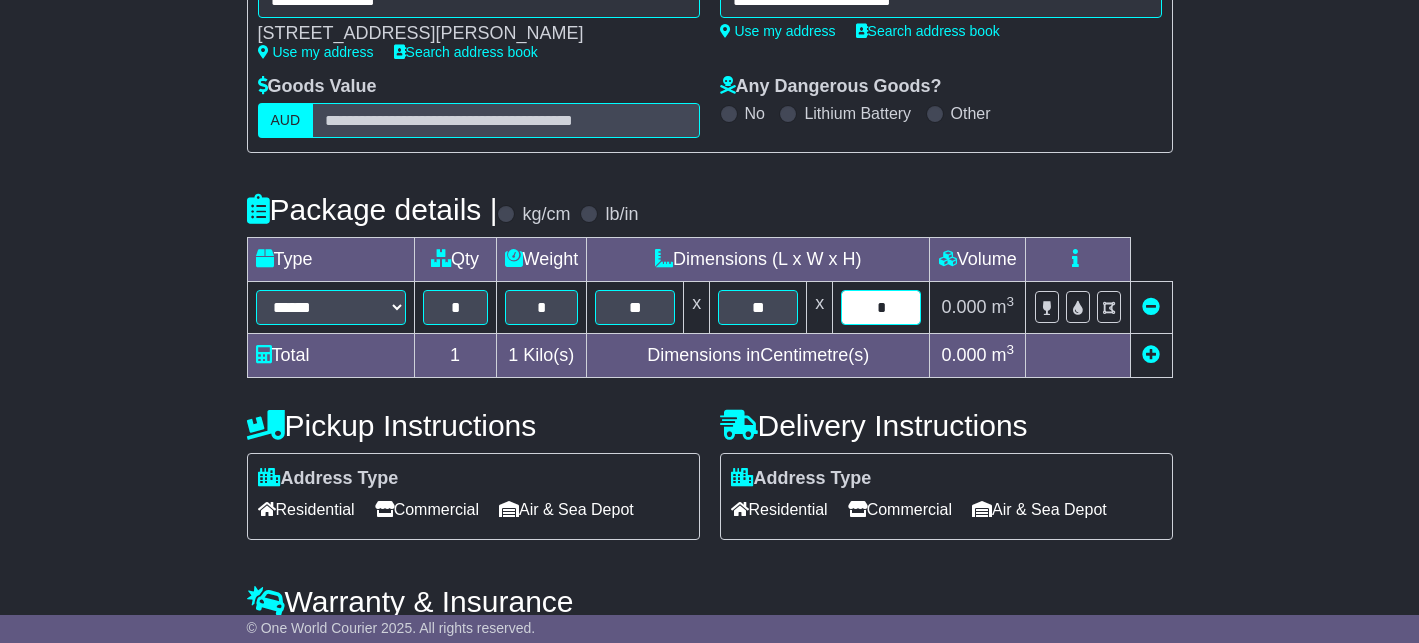 type on "*" 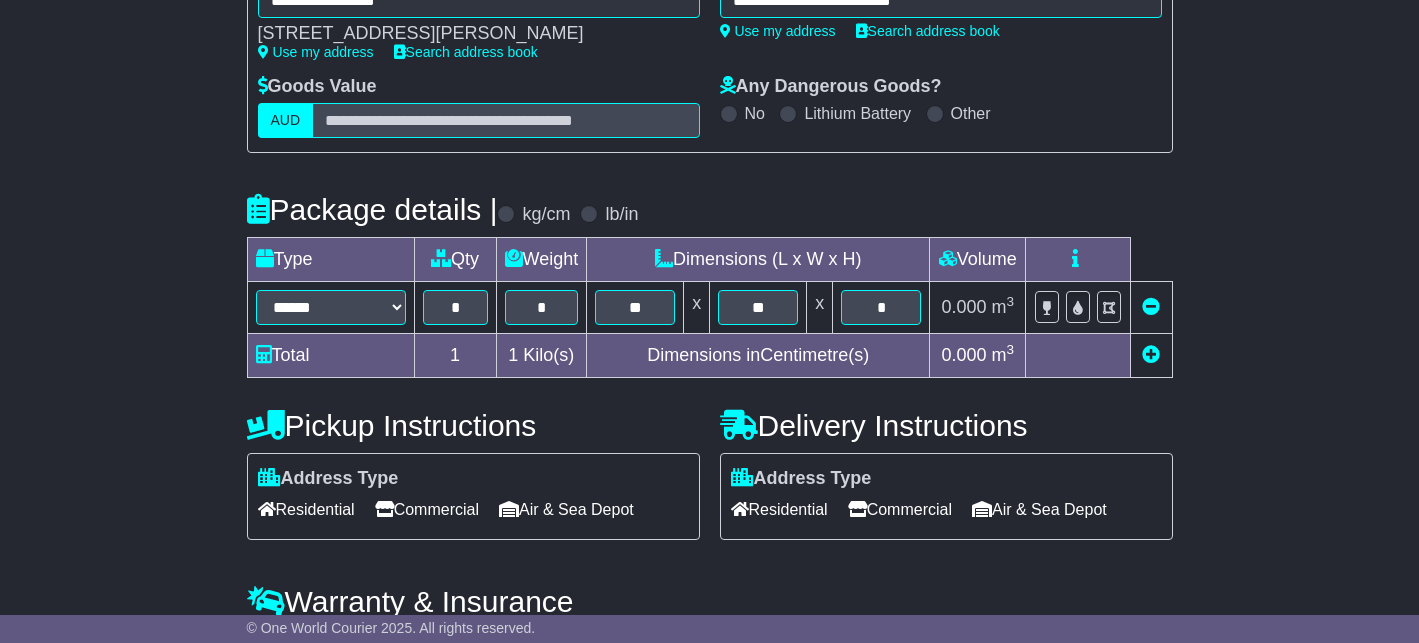 click on "**********" at bounding box center (709, 302) 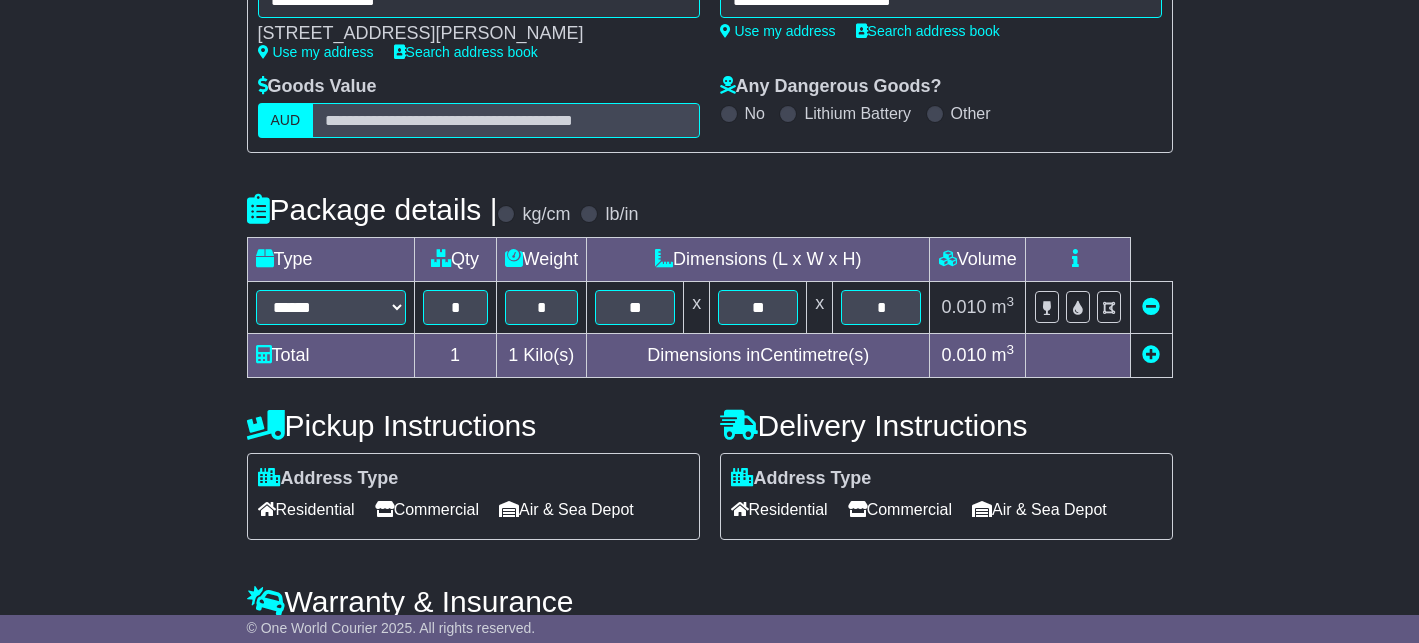 scroll, scrollTop: 432, scrollLeft: 0, axis: vertical 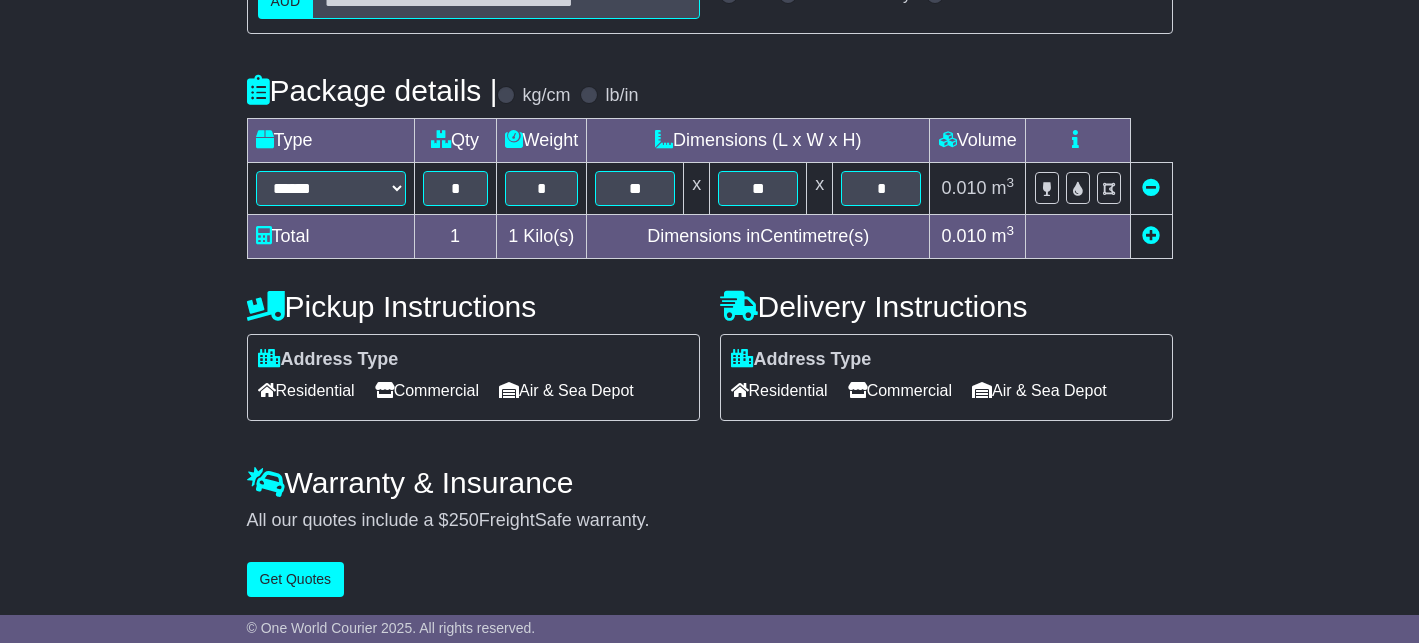 click on "Residential" at bounding box center [779, 390] 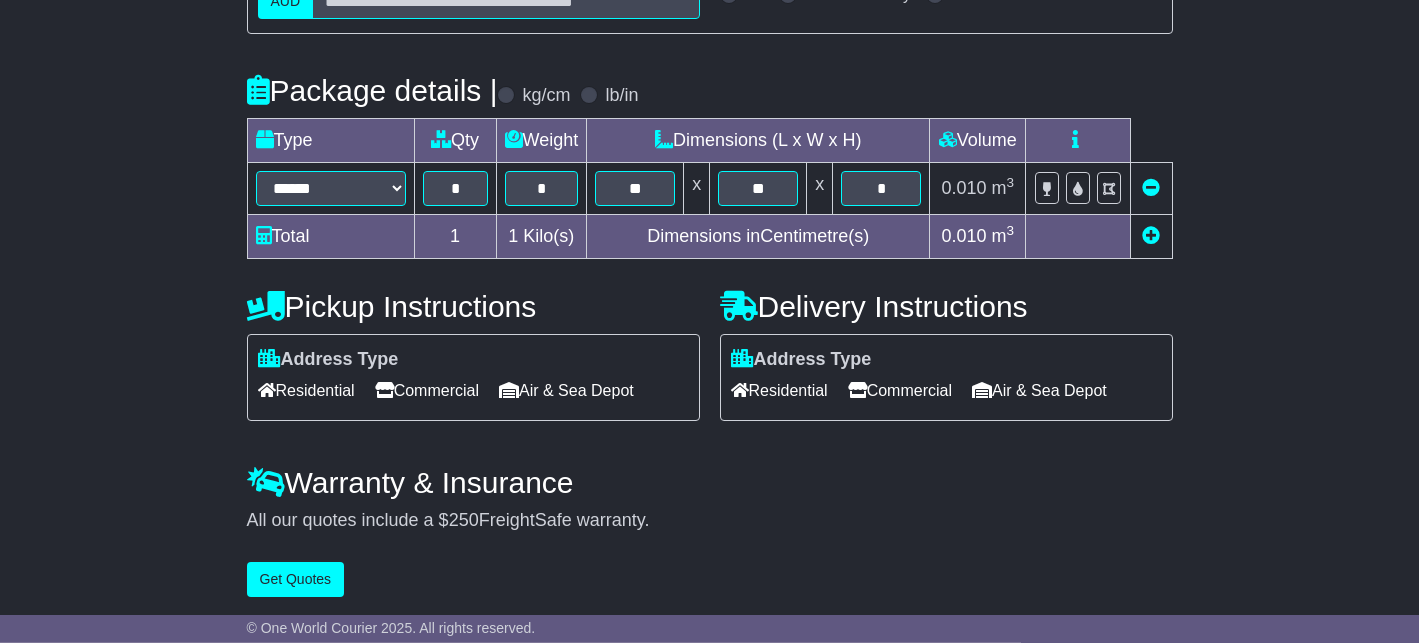scroll, scrollTop: 434, scrollLeft: 0, axis: vertical 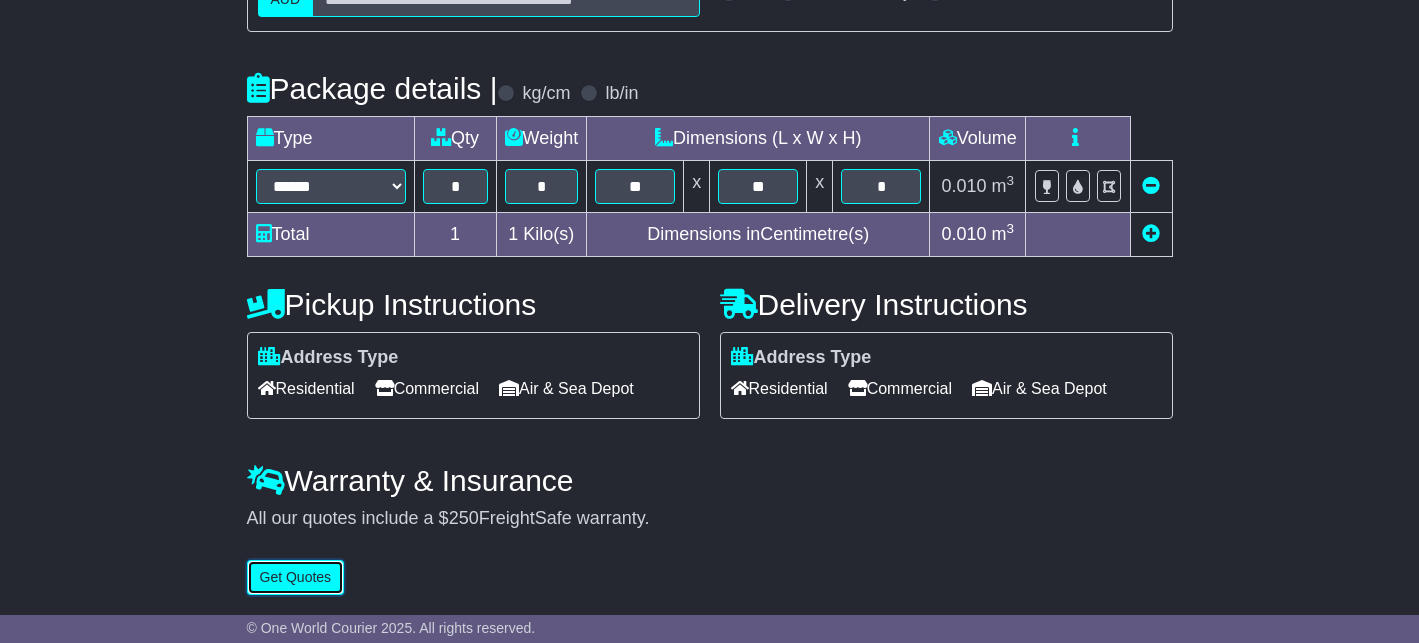 click on "Get Quotes" at bounding box center [296, 577] 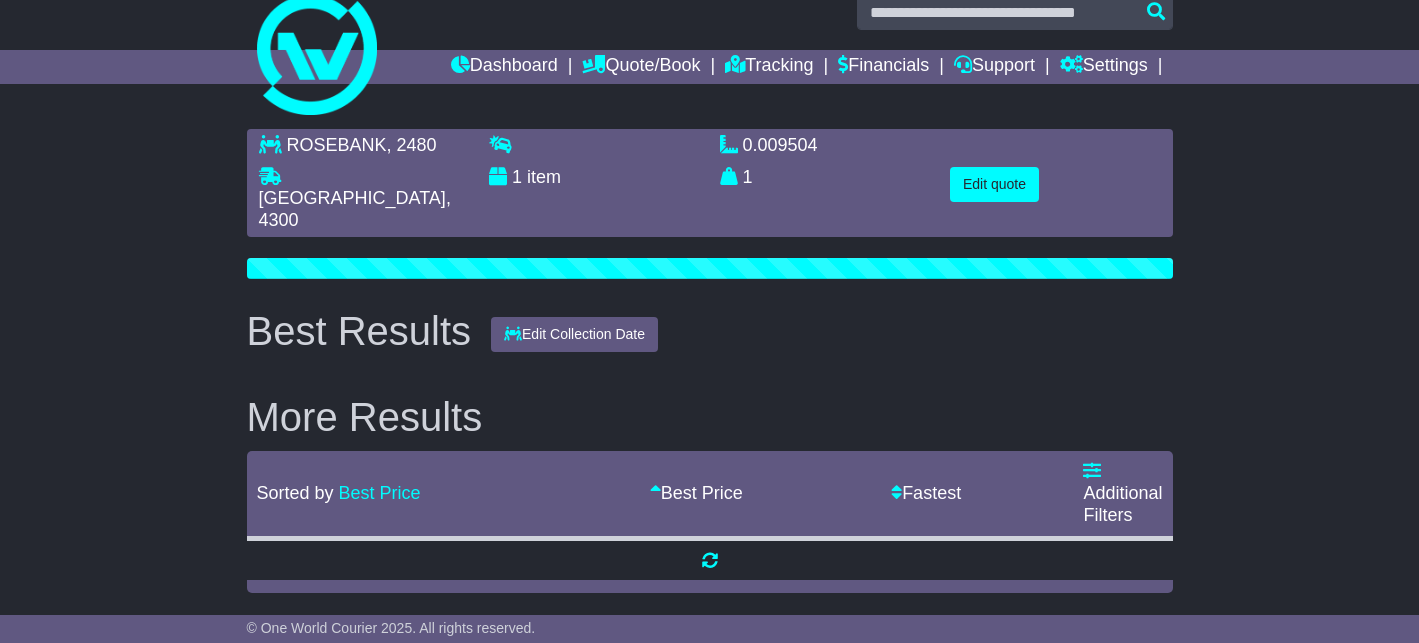 scroll, scrollTop: 0, scrollLeft: 0, axis: both 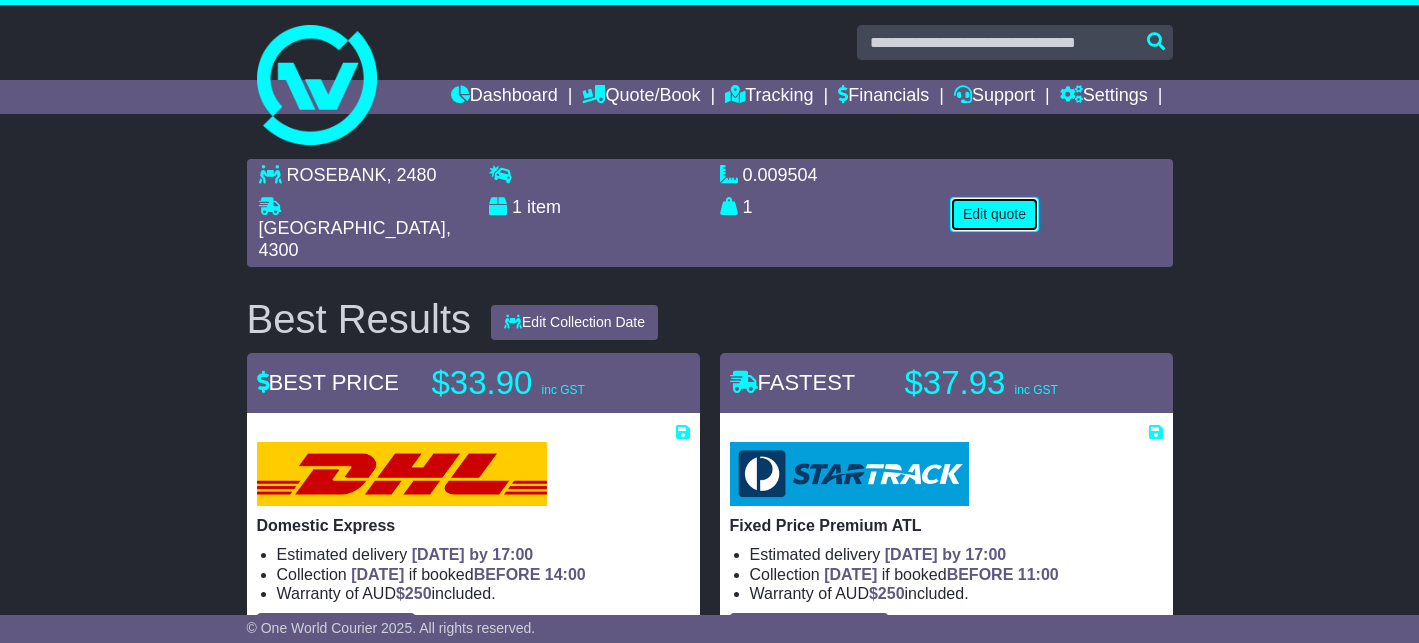click on "Edit quote" at bounding box center (994, 214) 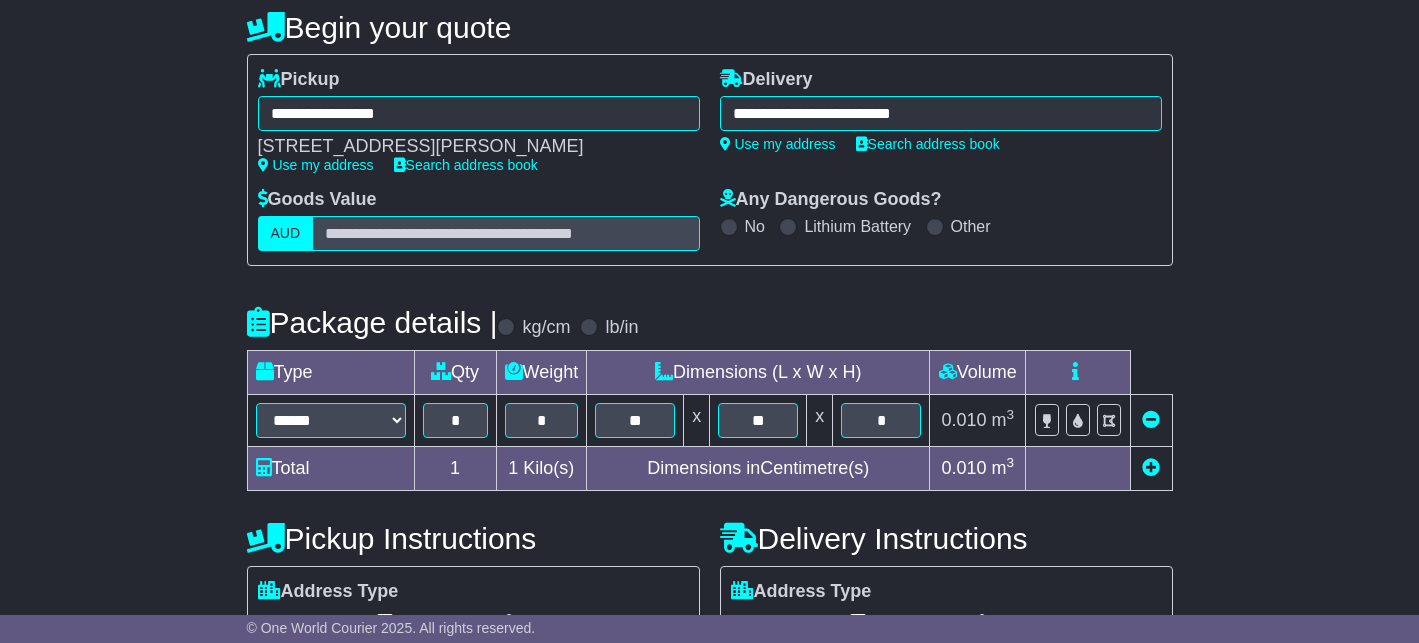 scroll, scrollTop: 434, scrollLeft: 0, axis: vertical 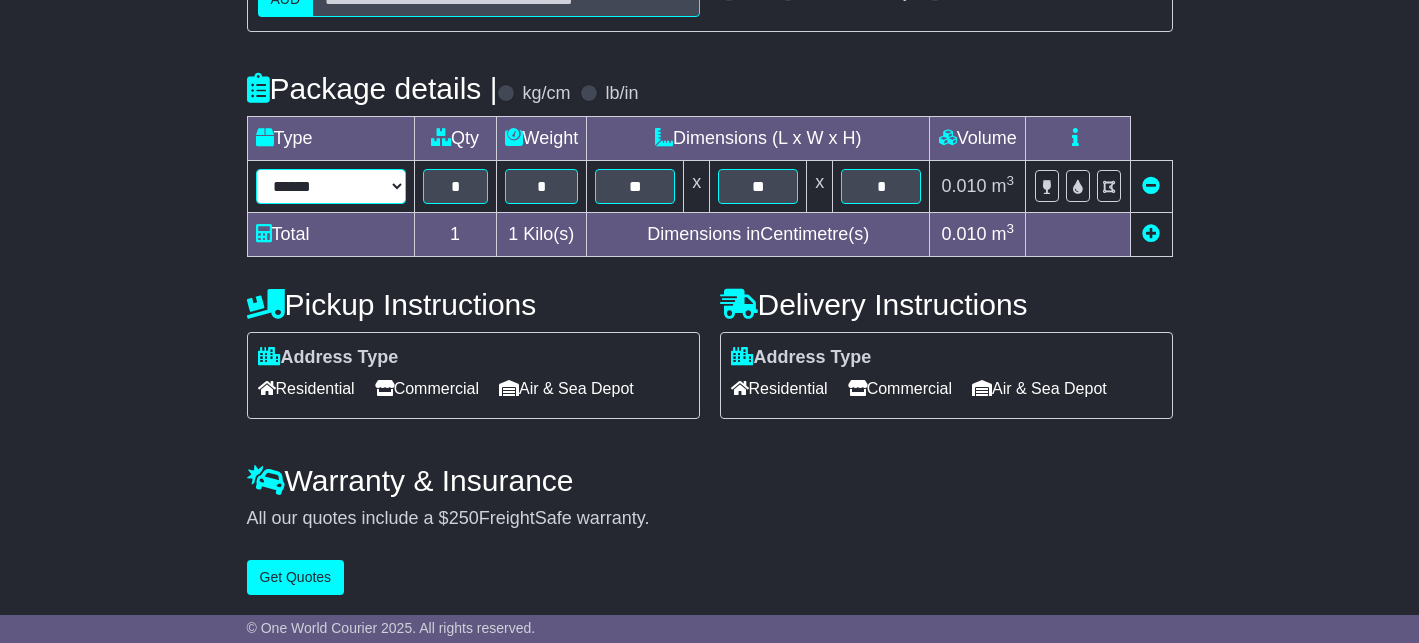 click on "****** ****** *** ******** ***** **** **** ****** *** *******" at bounding box center (331, 186) 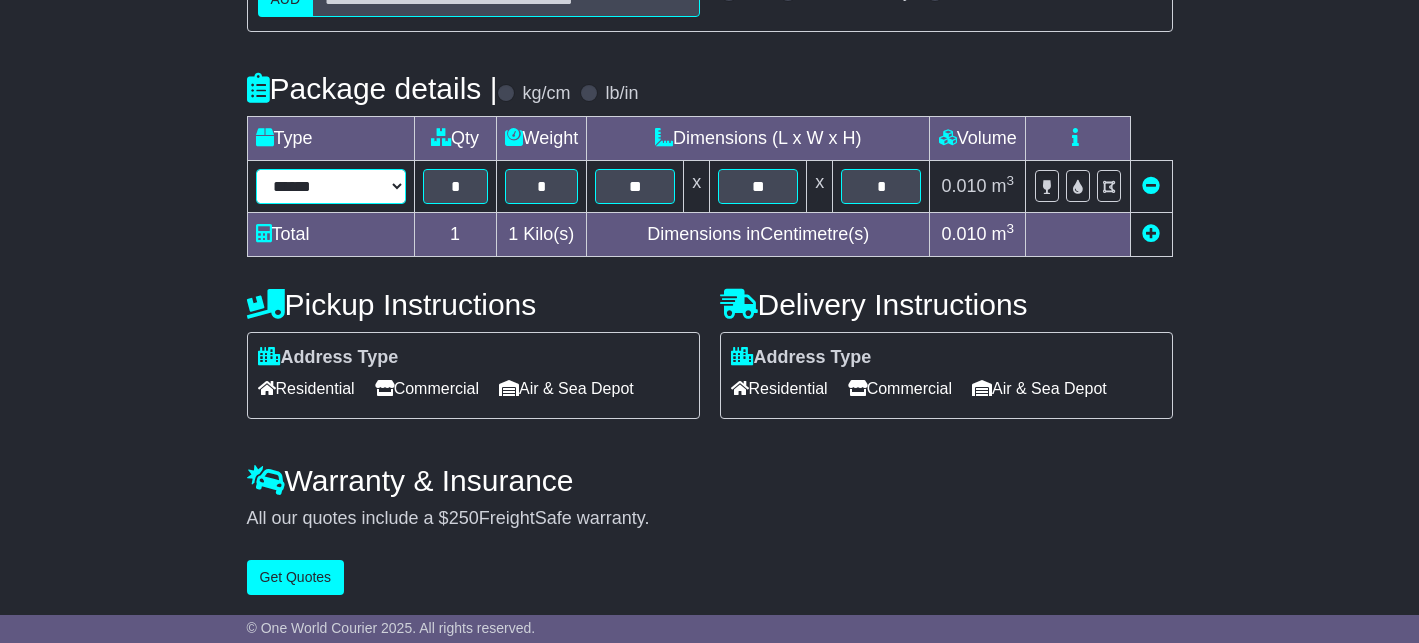 select on "*****" 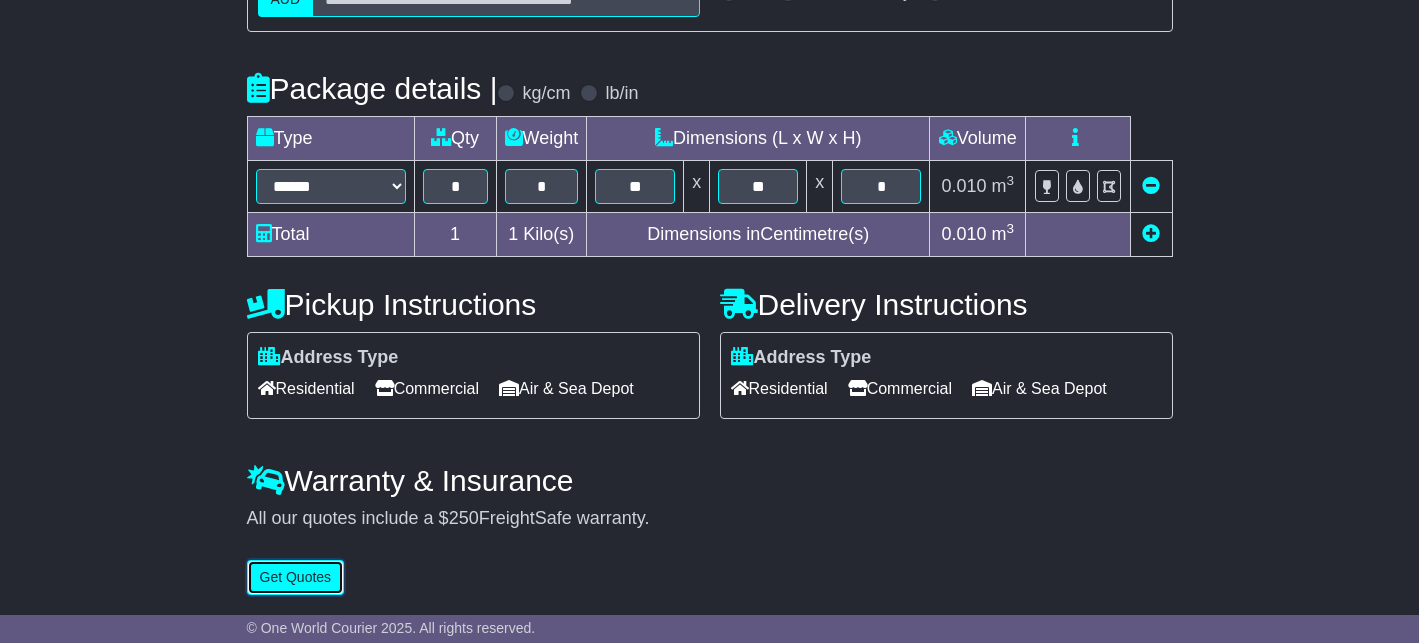 click on "Get Quotes" at bounding box center (296, 577) 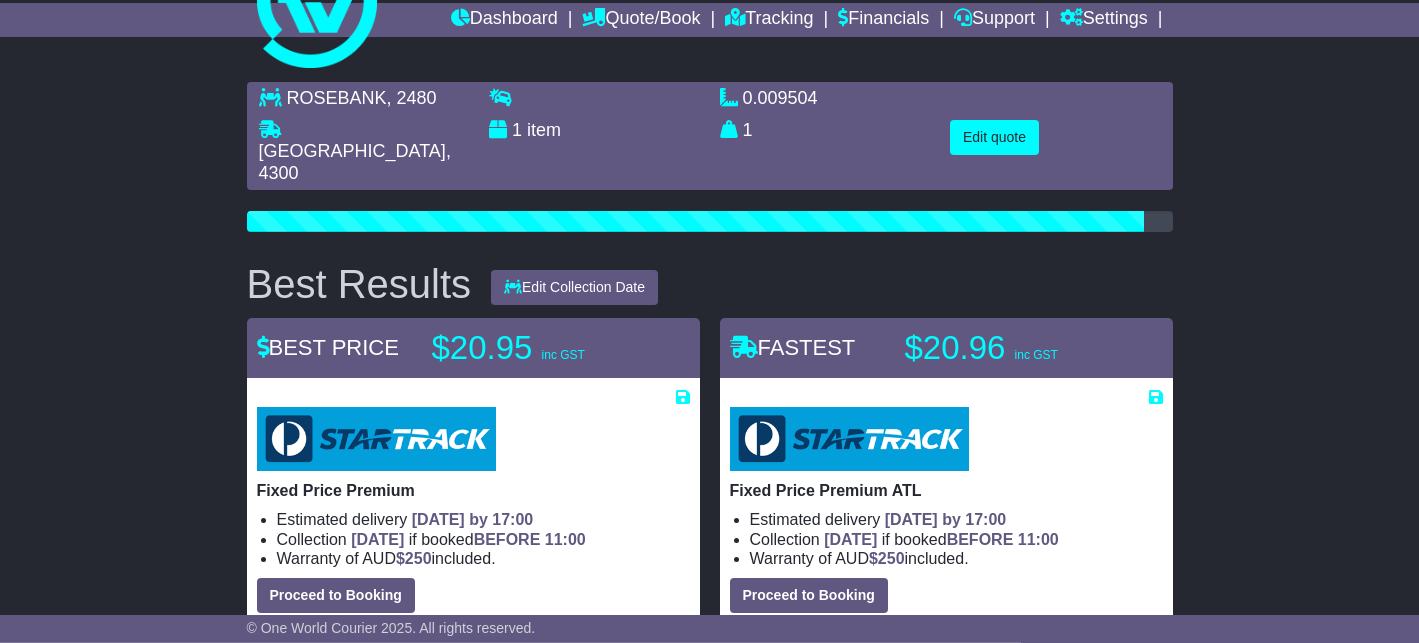 scroll, scrollTop: 115, scrollLeft: 0, axis: vertical 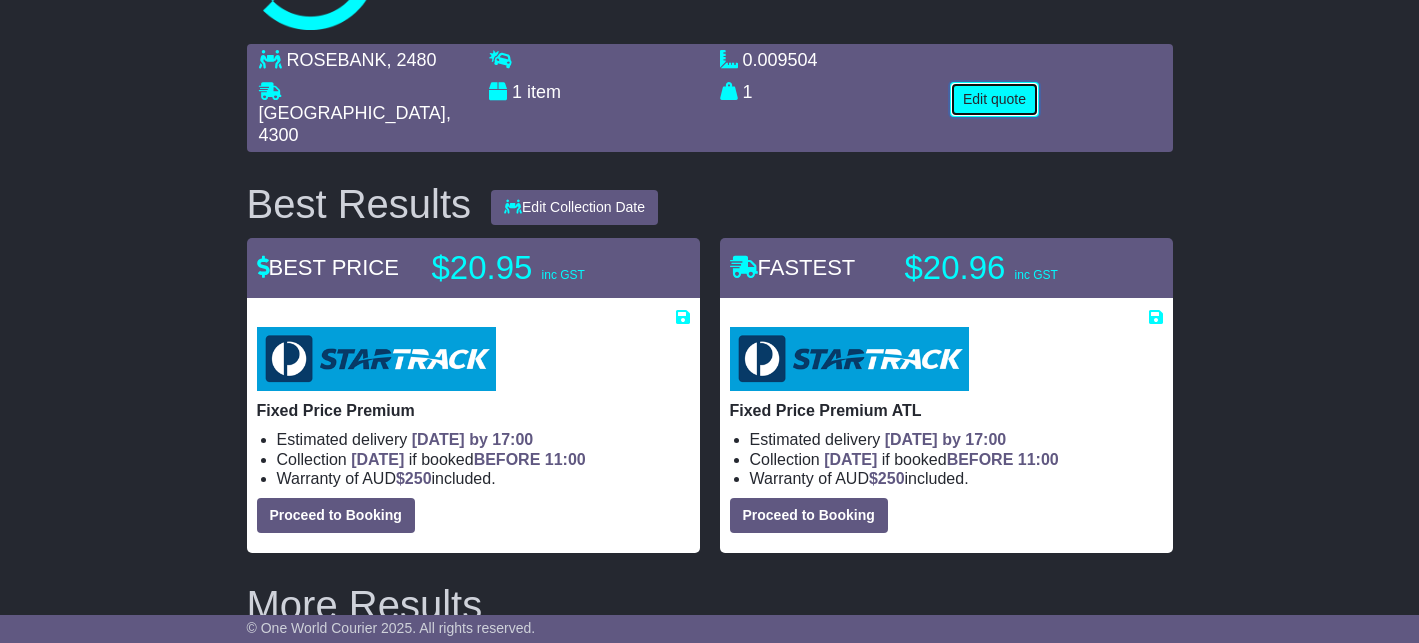 click on "Edit quote" at bounding box center (994, 99) 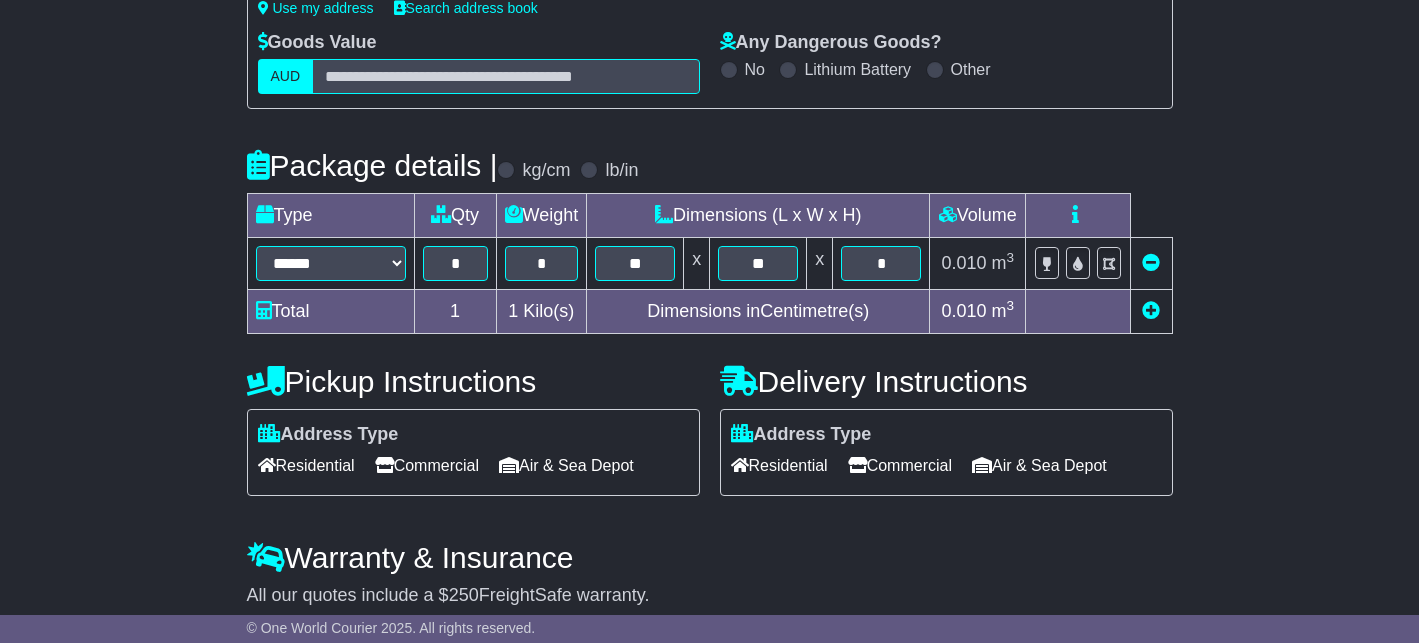 scroll, scrollTop: 363, scrollLeft: 0, axis: vertical 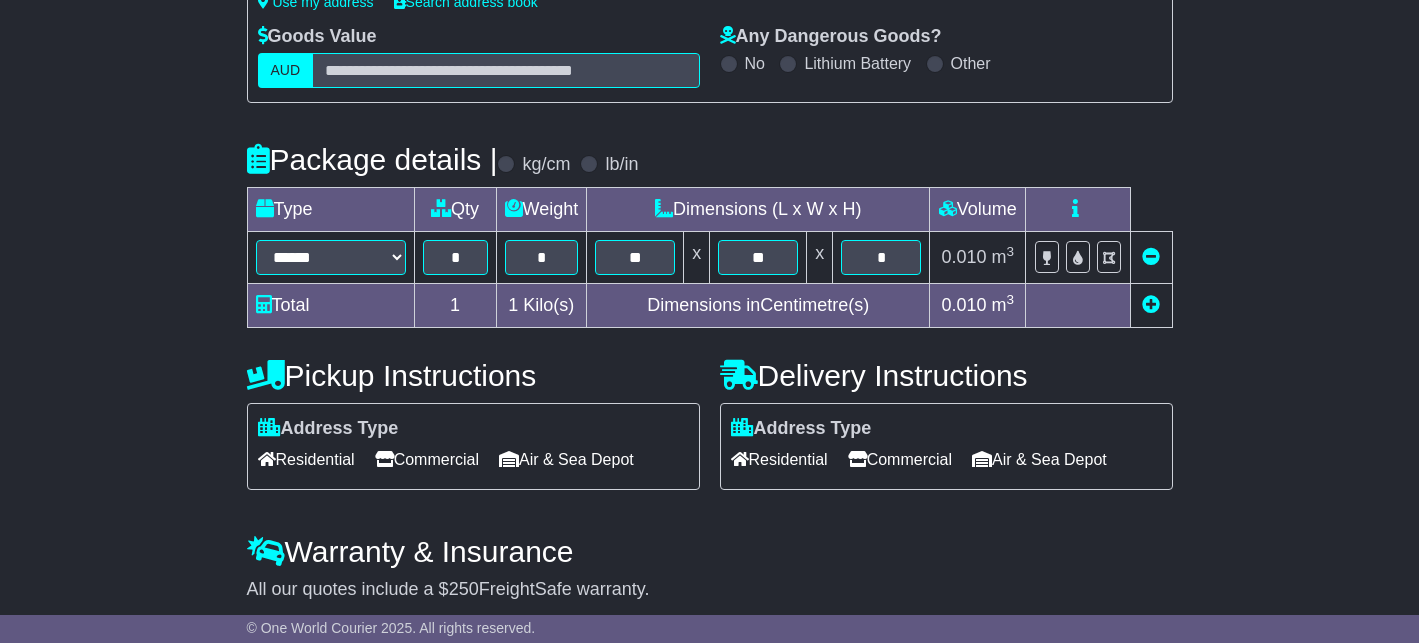 drag, startPoint x: 679, startPoint y: 251, endPoint x: 630, endPoint y: 257, distance: 49.365982 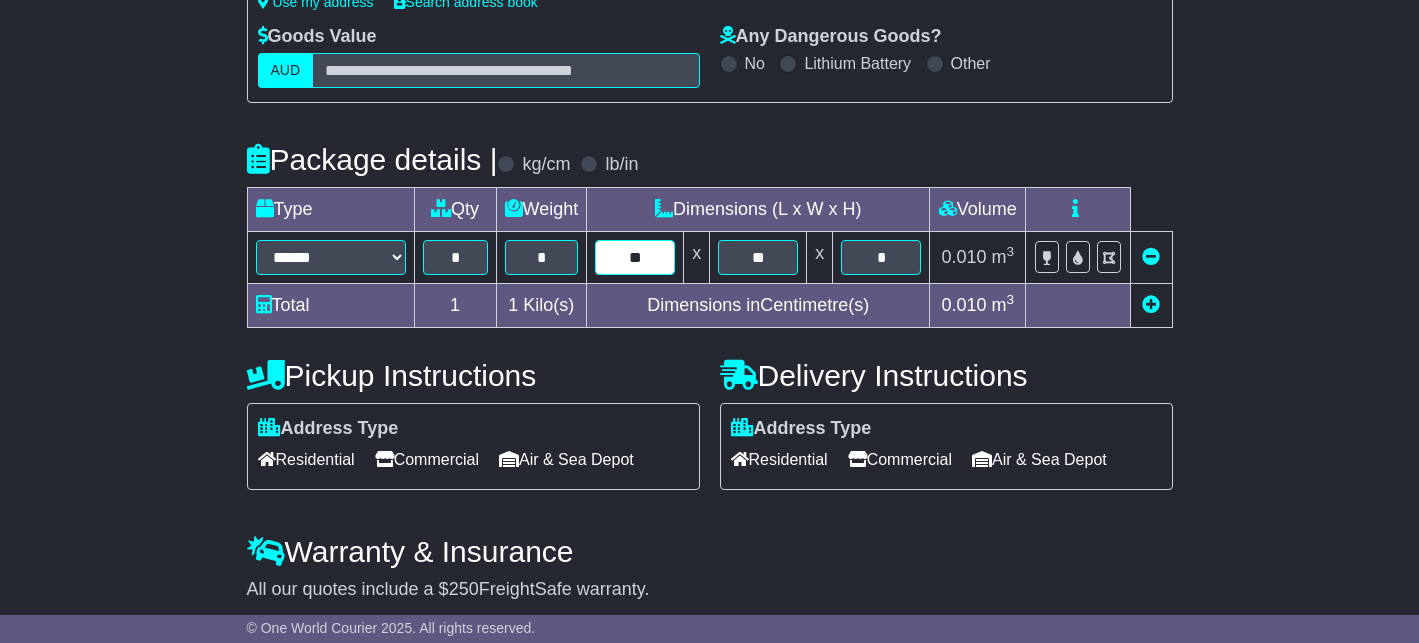 drag, startPoint x: 661, startPoint y: 254, endPoint x: 620, endPoint y: 254, distance: 41 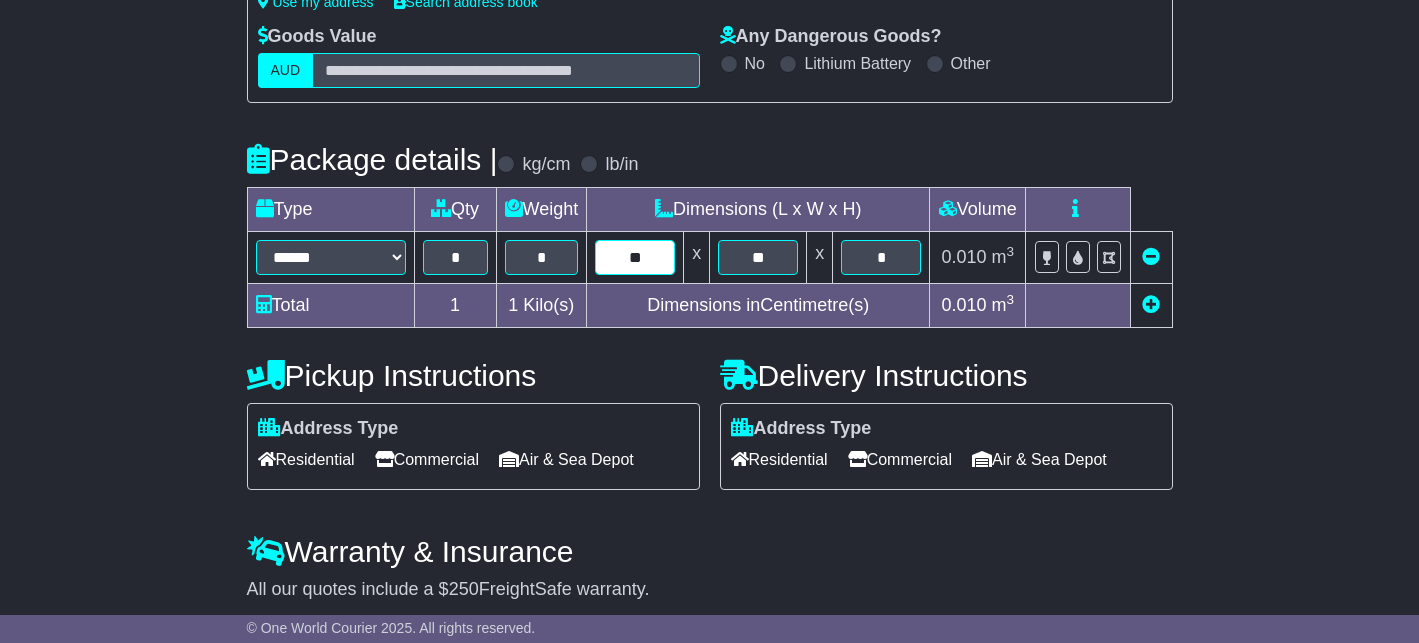 type on "**" 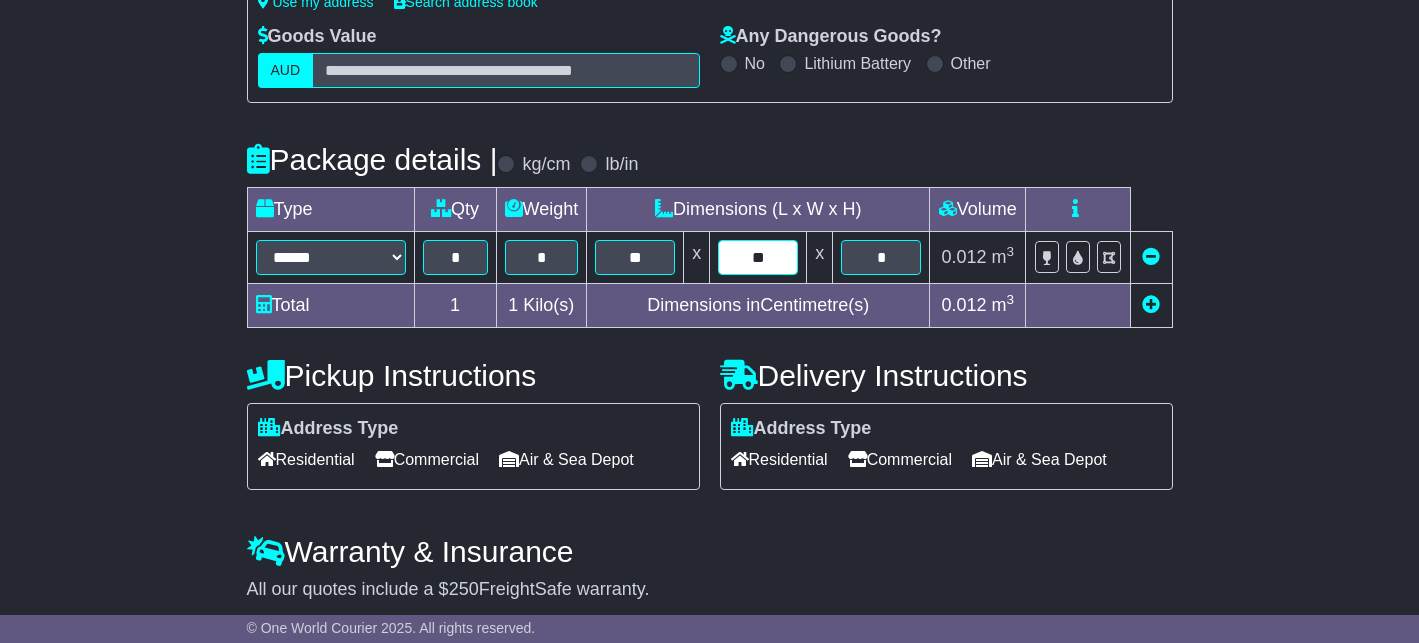 type on "**" 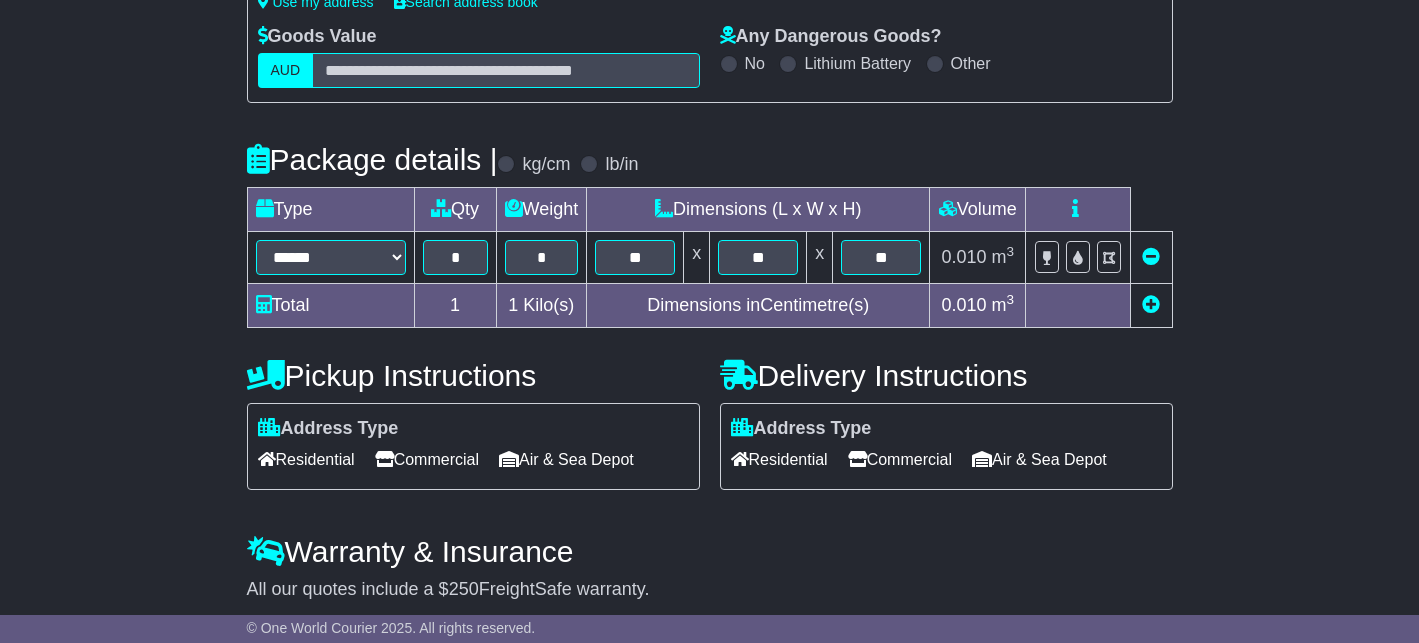 click on "**********" at bounding box center (709, 252) 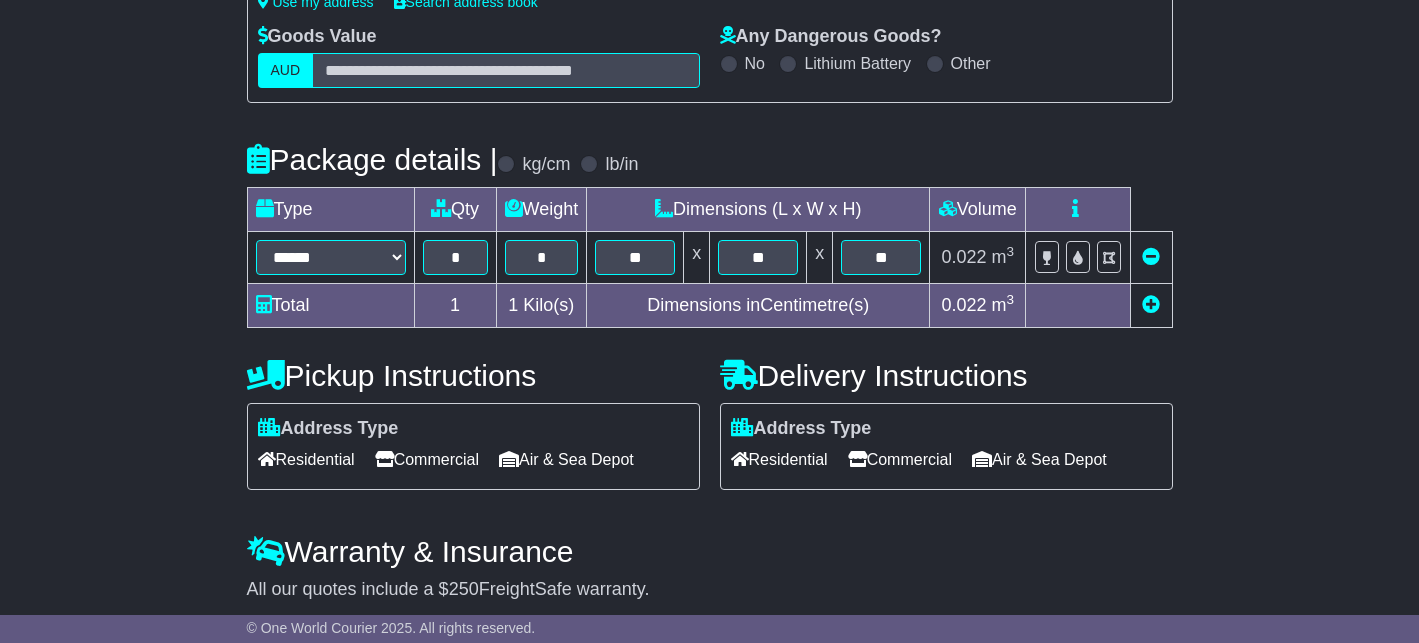 scroll, scrollTop: 434, scrollLeft: 0, axis: vertical 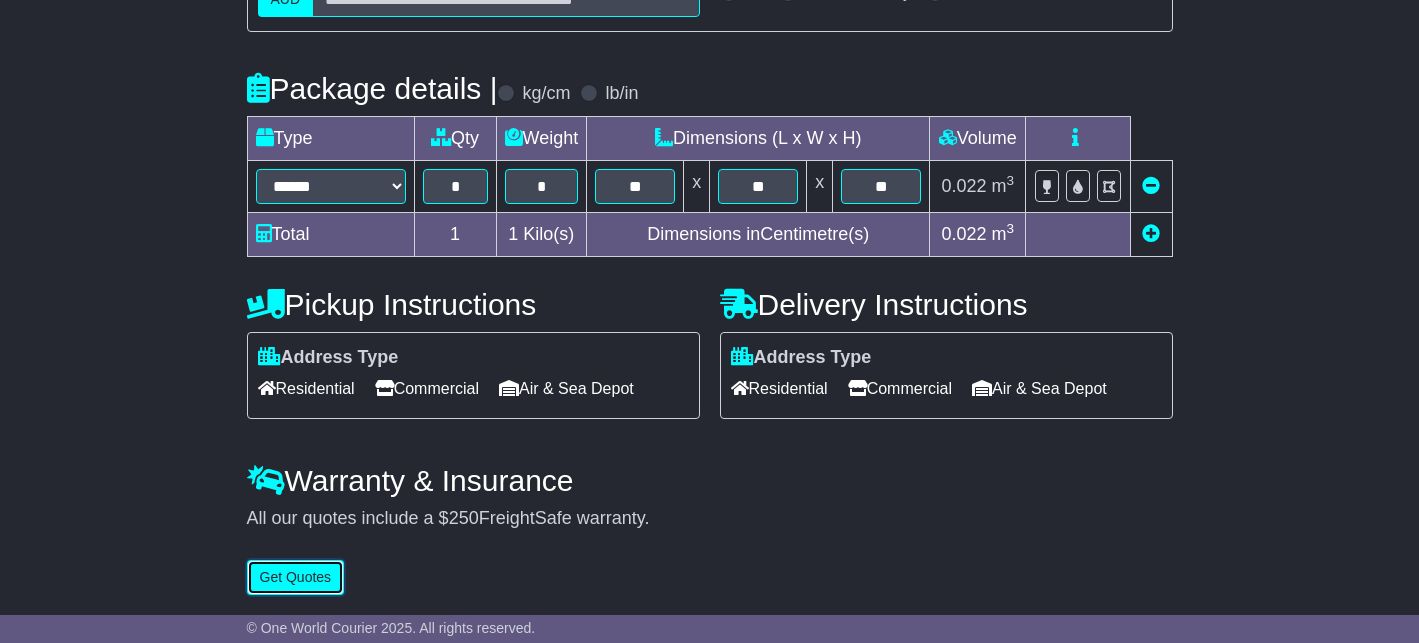 click on "Get Quotes" at bounding box center (296, 577) 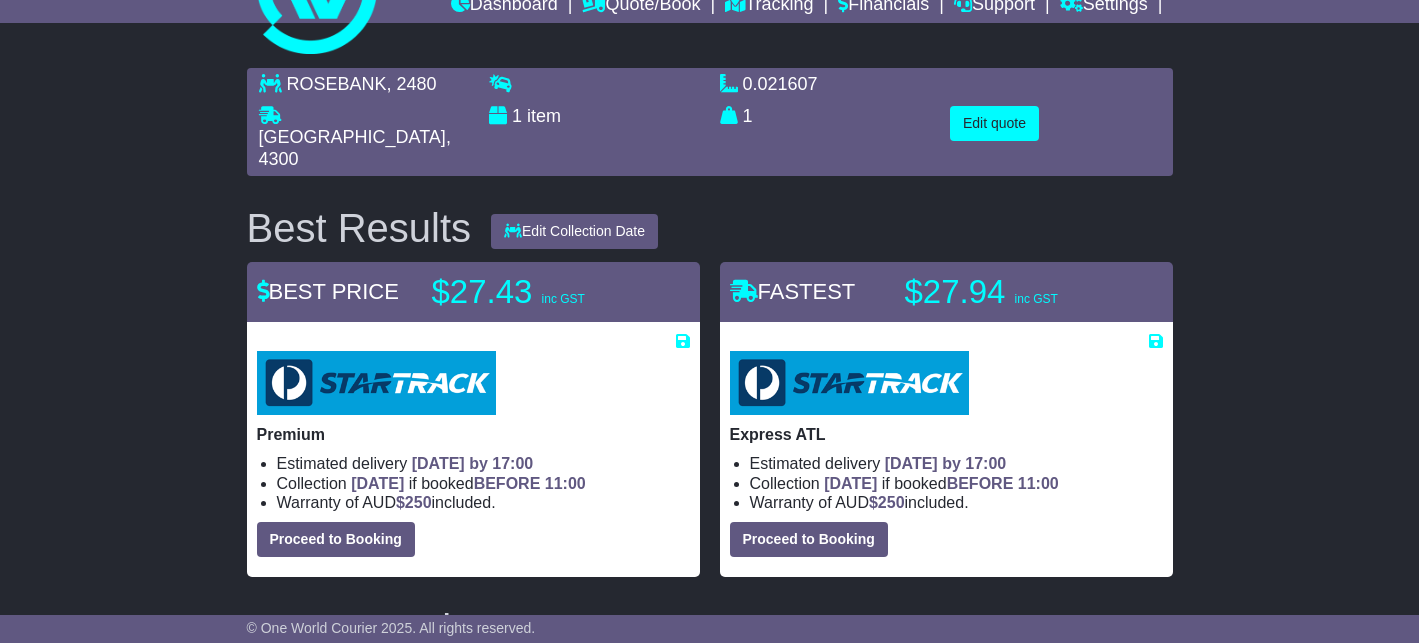 scroll, scrollTop: 0, scrollLeft: 0, axis: both 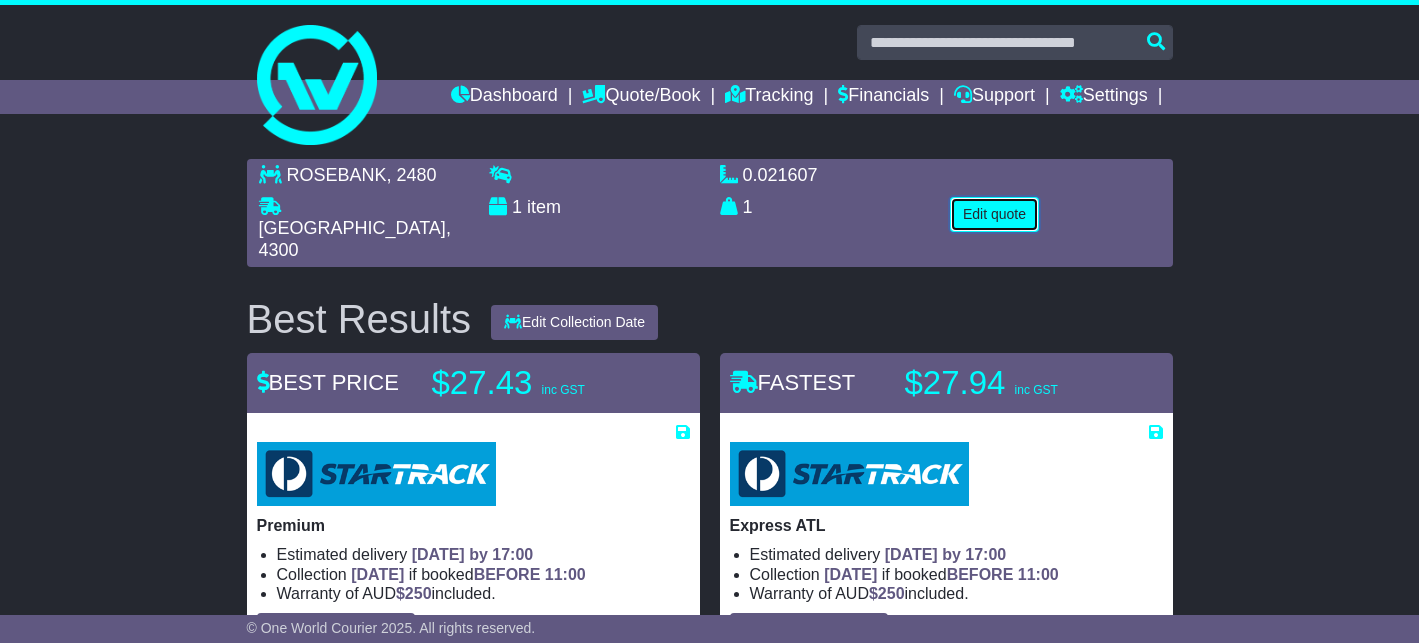 click on "Edit quote" at bounding box center [994, 214] 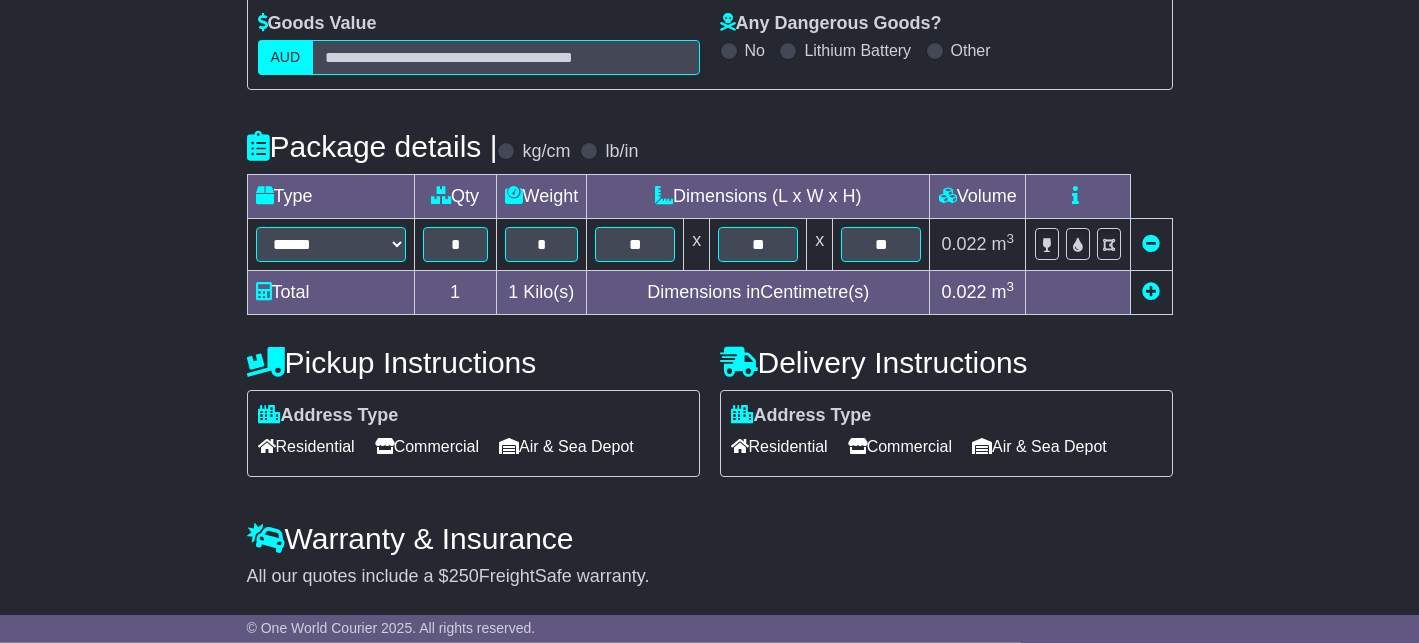 scroll, scrollTop: 379, scrollLeft: 0, axis: vertical 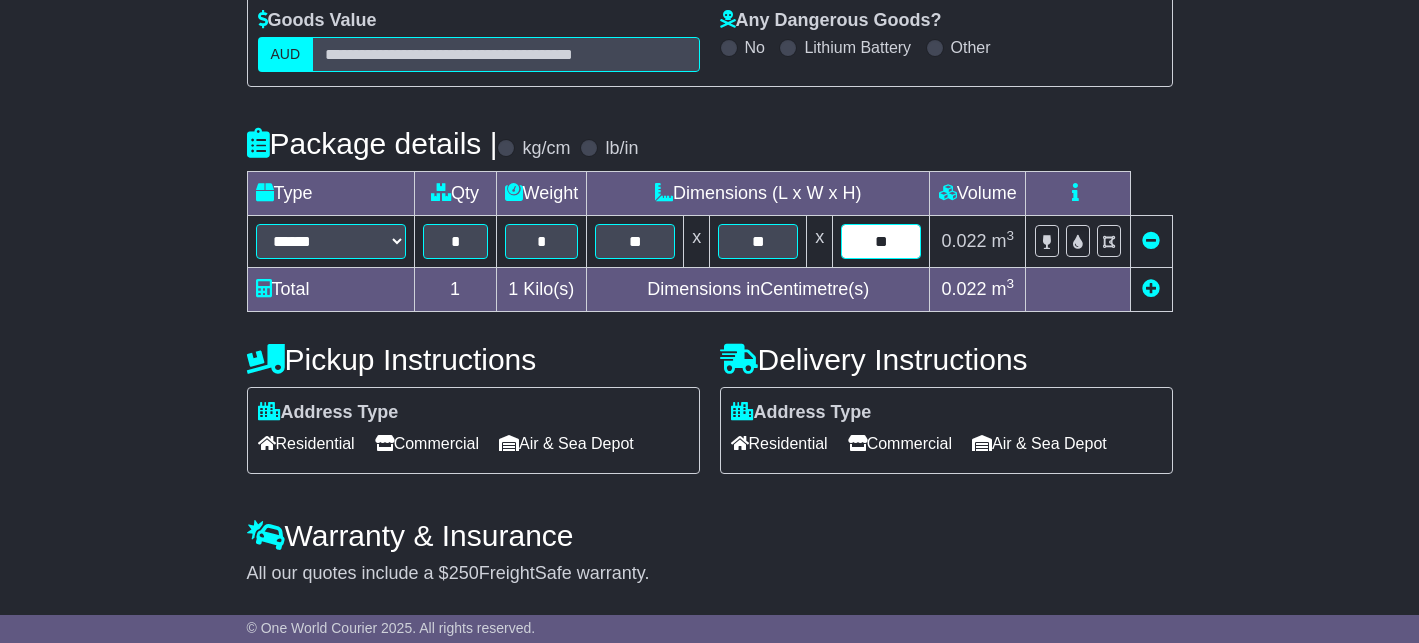 drag, startPoint x: 908, startPoint y: 239, endPoint x: 866, endPoint y: 241, distance: 42.047592 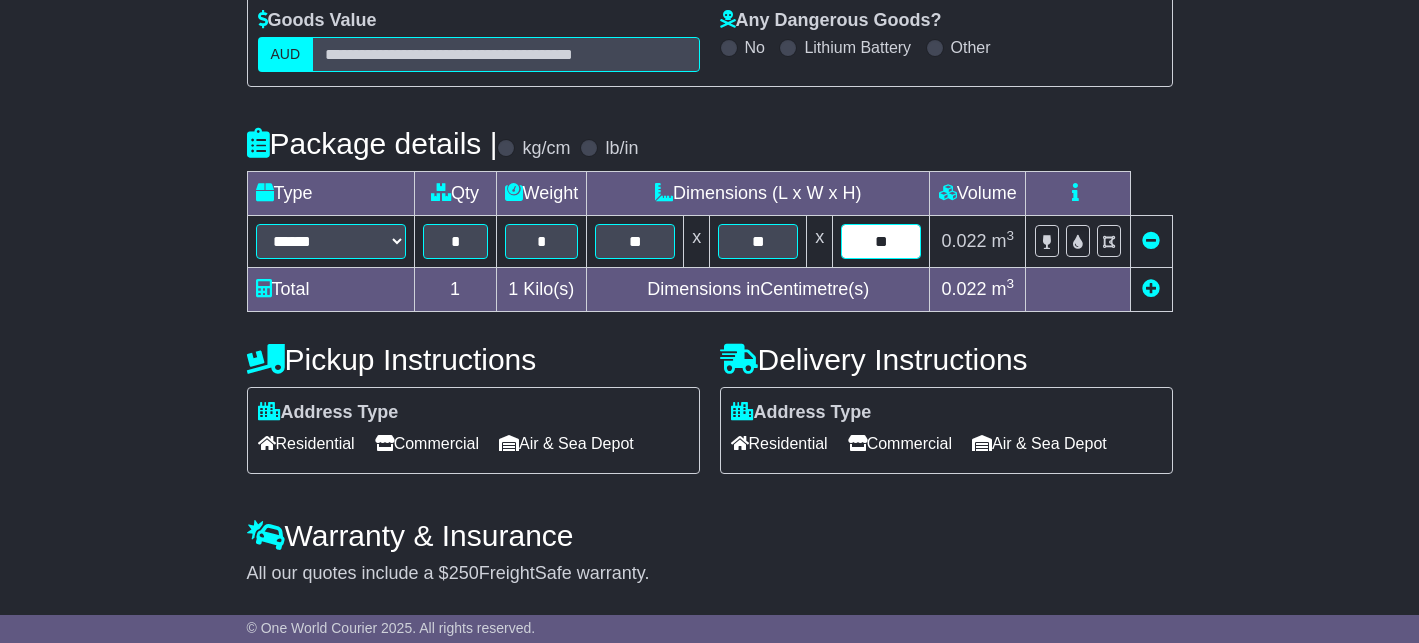 type on "**" 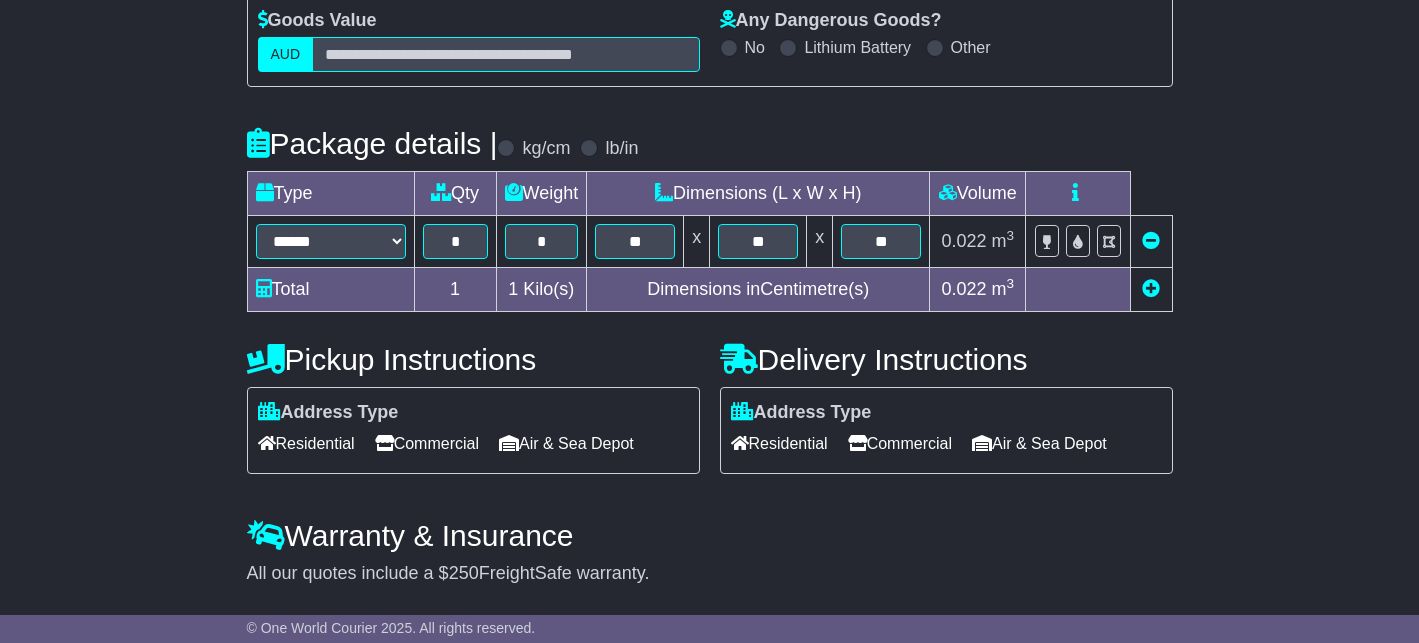 click on "**********" at bounding box center [709, 236] 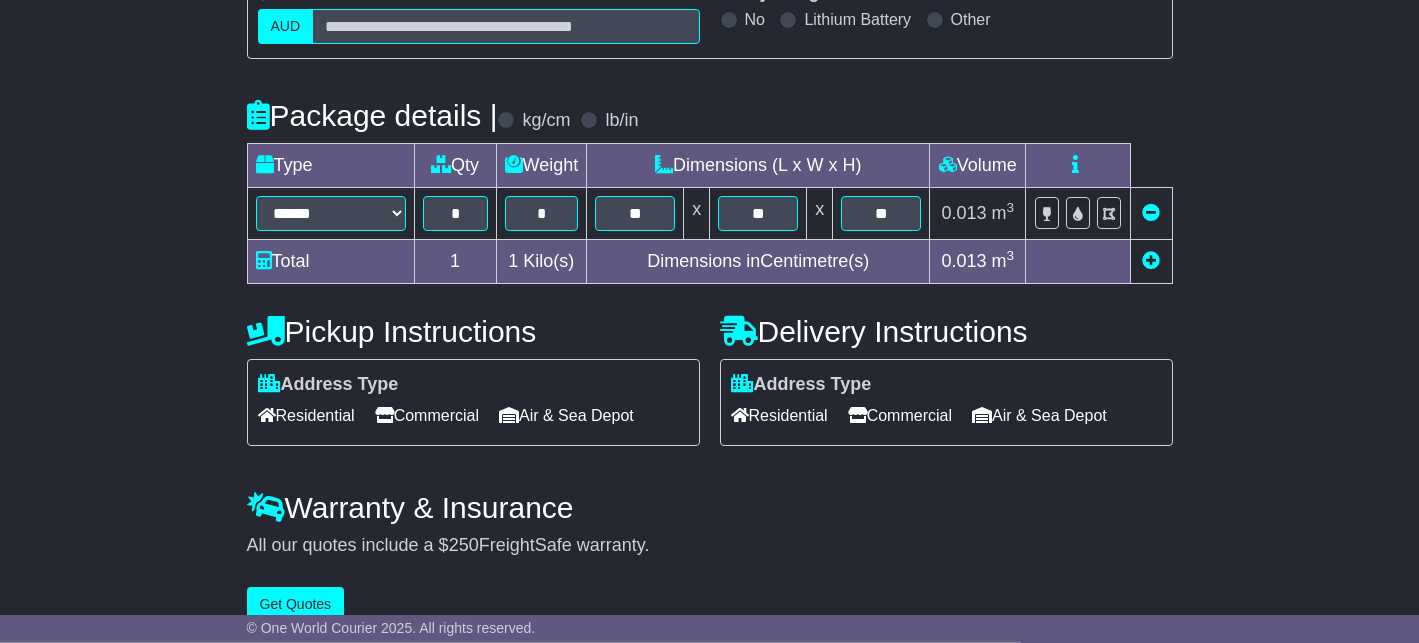 scroll, scrollTop: 434, scrollLeft: 0, axis: vertical 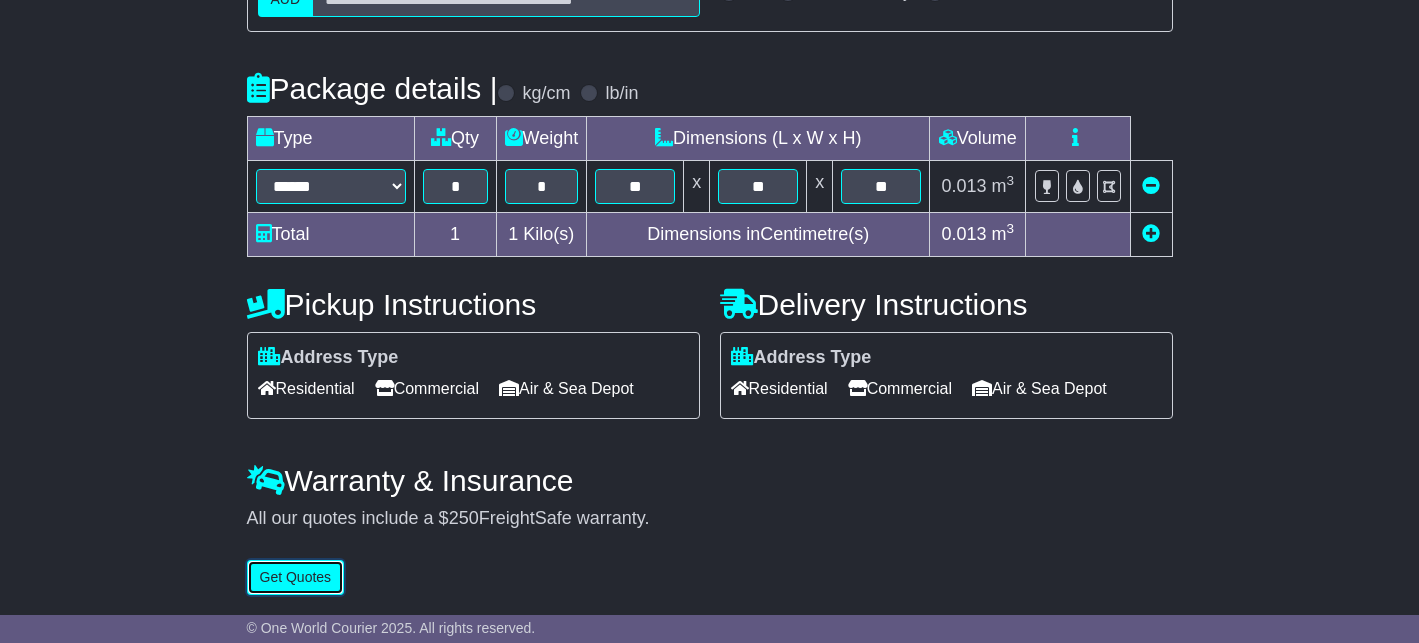 click on "Get Quotes" at bounding box center (296, 577) 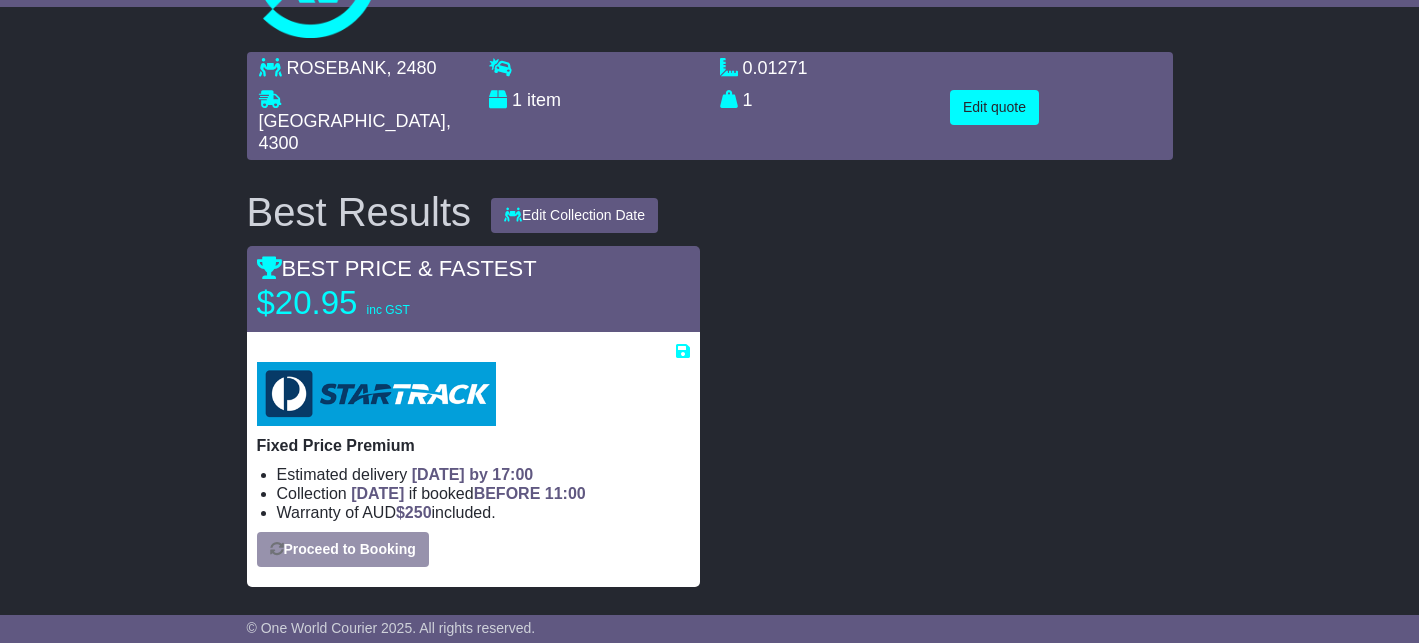 scroll, scrollTop: 214, scrollLeft: 0, axis: vertical 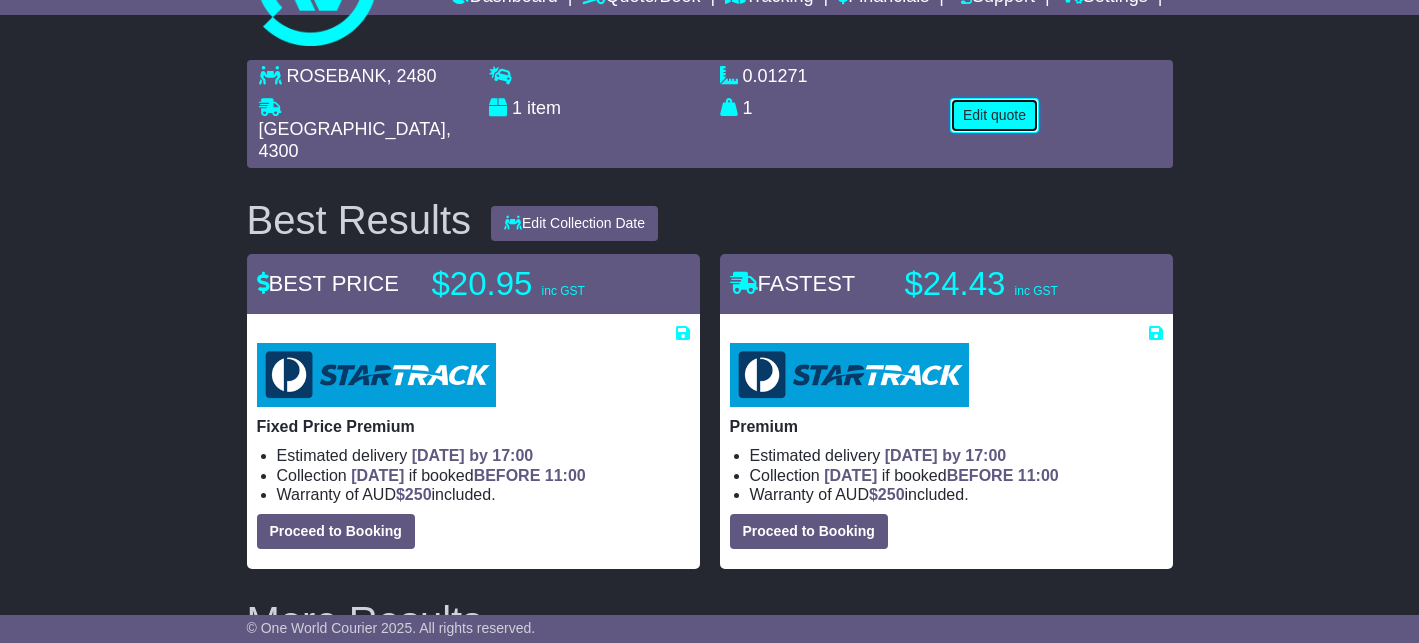 click on "Edit quote" at bounding box center [994, 115] 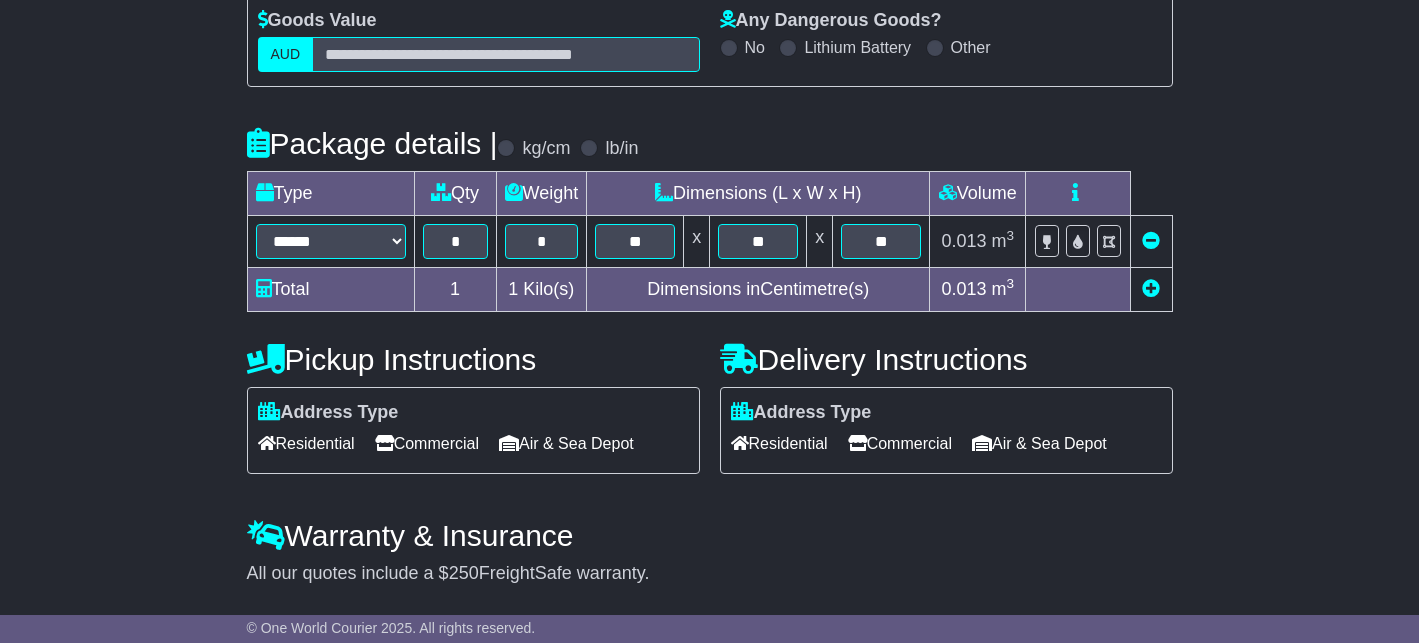 scroll, scrollTop: 363, scrollLeft: 0, axis: vertical 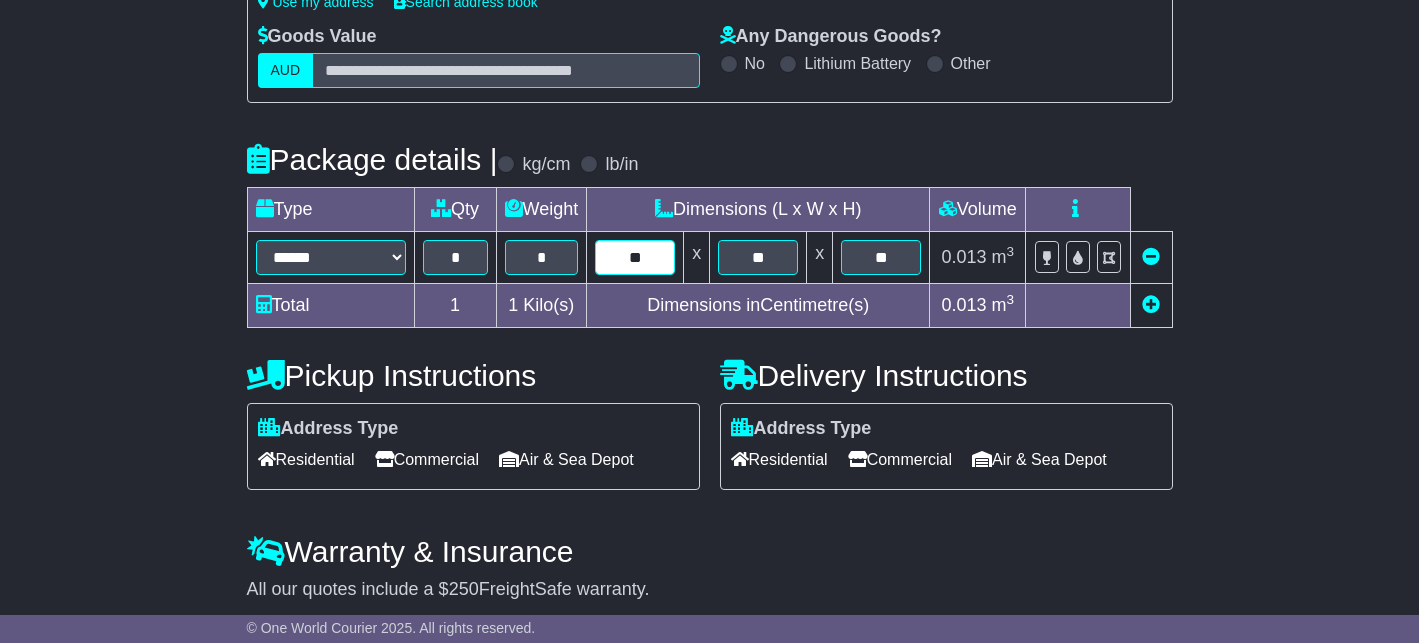 drag, startPoint x: 617, startPoint y: 257, endPoint x: 676, endPoint y: 257, distance: 59 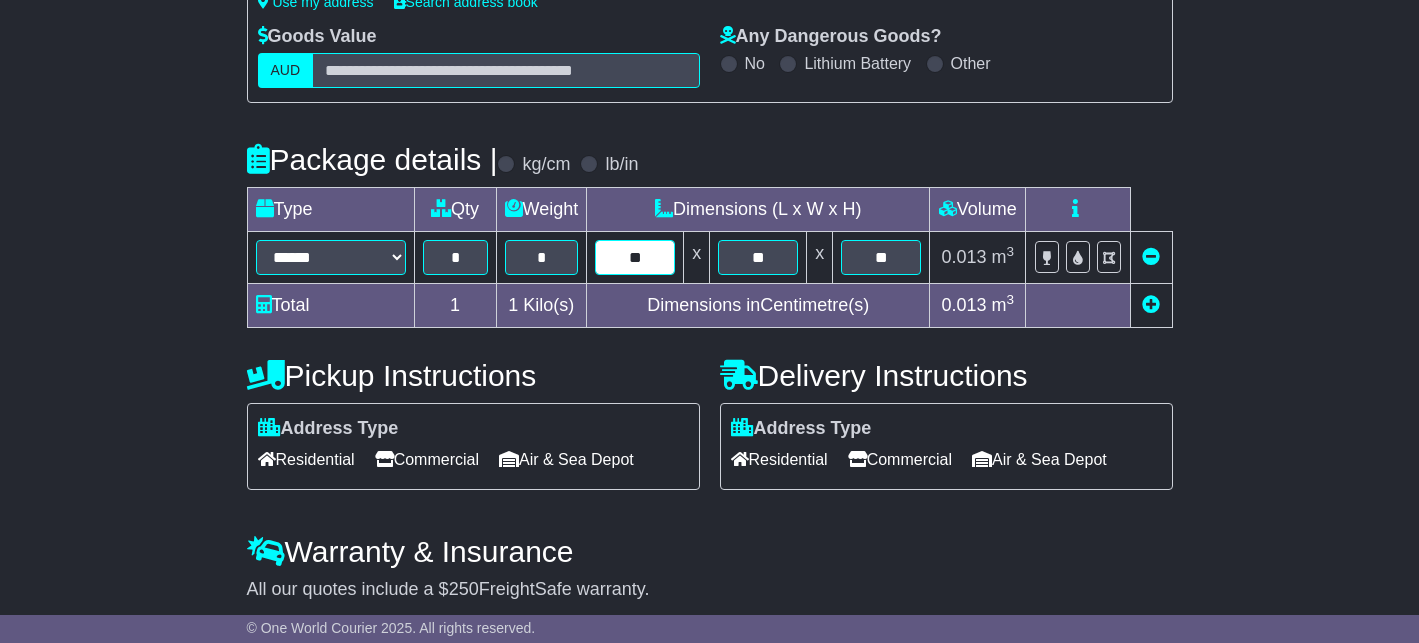 type on "**" 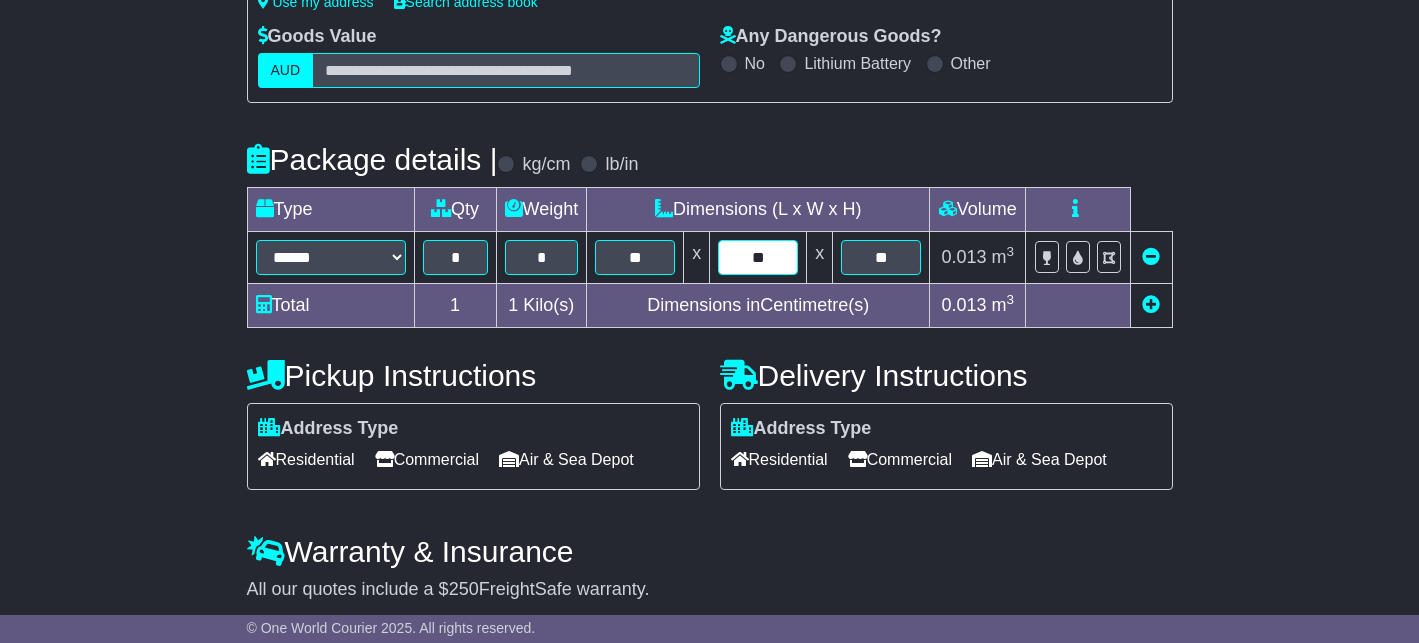 type on "**" 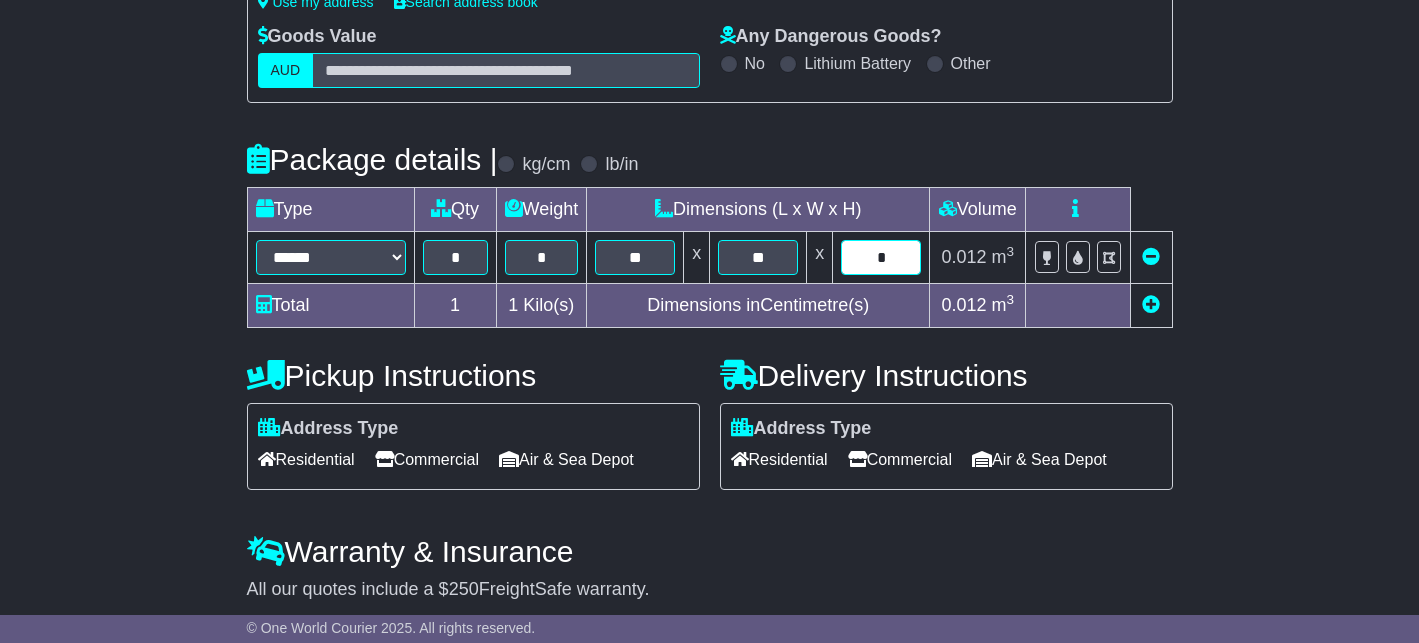 type on "*" 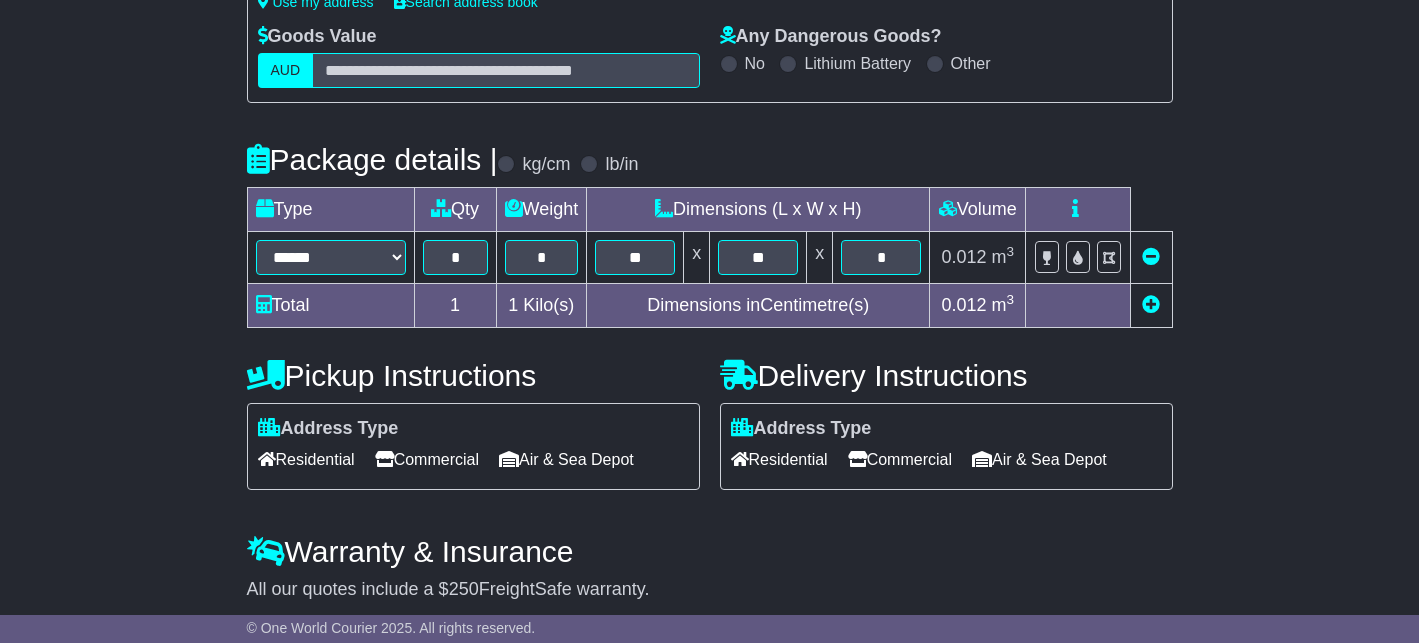 click on "**********" at bounding box center (709, 252) 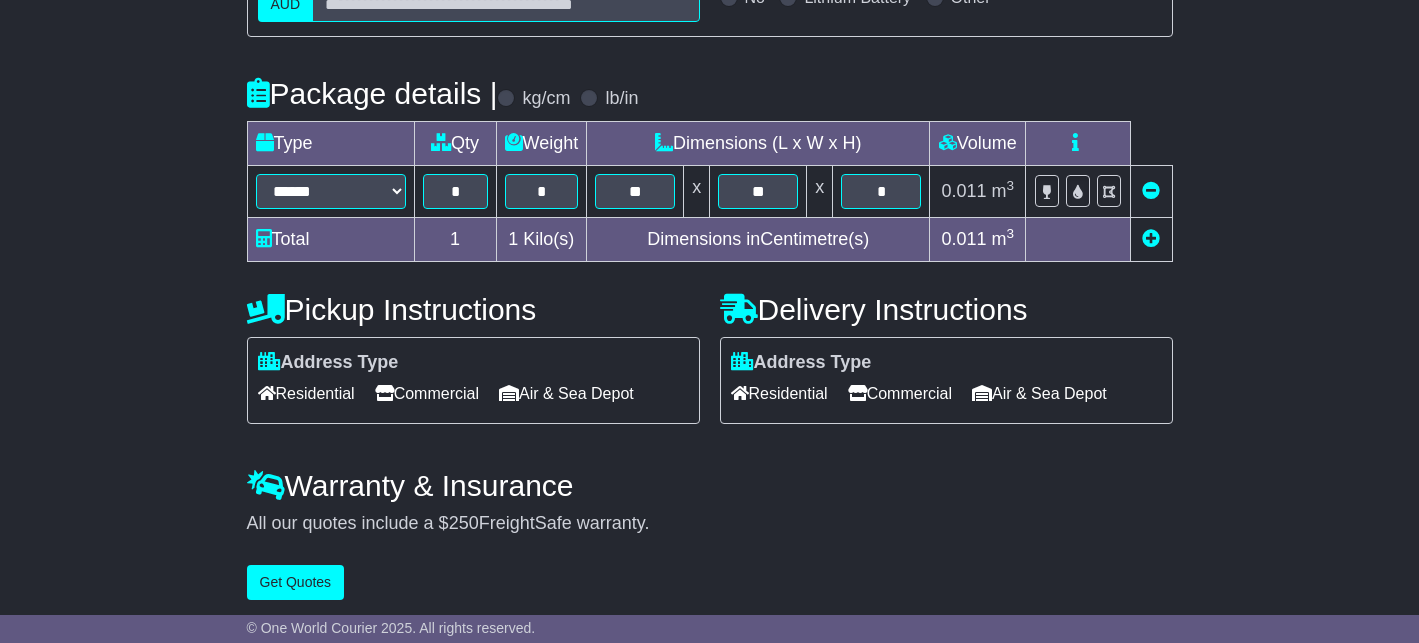 scroll, scrollTop: 434, scrollLeft: 0, axis: vertical 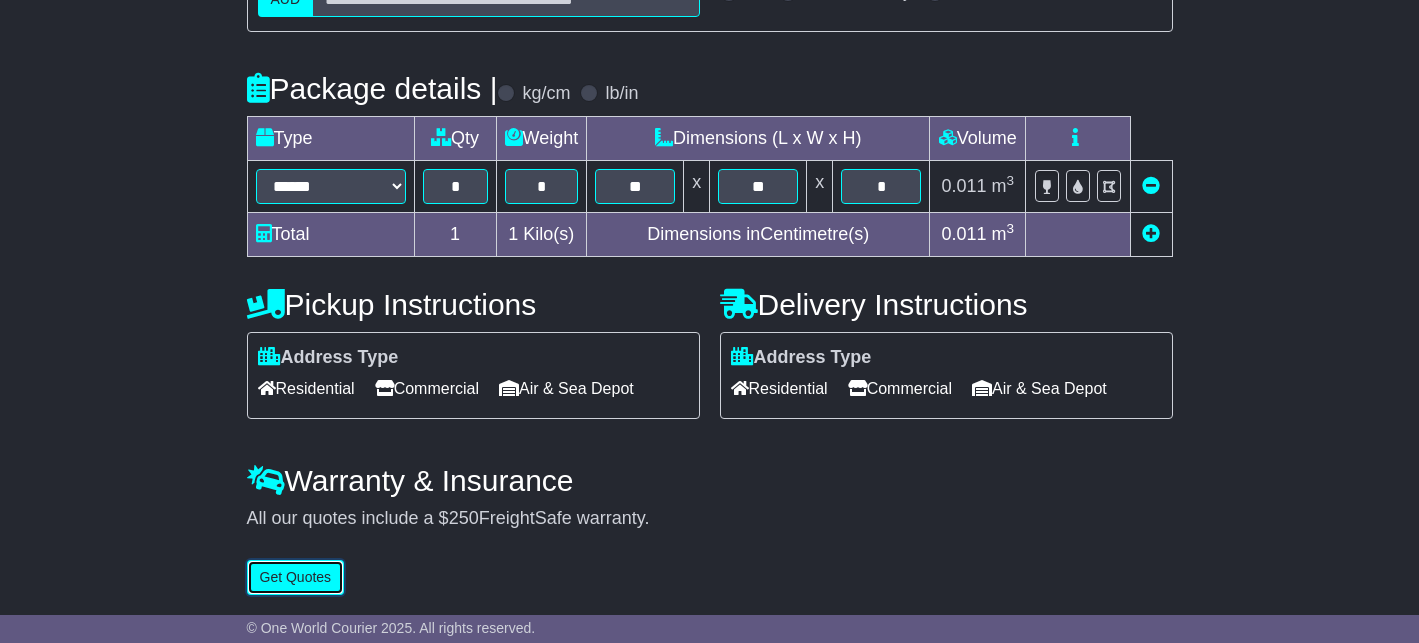 click on "Get Quotes" at bounding box center [296, 577] 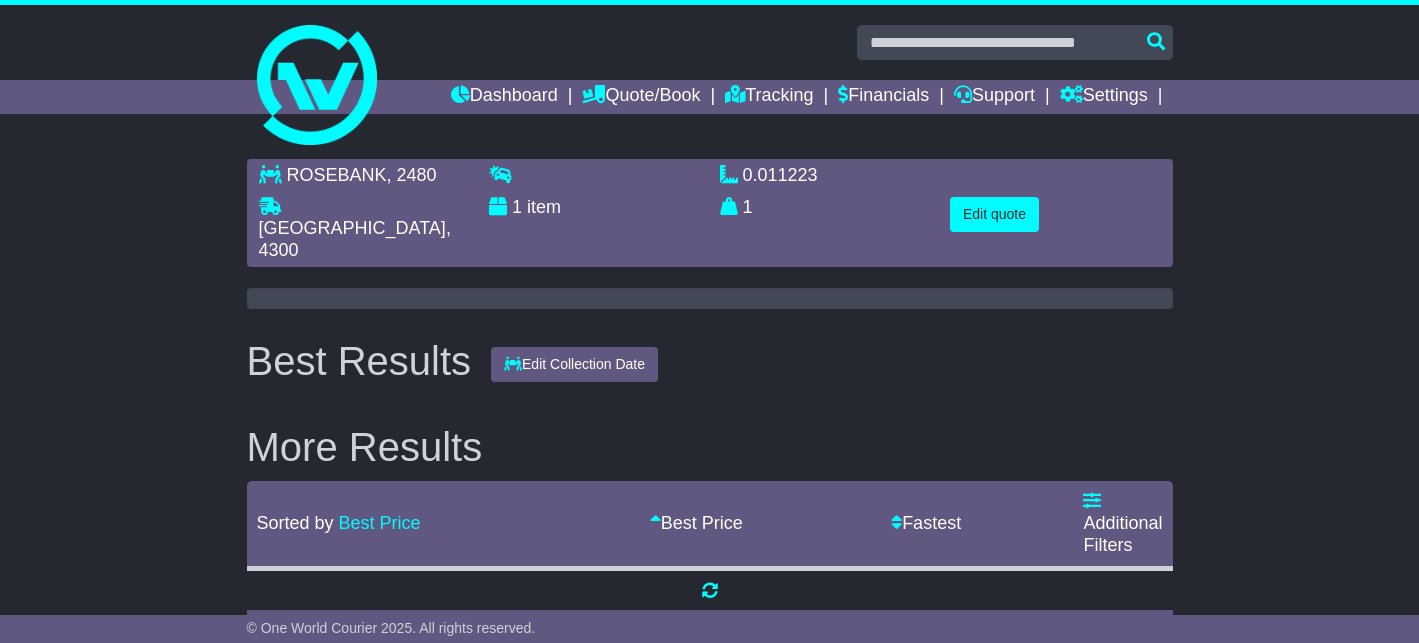 scroll, scrollTop: 0, scrollLeft: 0, axis: both 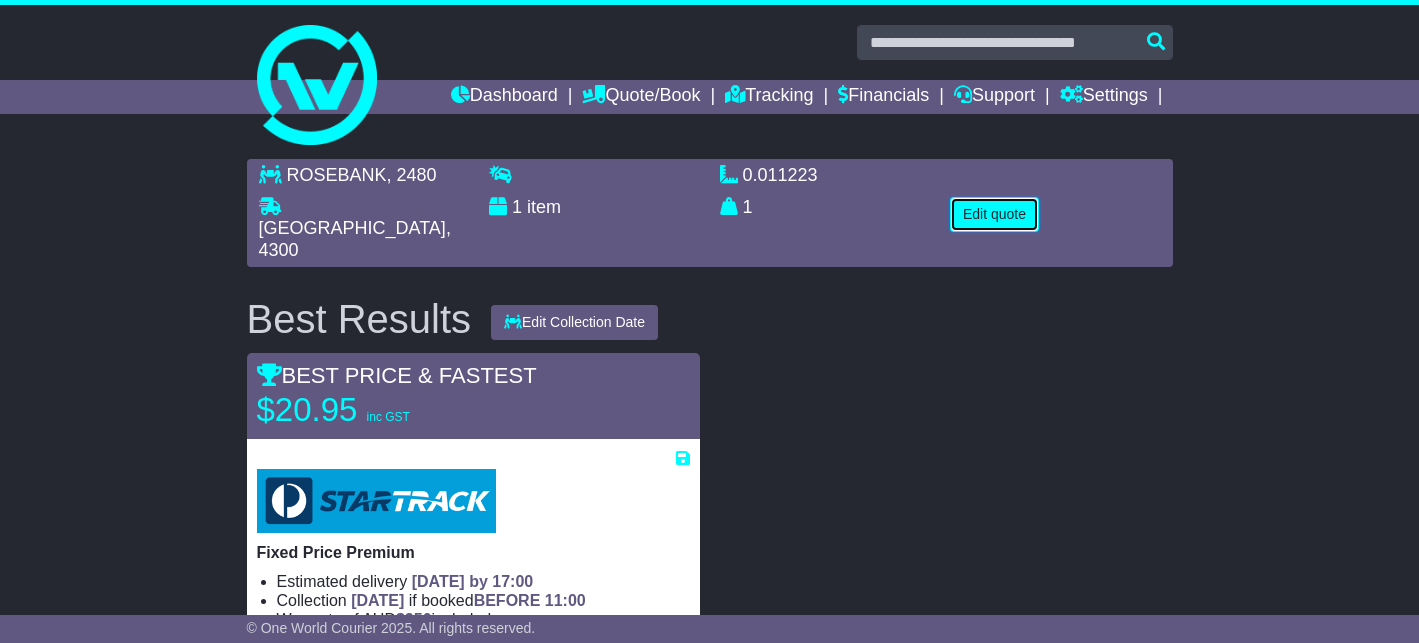 click on "Edit quote" at bounding box center (994, 214) 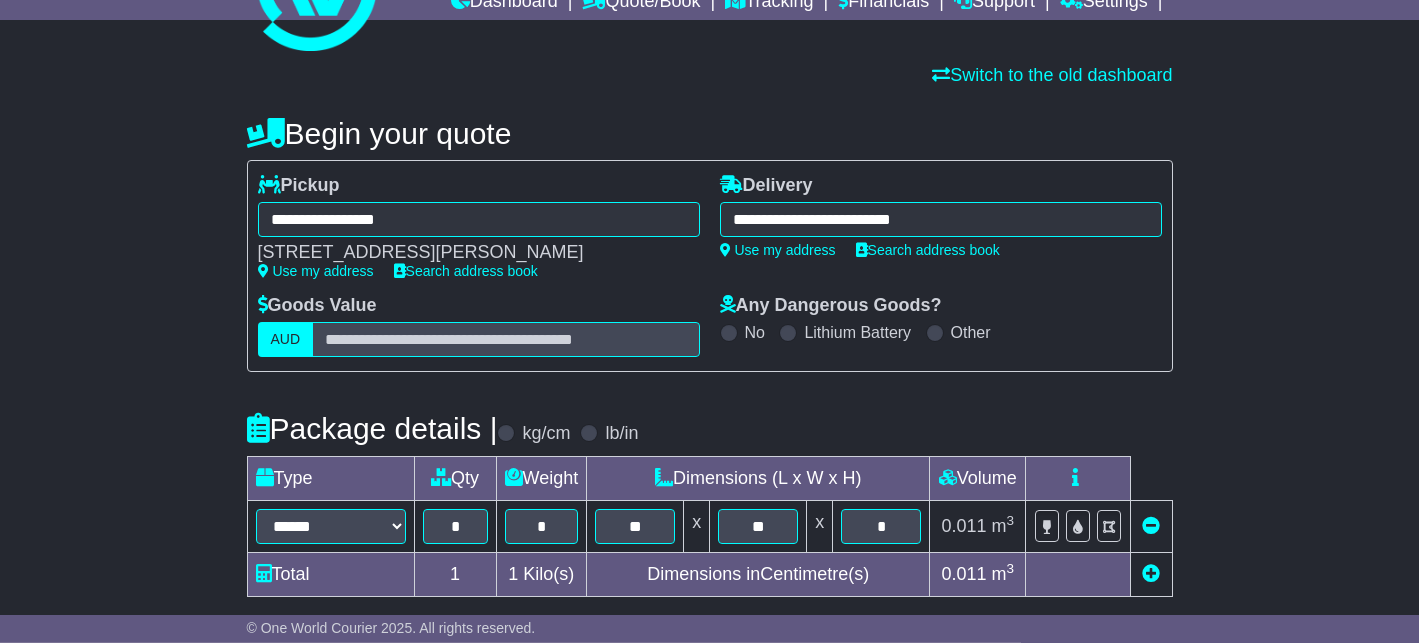 scroll, scrollTop: 115, scrollLeft: 0, axis: vertical 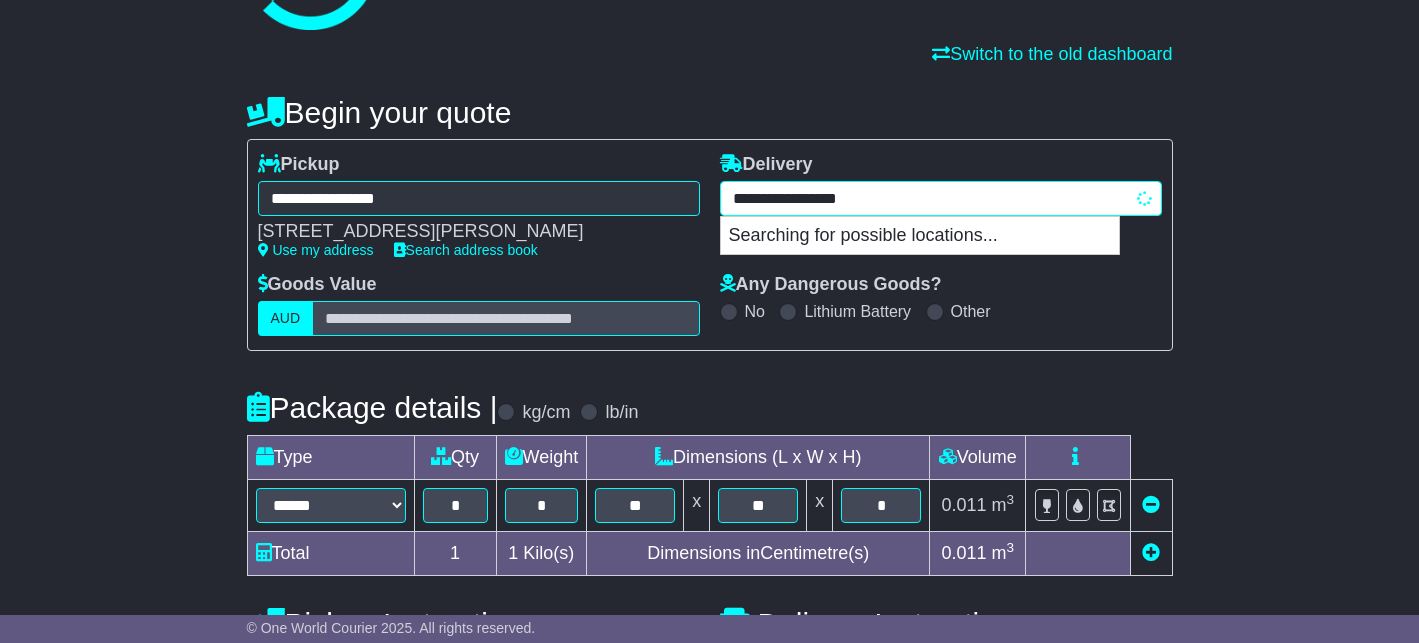 click on "**********" at bounding box center [941, 198] 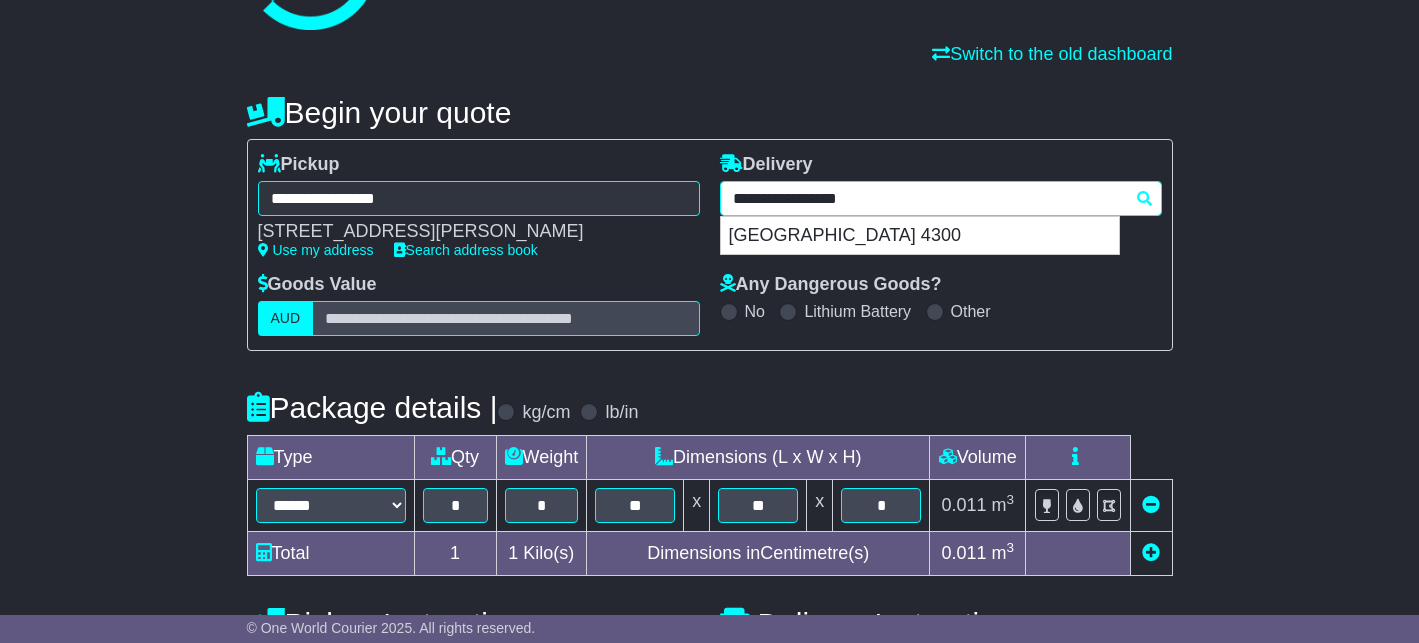 drag, startPoint x: 909, startPoint y: 200, endPoint x: 838, endPoint y: 195, distance: 71.17584 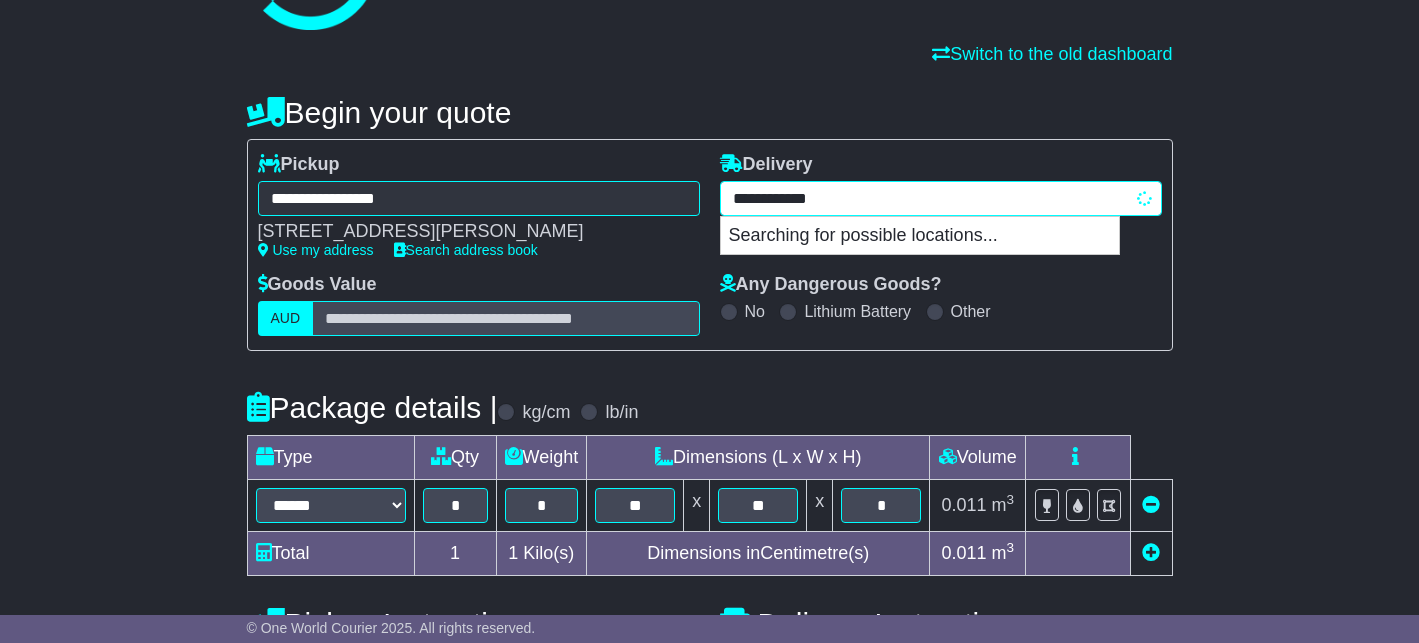 type on "**********" 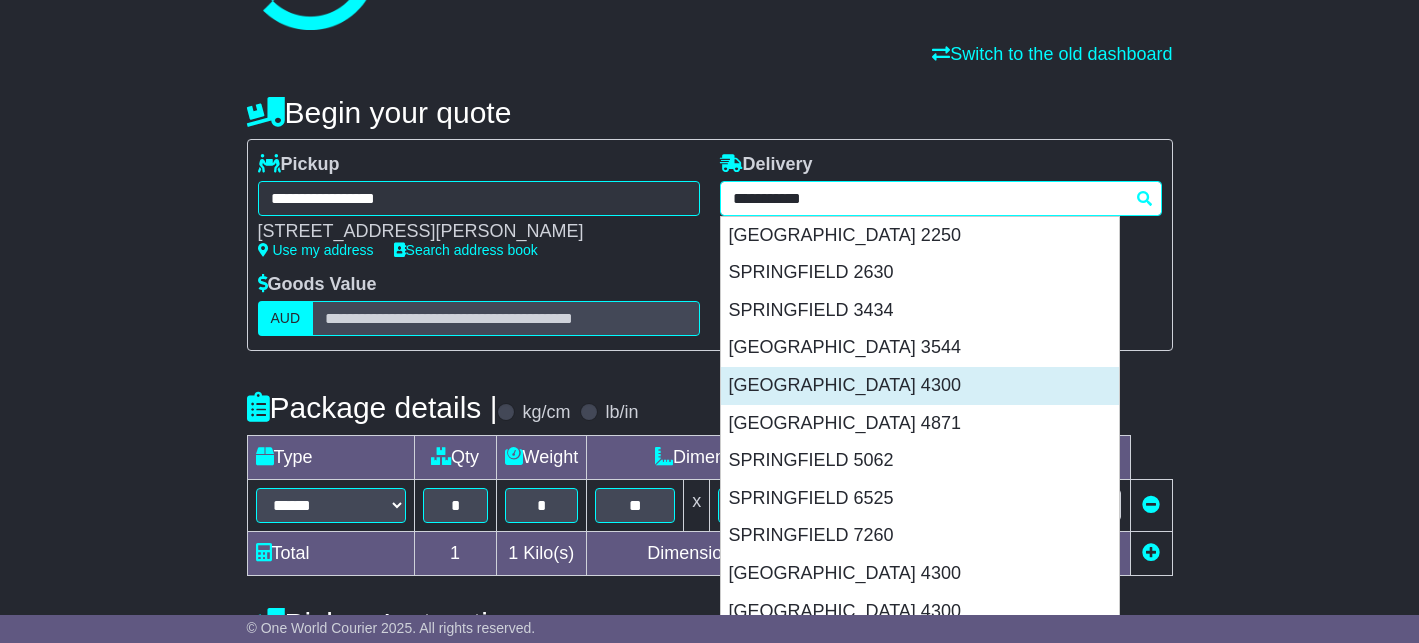 click on "SPRINGFIELD 4300" at bounding box center (920, 386) 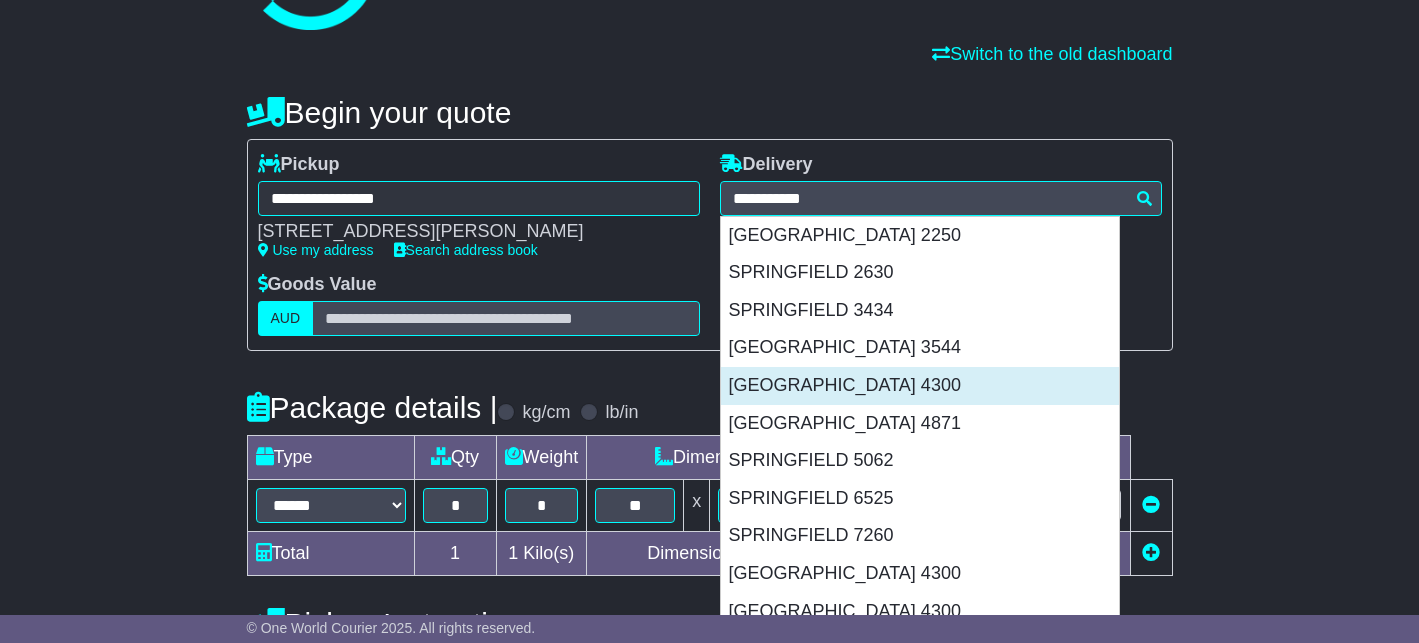 type on "**********" 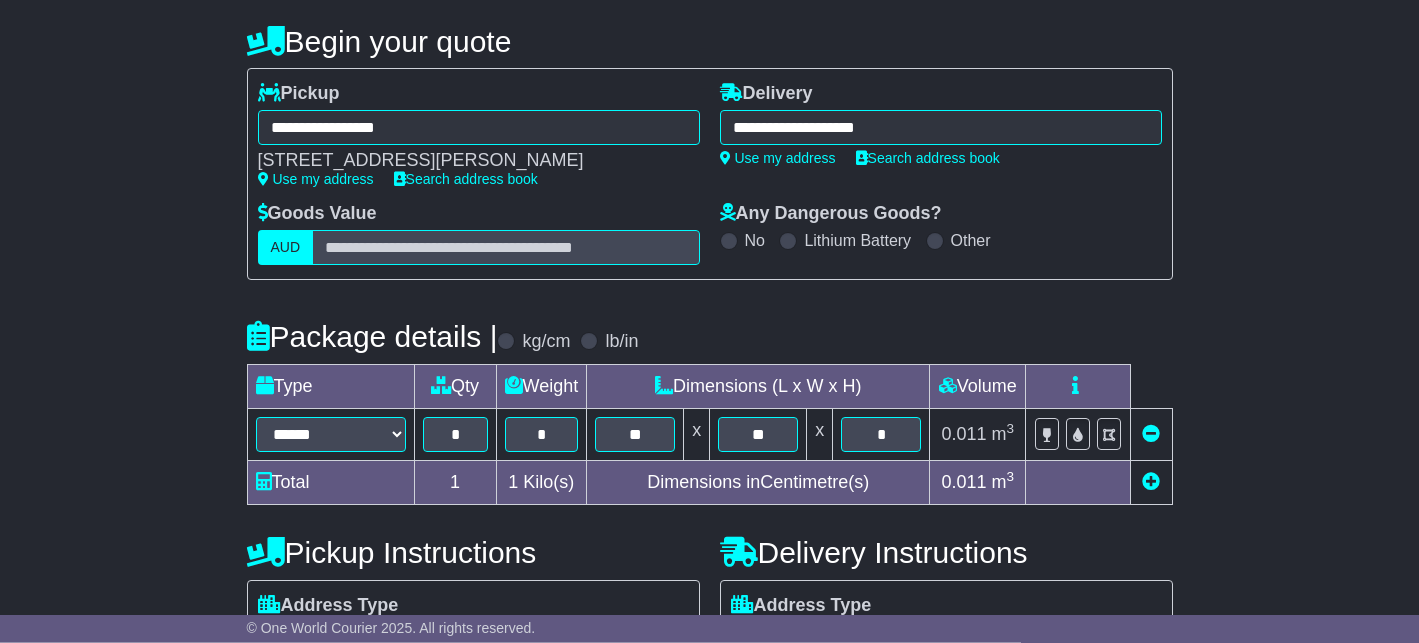 scroll, scrollTop: 198, scrollLeft: 0, axis: vertical 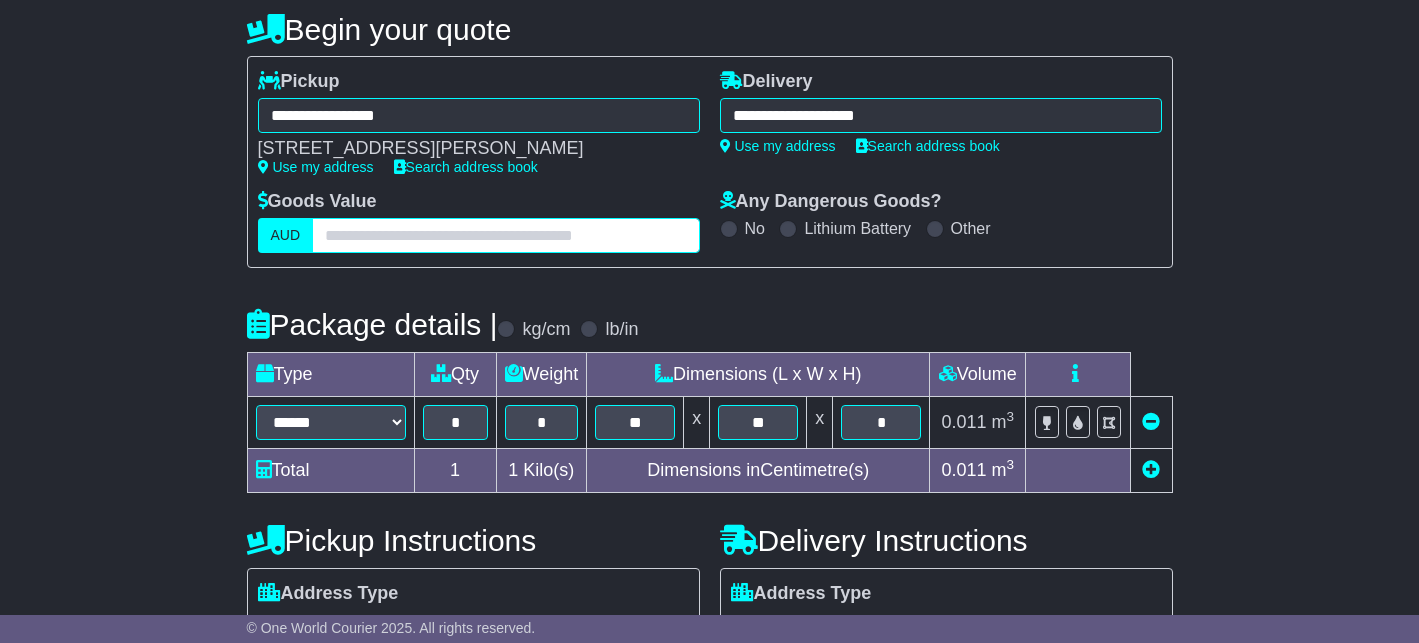 click at bounding box center [505, 235] 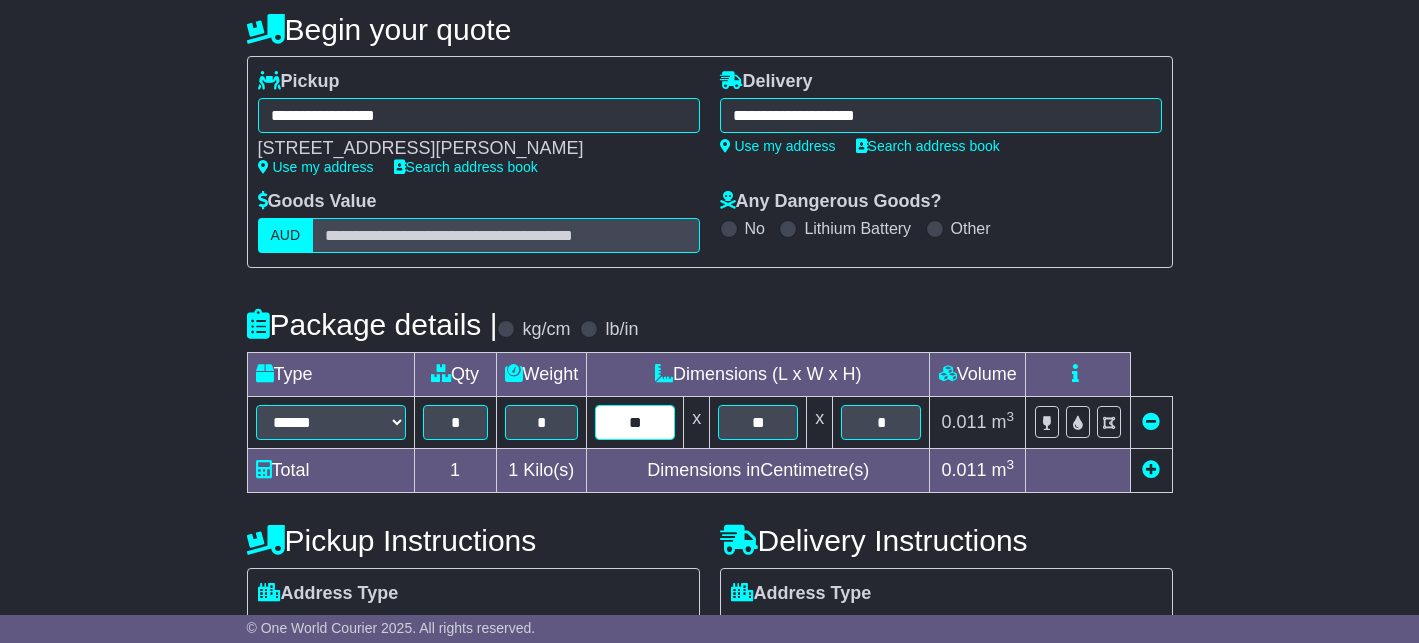 drag, startPoint x: 639, startPoint y: 419, endPoint x: 650, endPoint y: 419, distance: 11 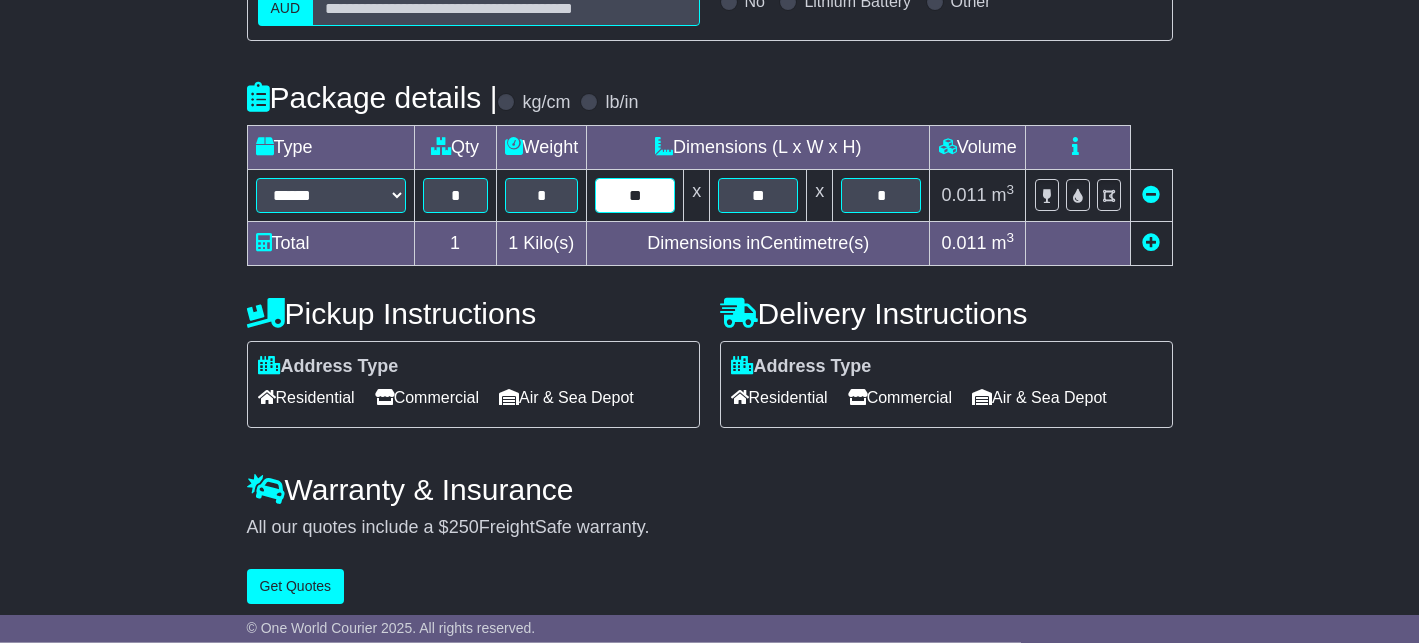 scroll, scrollTop: 434, scrollLeft: 0, axis: vertical 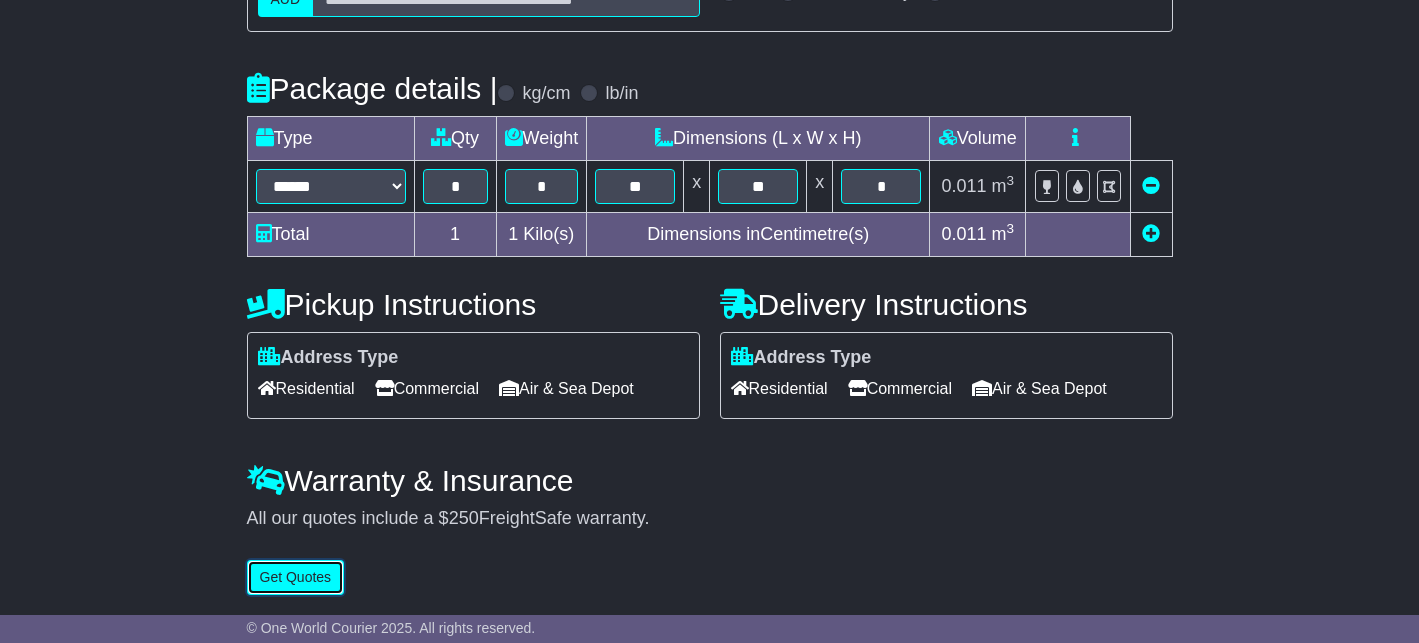 click on "Get Quotes" at bounding box center (296, 577) 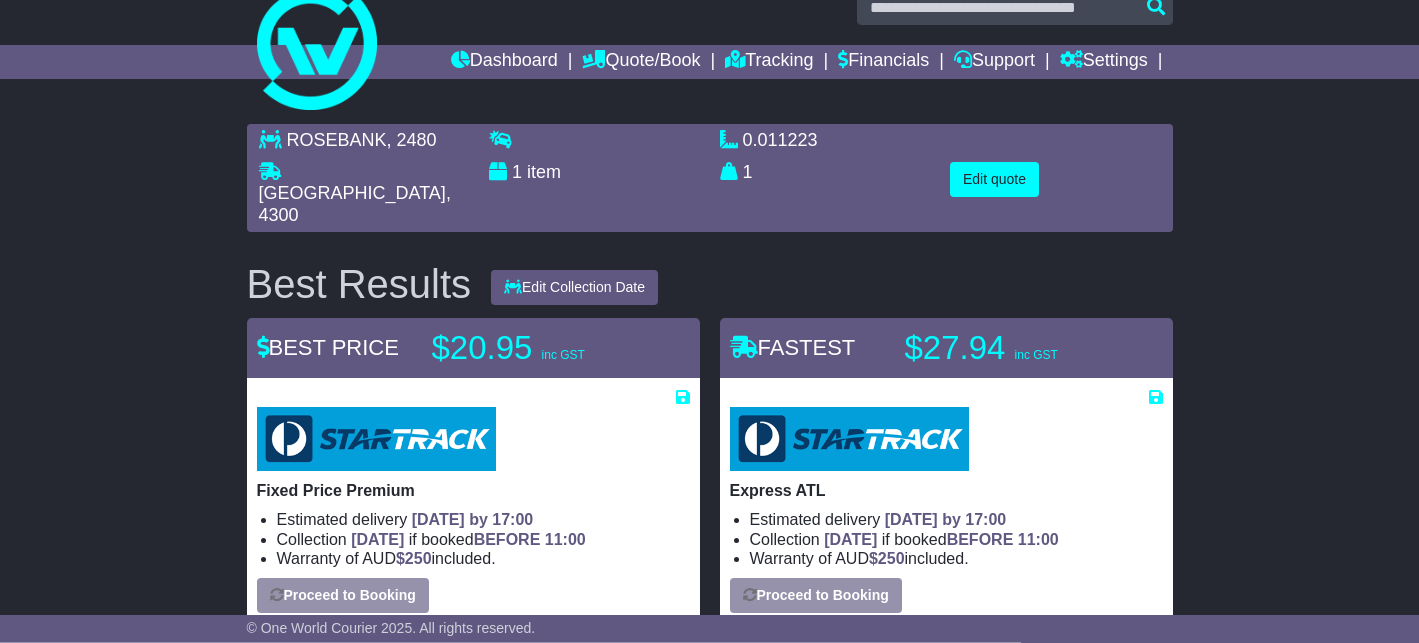 scroll, scrollTop: 297, scrollLeft: 0, axis: vertical 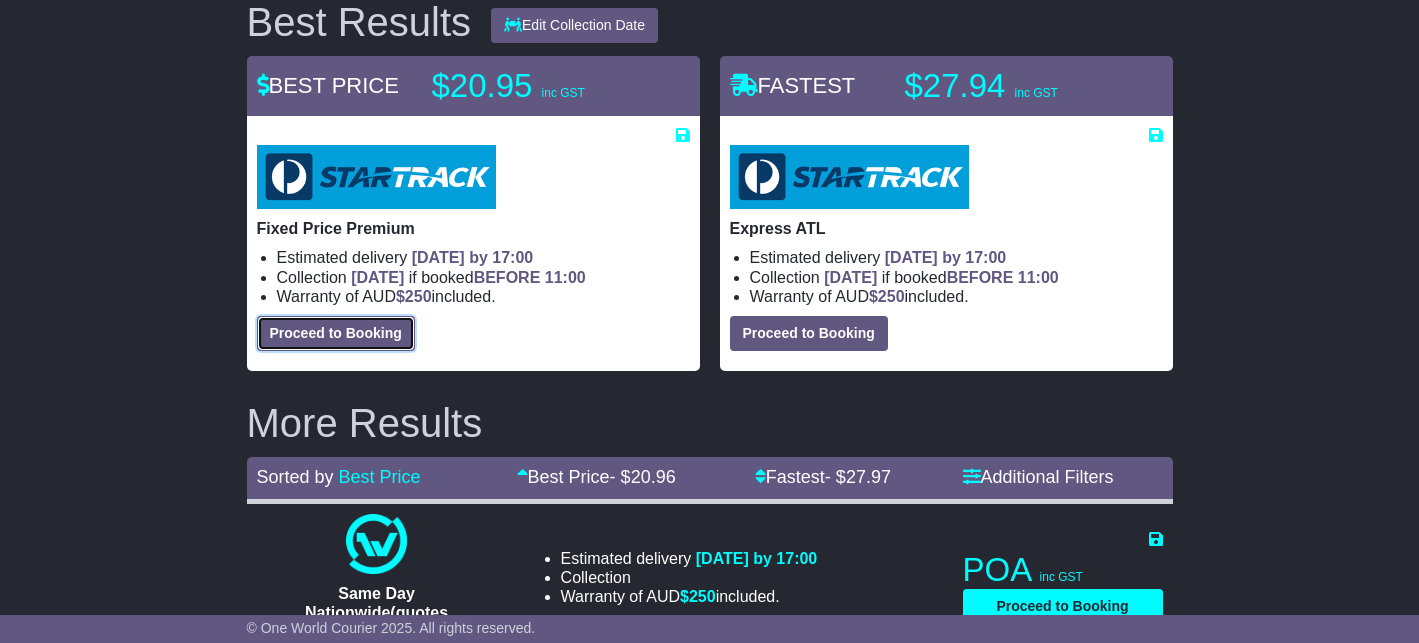 click on "Proceed to Booking" at bounding box center (336, 333) 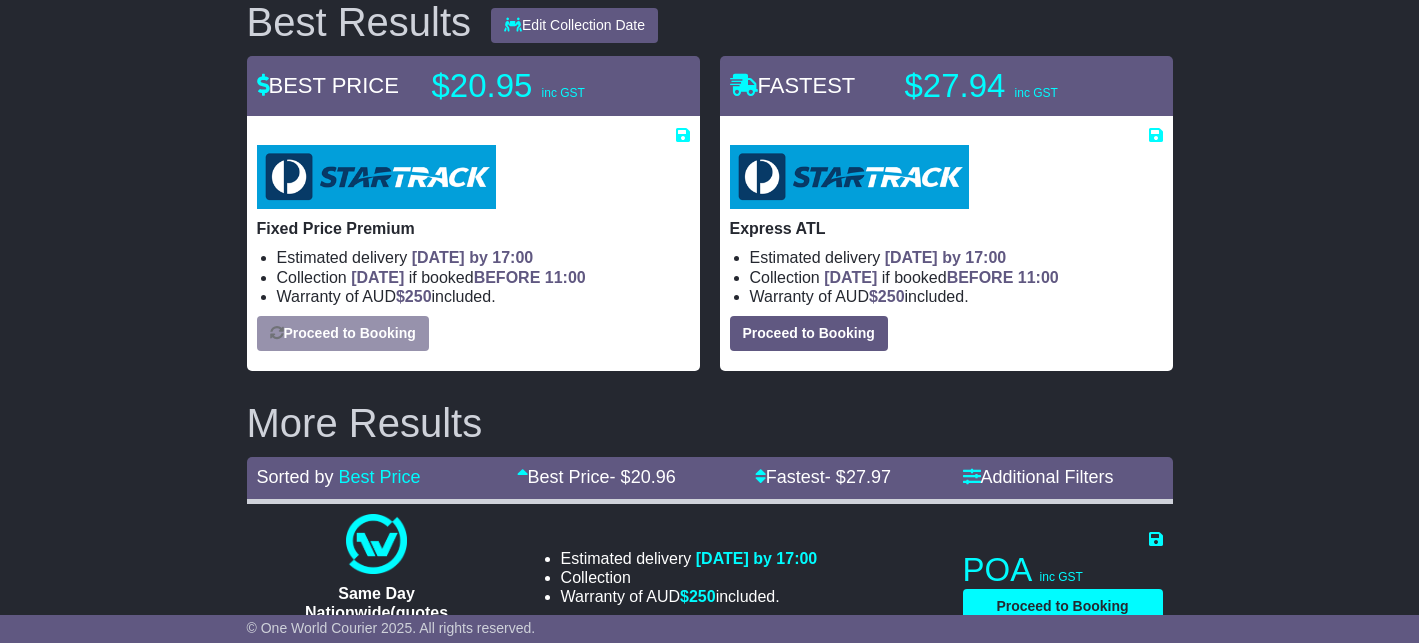 select on "**********" 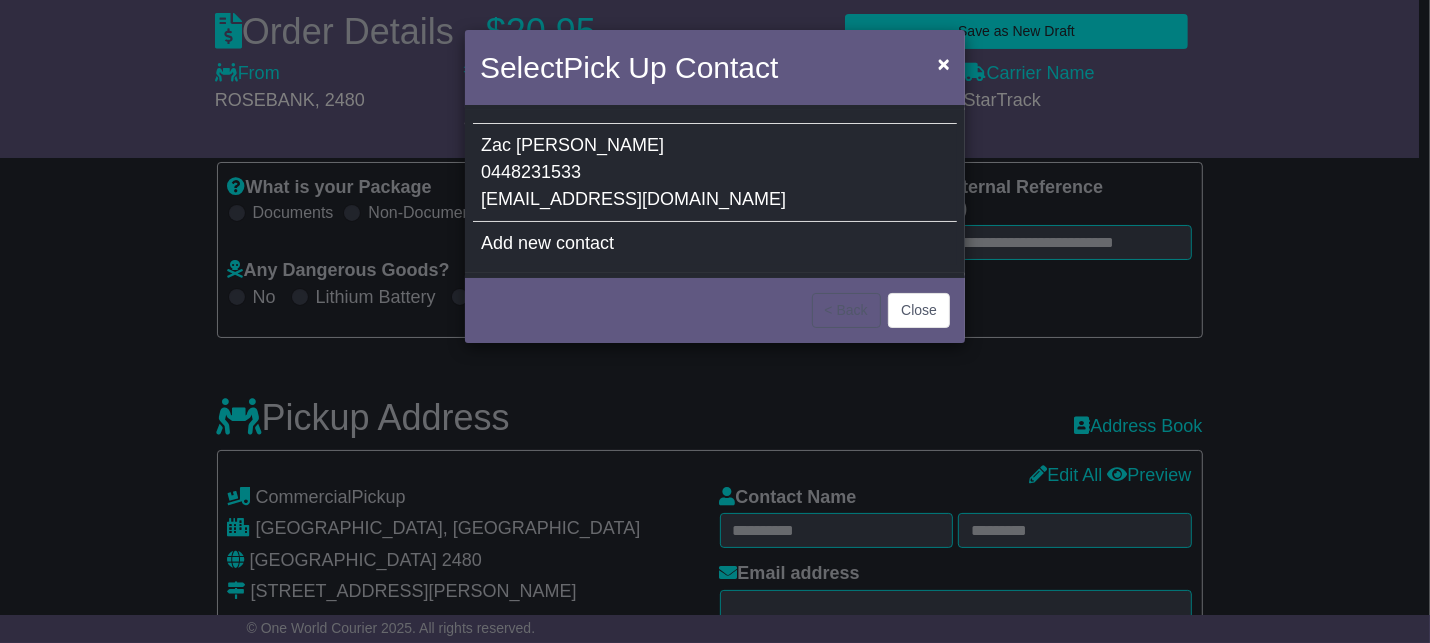 click on "Zac   Woods-Nieper
0448231533
info@woodsbicycleco.com.au" at bounding box center [715, 173] 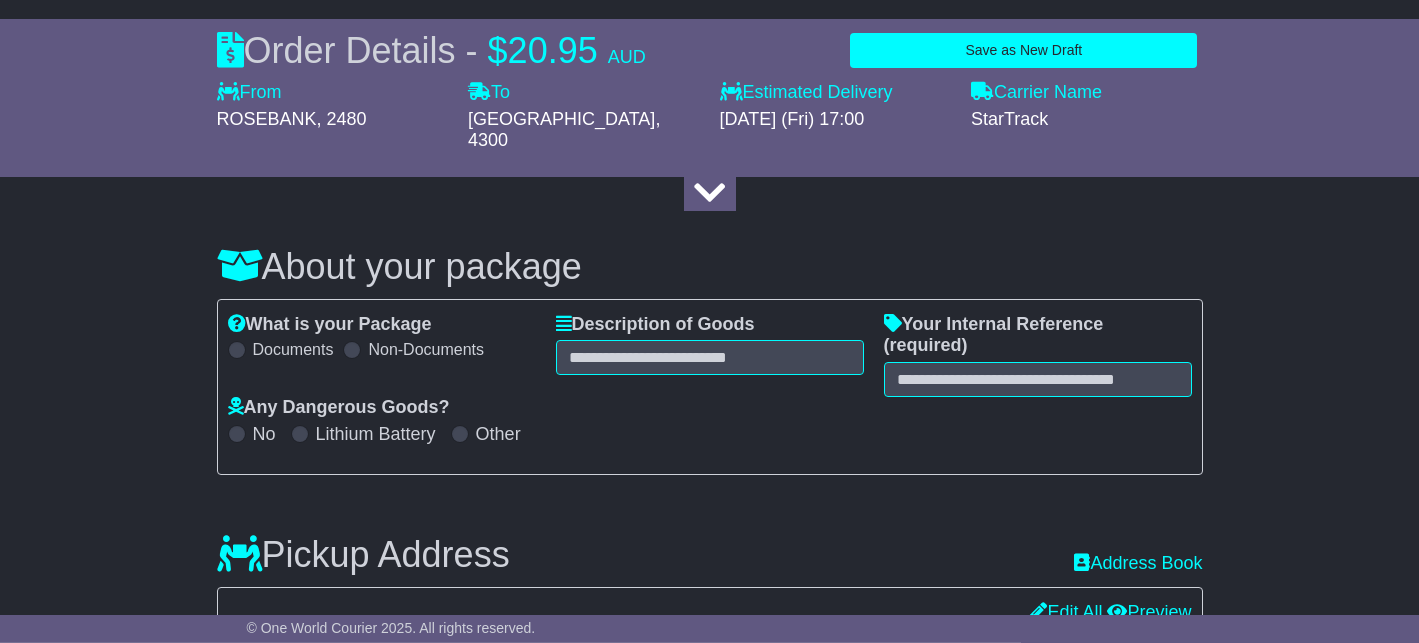 scroll, scrollTop: 165, scrollLeft: 0, axis: vertical 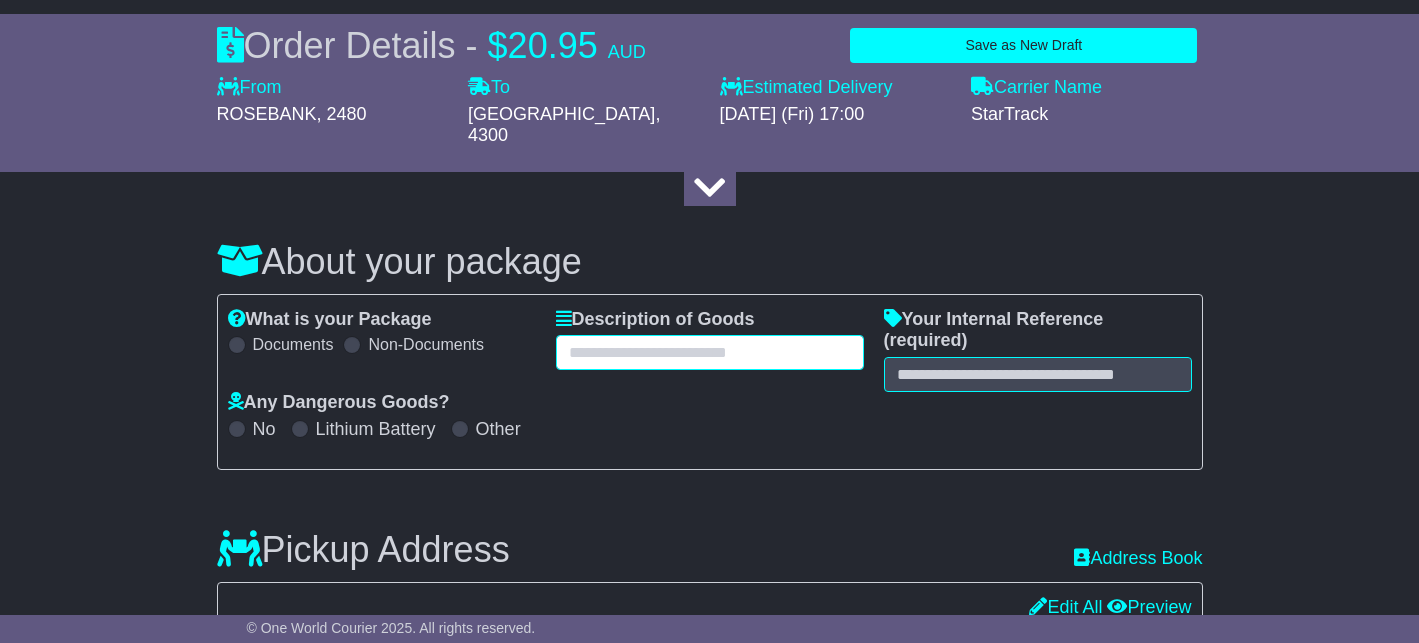 click at bounding box center (710, 352) 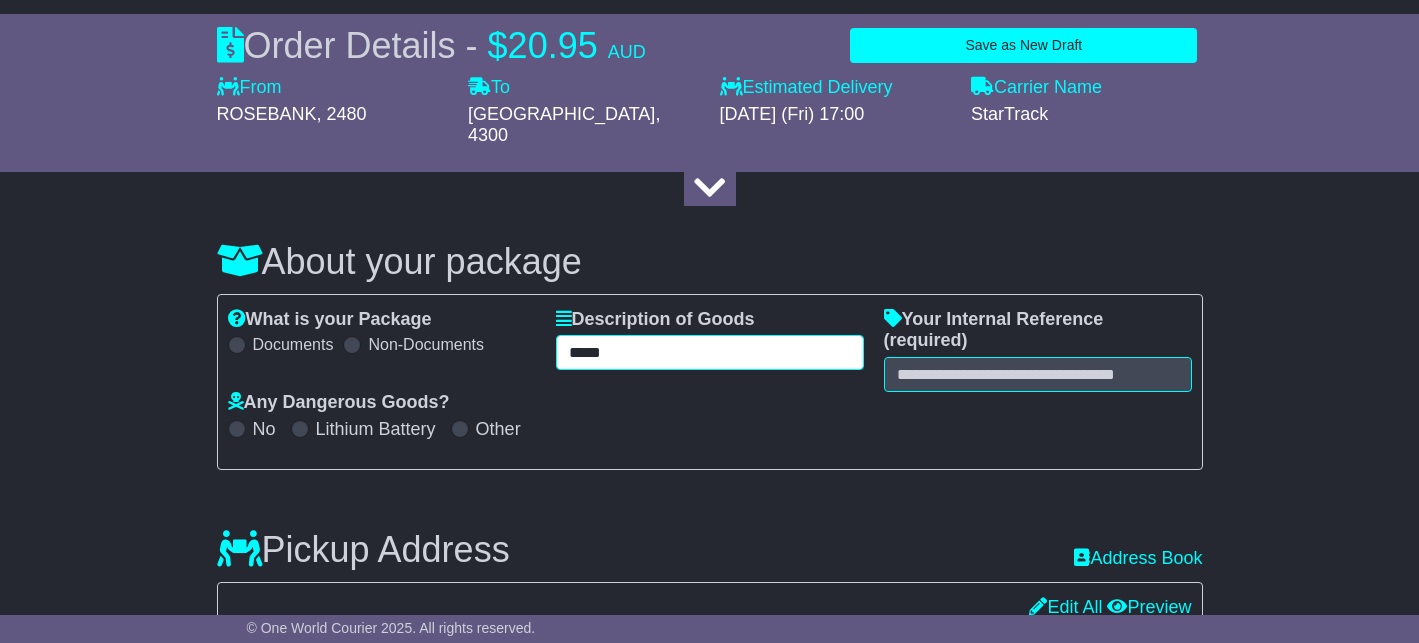 type on "*****" 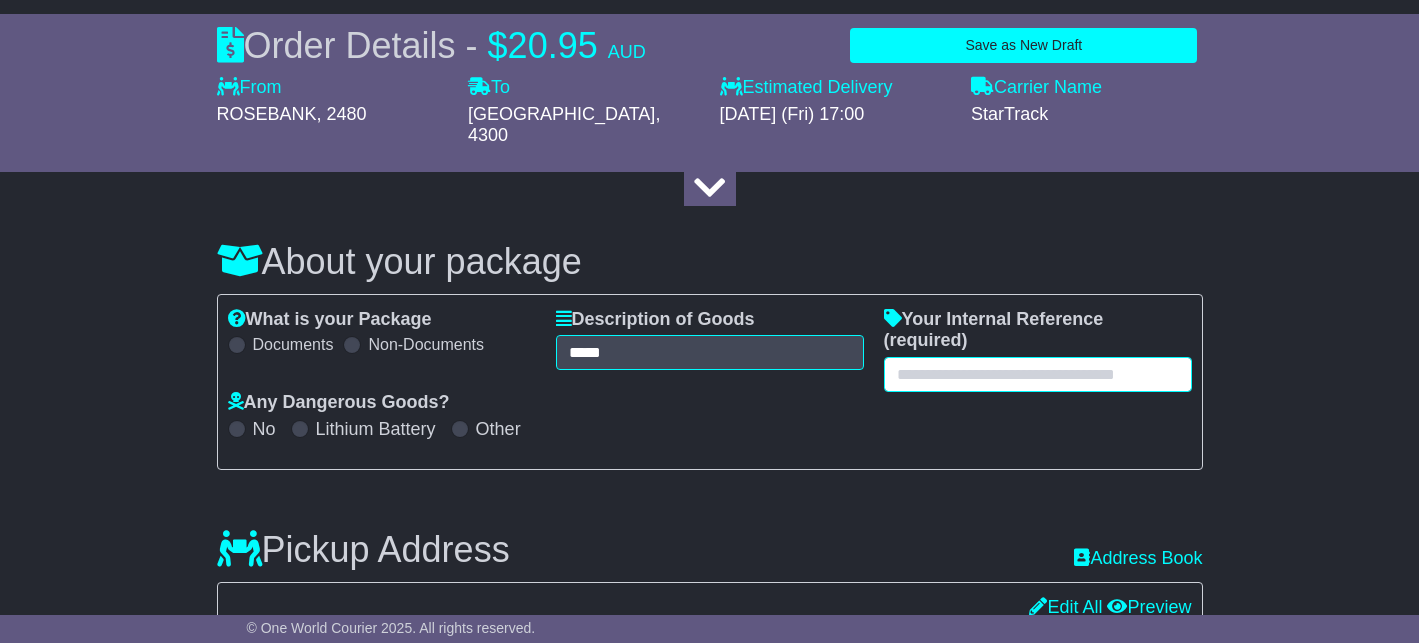 click at bounding box center (1038, 374) 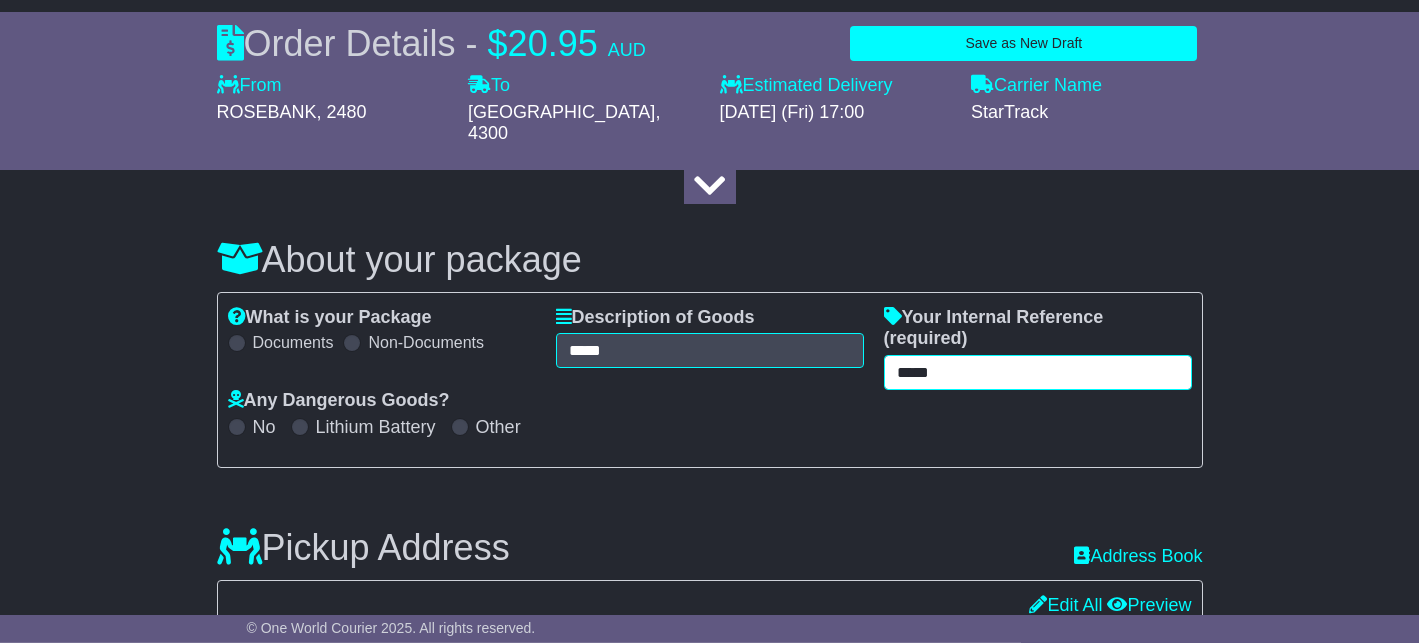 scroll, scrollTop: 181, scrollLeft: 0, axis: vertical 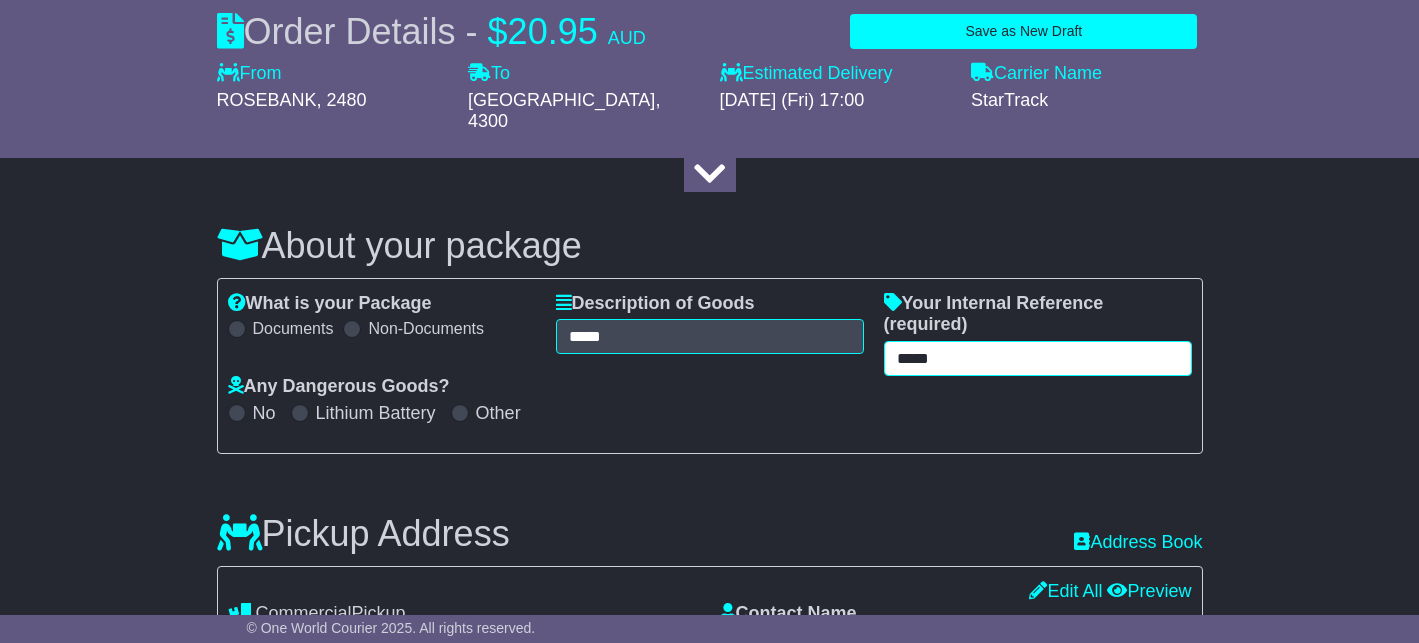 type on "*****" 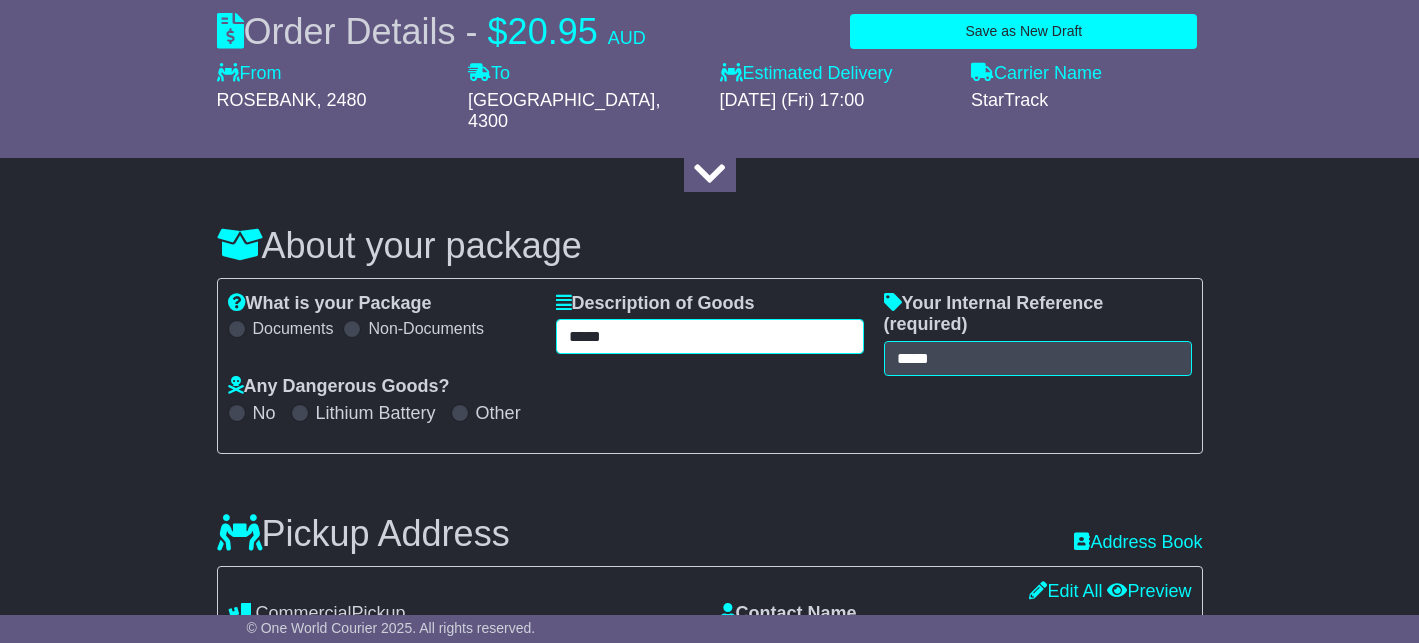 click on "*****" at bounding box center (710, 336) 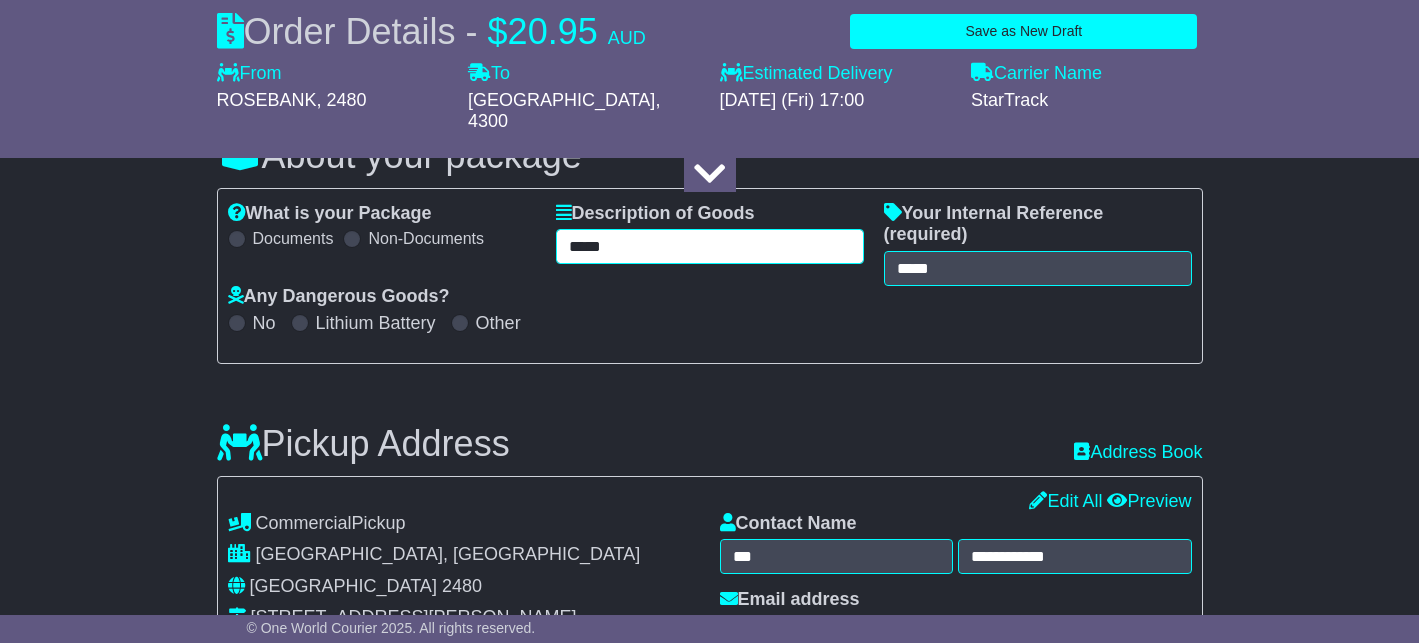 scroll, scrollTop: 264, scrollLeft: 0, axis: vertical 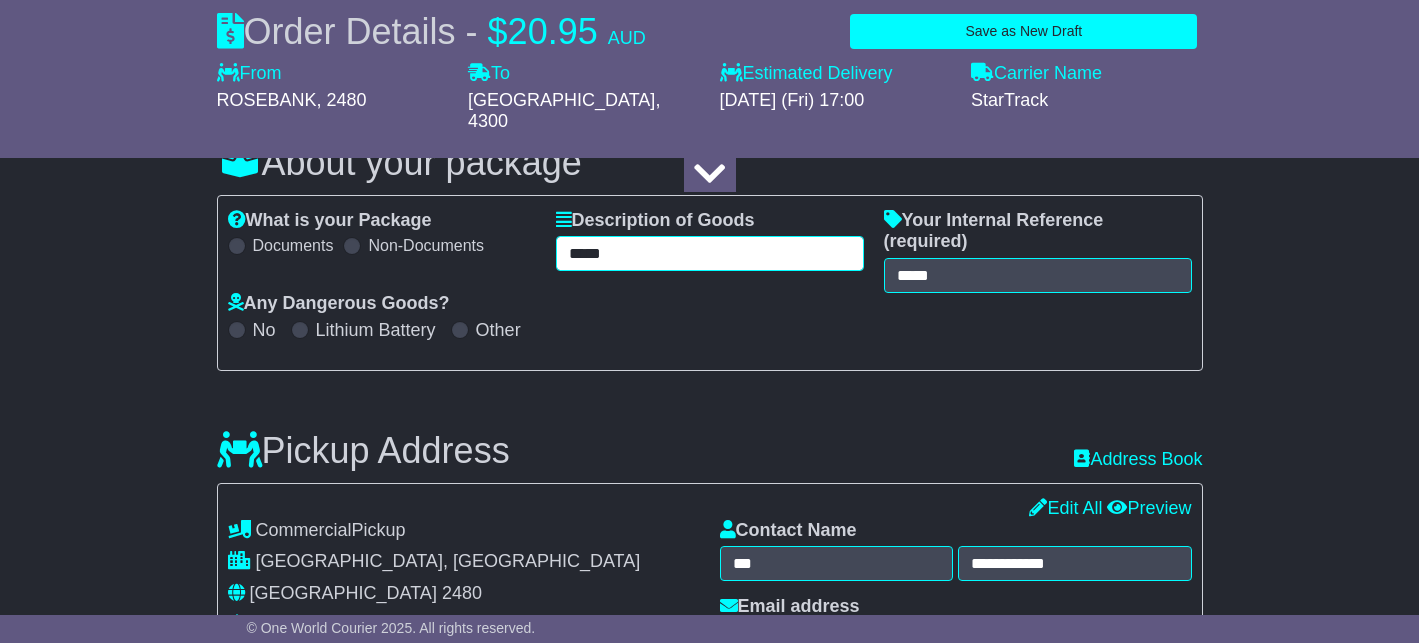 drag, startPoint x: 638, startPoint y: 238, endPoint x: 560, endPoint y: 225, distance: 79.07591 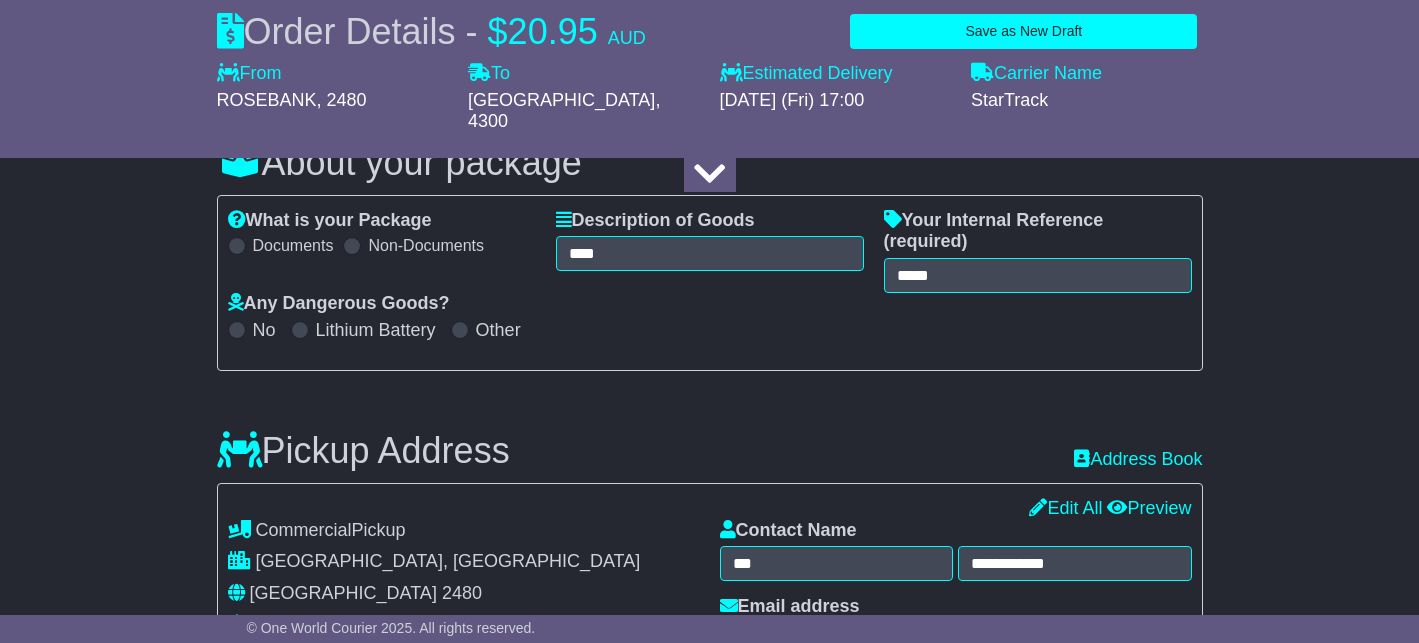 click on "Pickup Address
Recent:
Address Book" at bounding box center [710, 436] 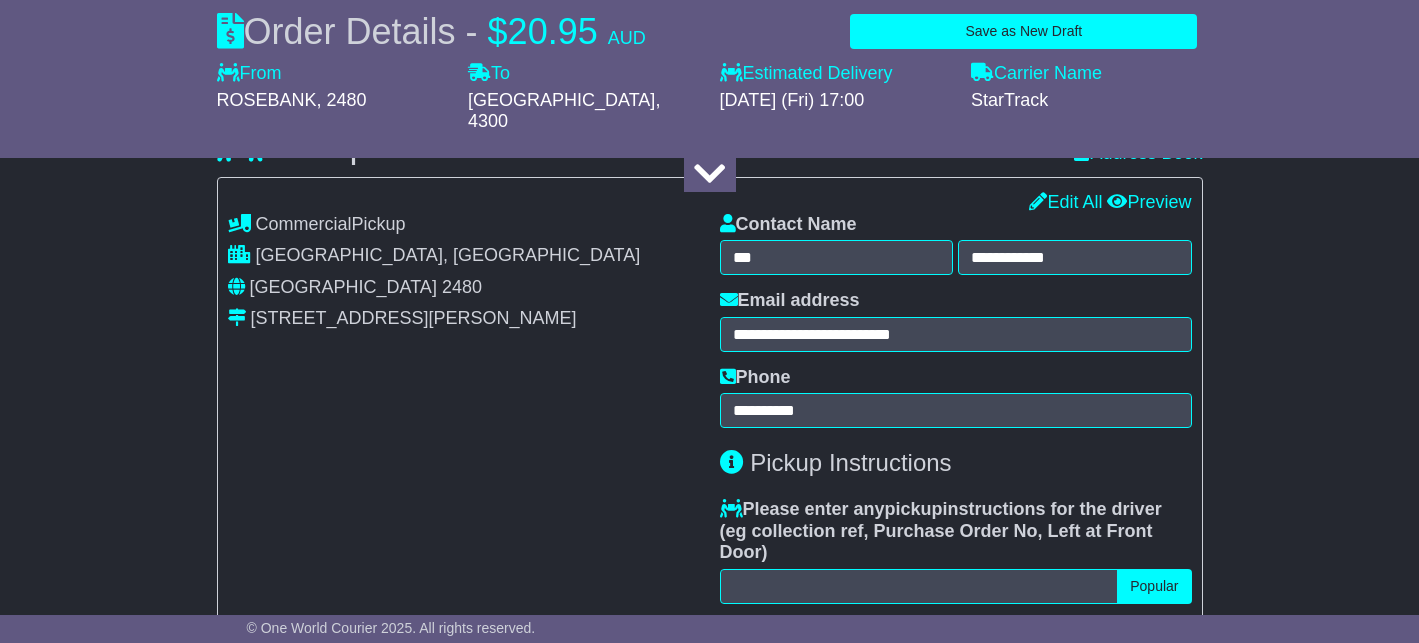scroll, scrollTop: 231, scrollLeft: 0, axis: vertical 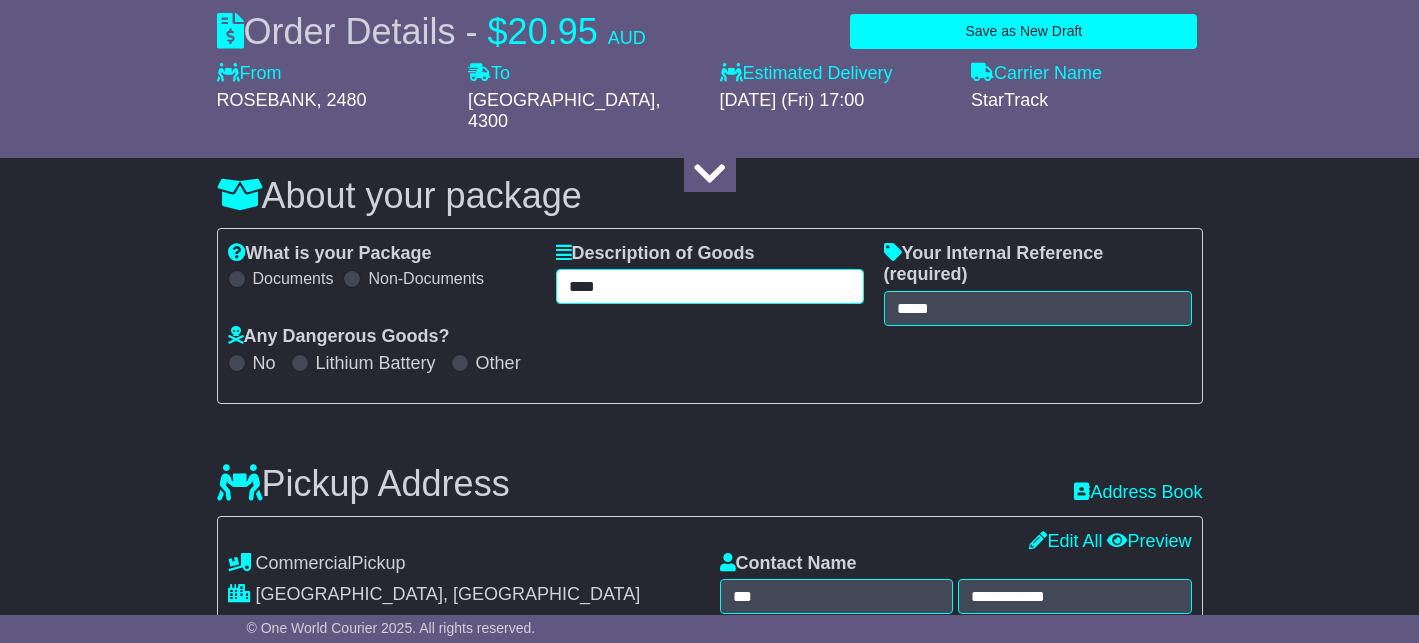 drag, startPoint x: 616, startPoint y: 269, endPoint x: 539, endPoint y: 257, distance: 77.92946 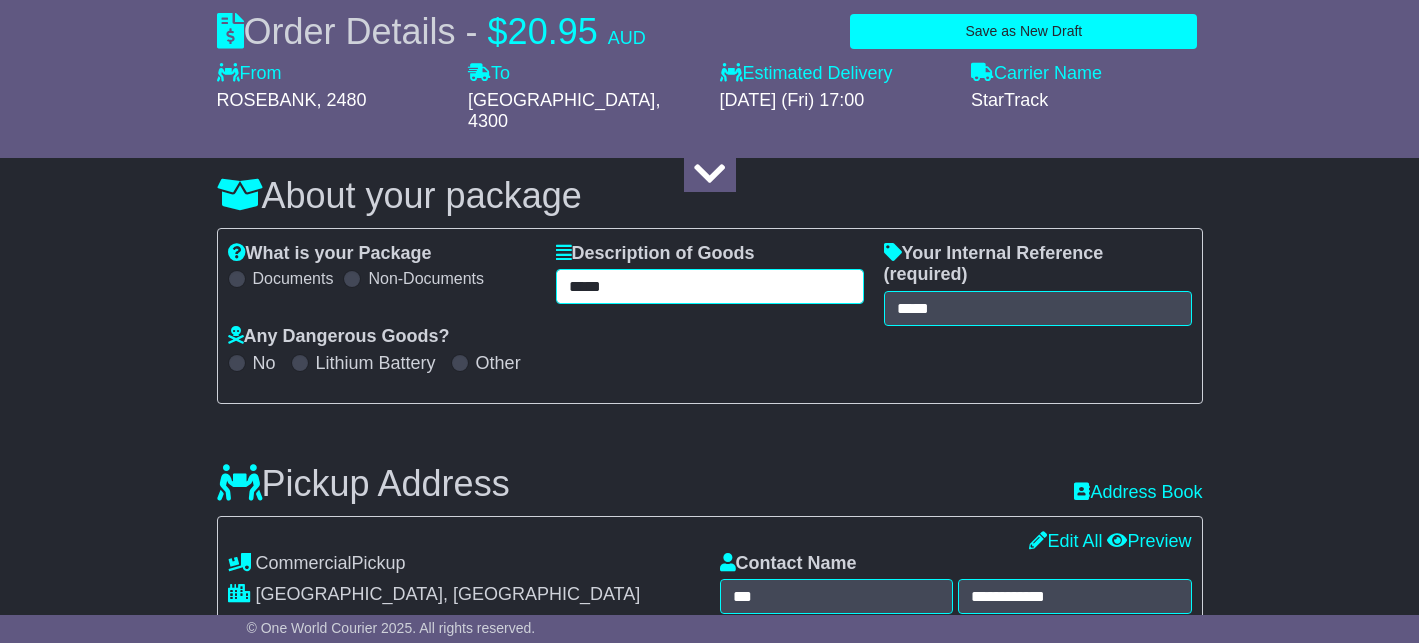 click on "*****" at bounding box center (710, 286) 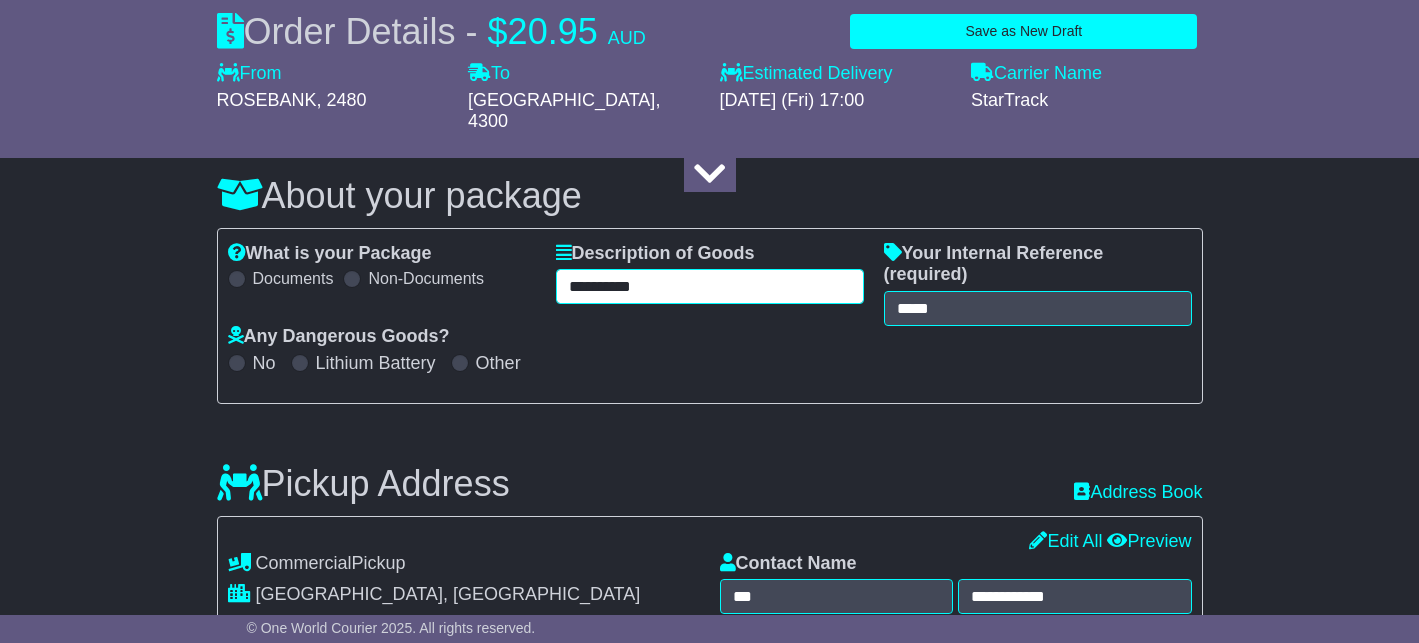 type on "**********" 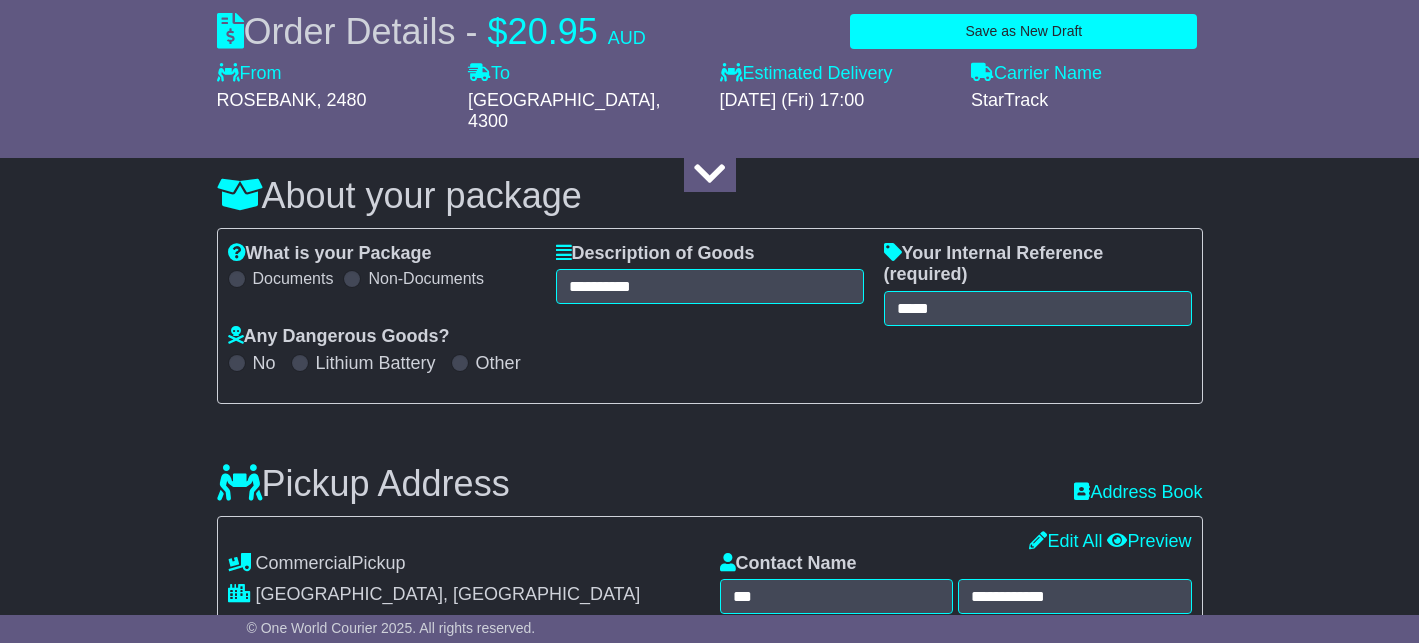 click on "**********" at bounding box center (710, 1482) 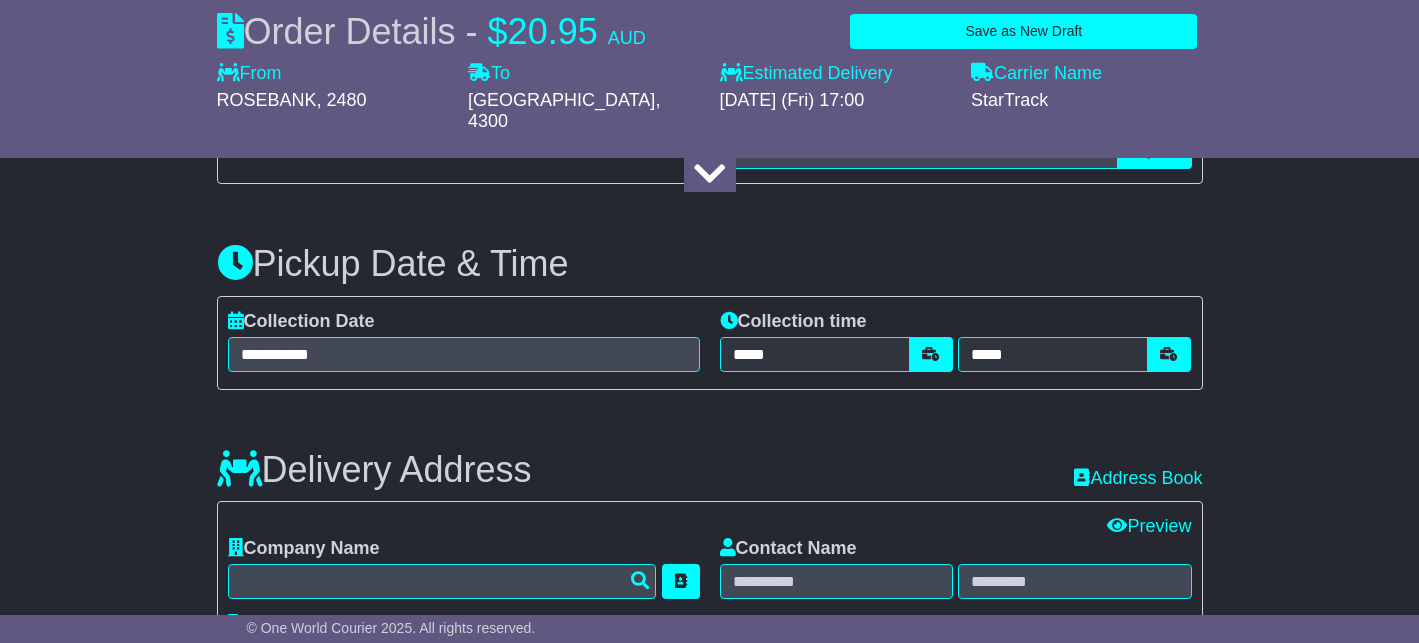 scroll, scrollTop: 1006, scrollLeft: 0, axis: vertical 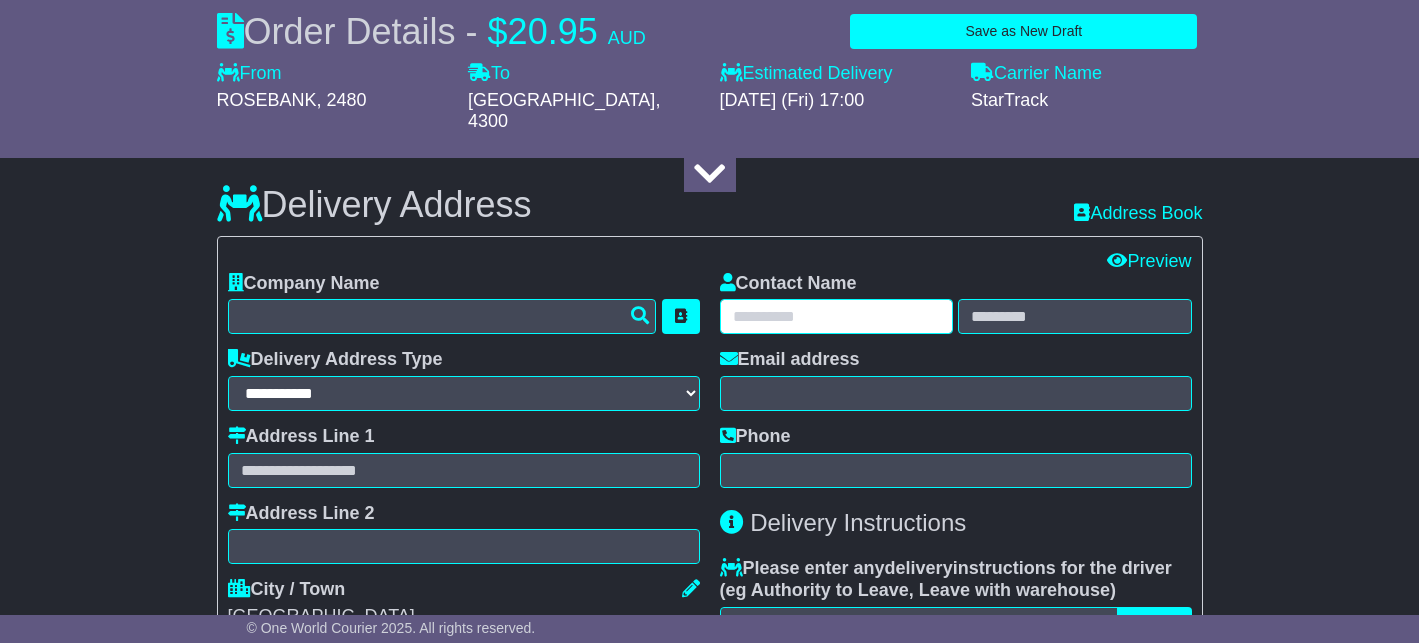 click at bounding box center (837, 316) 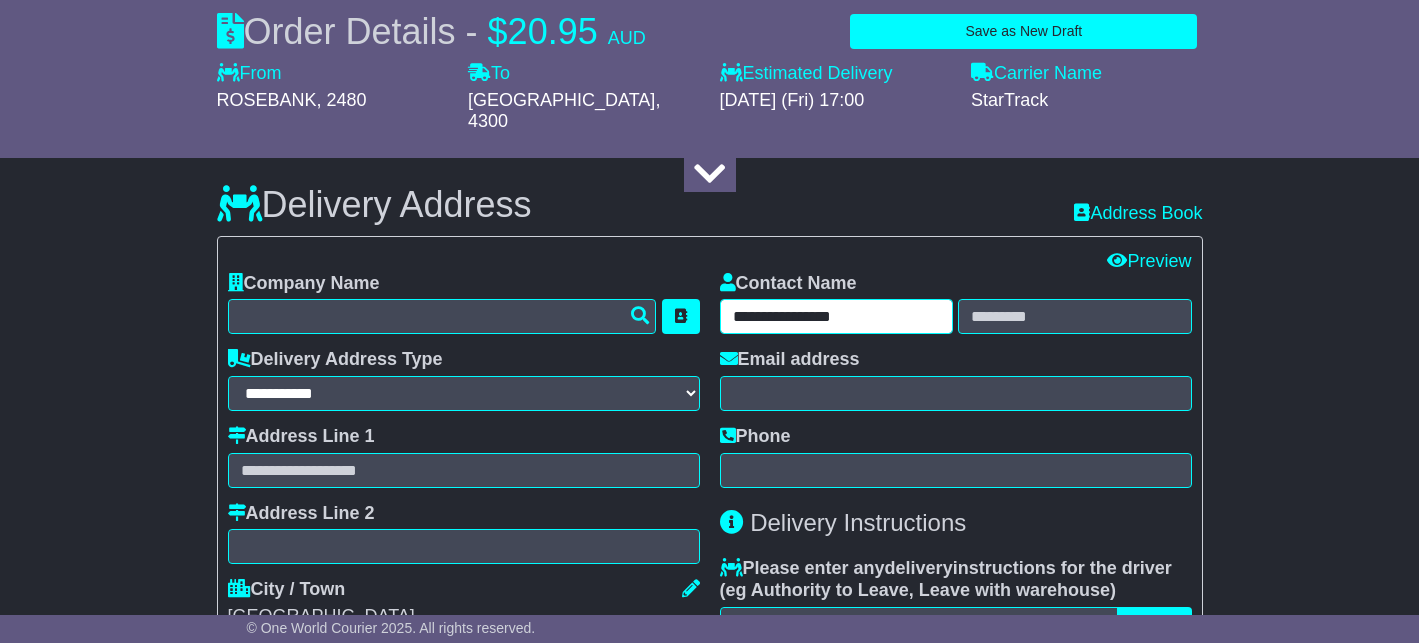 drag, startPoint x: 869, startPoint y: 303, endPoint x: 789, endPoint y: 299, distance: 80.09994 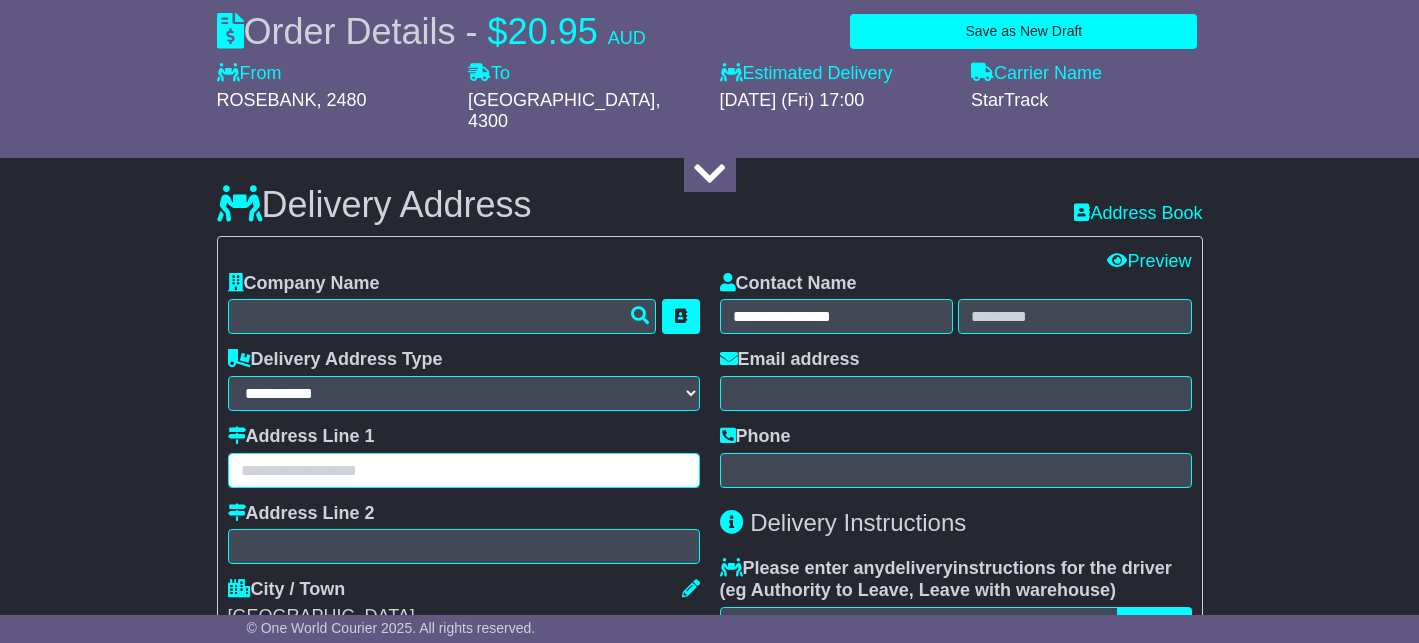 click at bounding box center (464, 470) 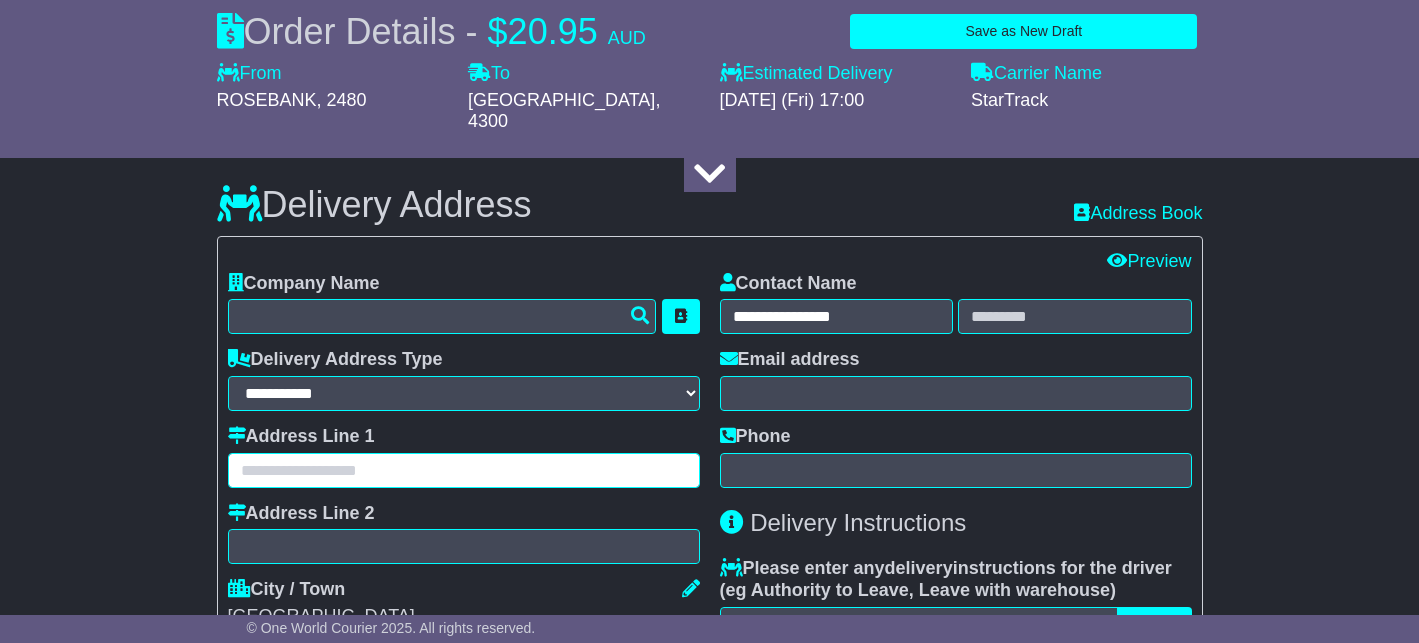 paste on "**********" 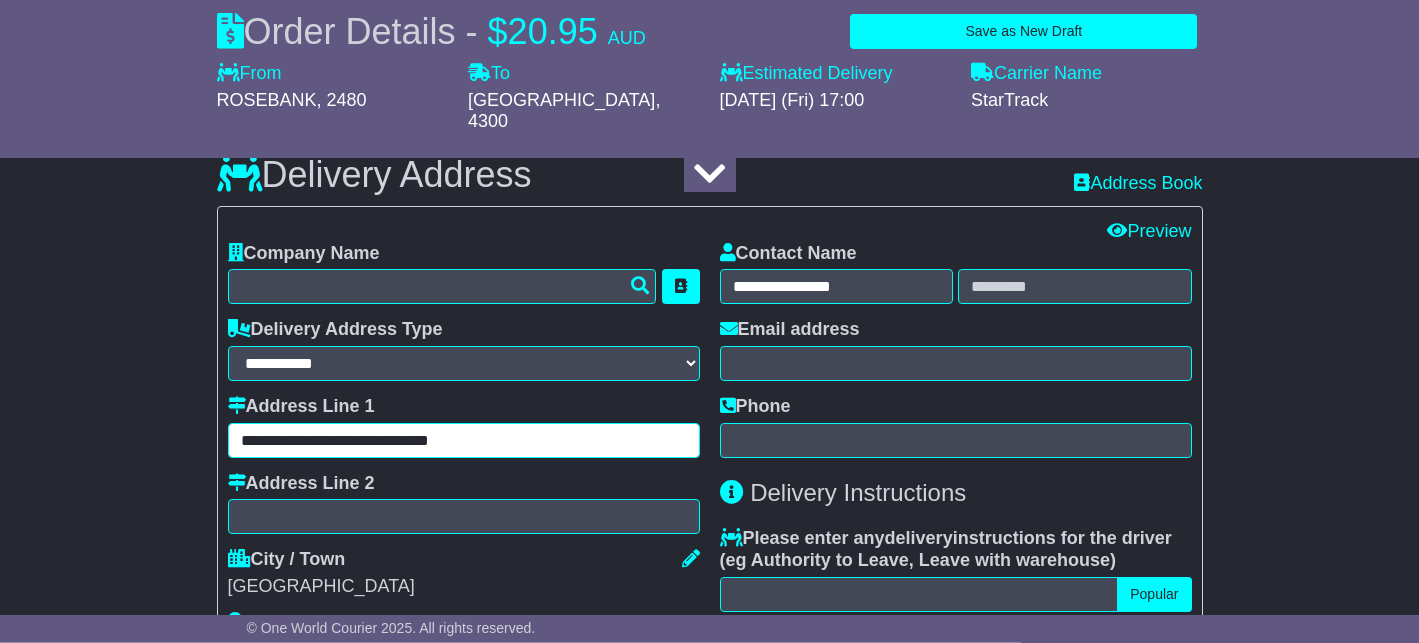 scroll, scrollTop: 1303, scrollLeft: 0, axis: vertical 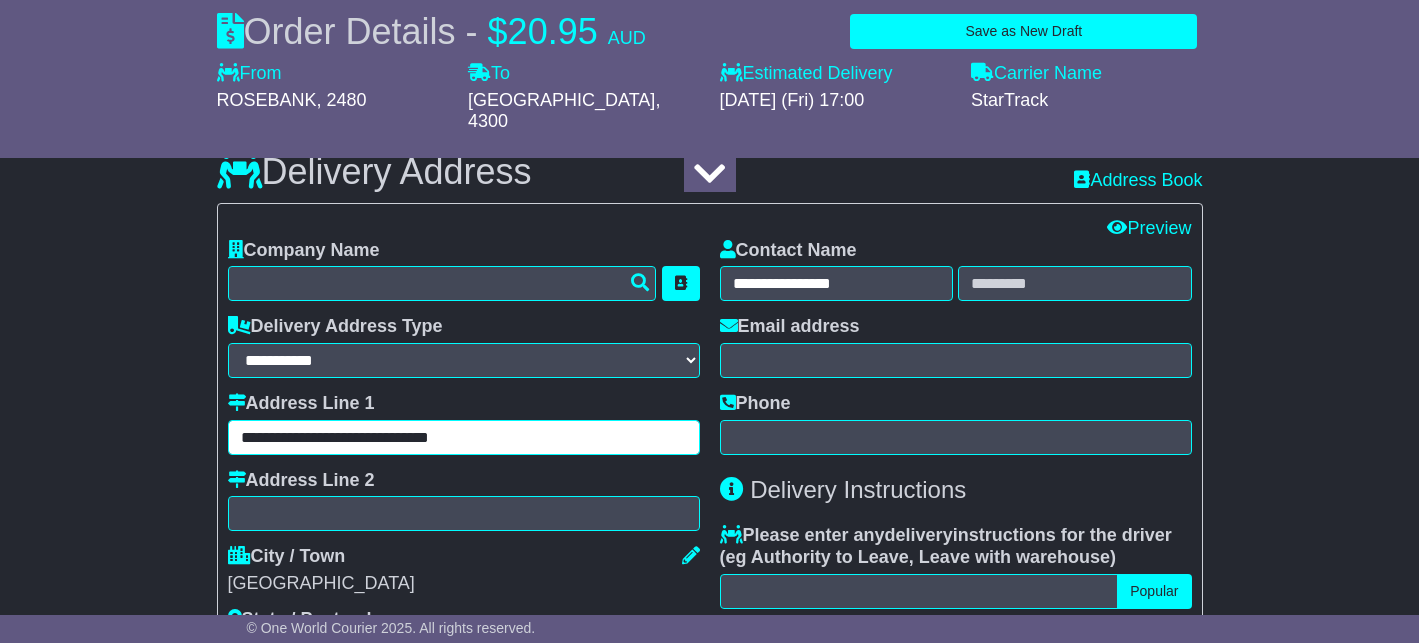 drag, startPoint x: 473, startPoint y: 419, endPoint x: 352, endPoint y: 420, distance: 121.004135 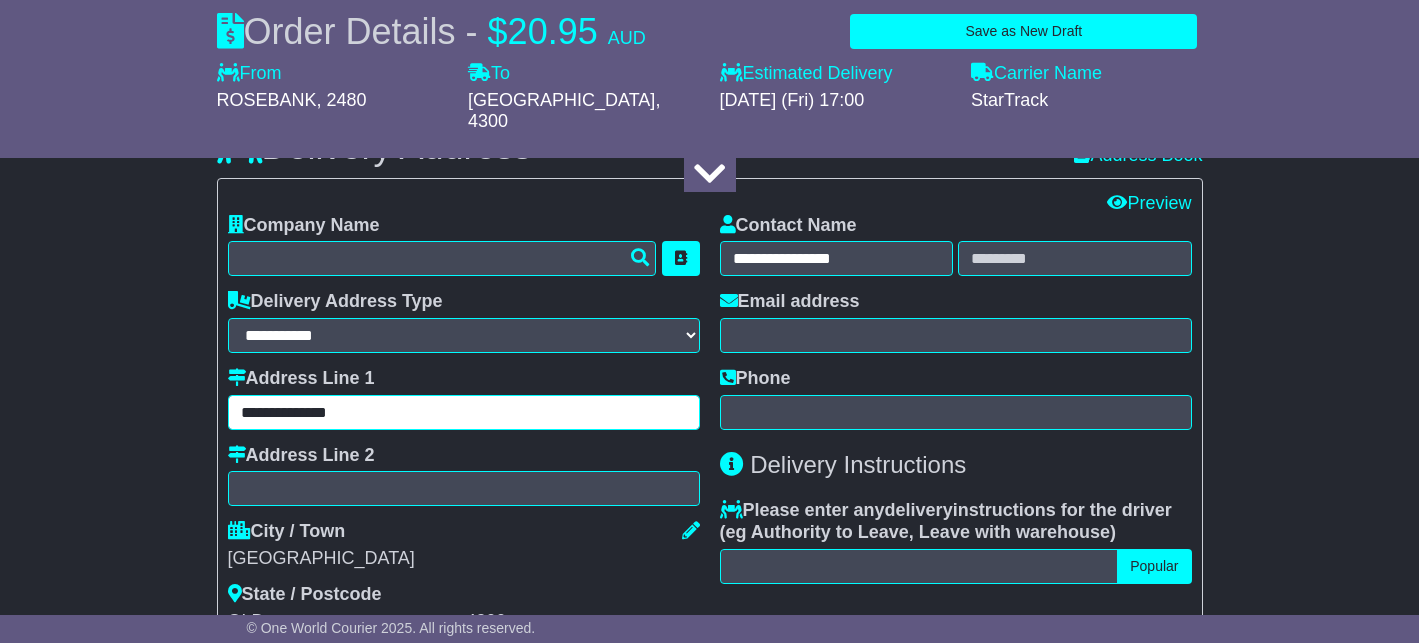 scroll, scrollTop: 1353, scrollLeft: 0, axis: vertical 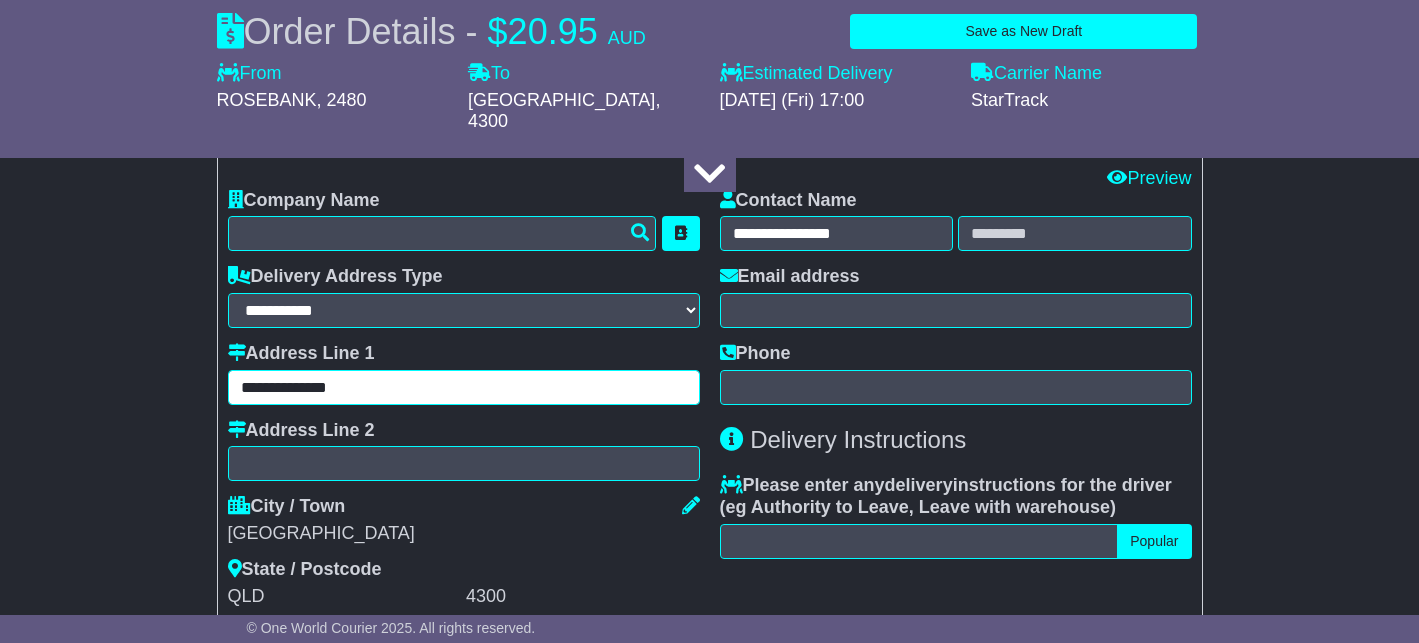 type on "**********" 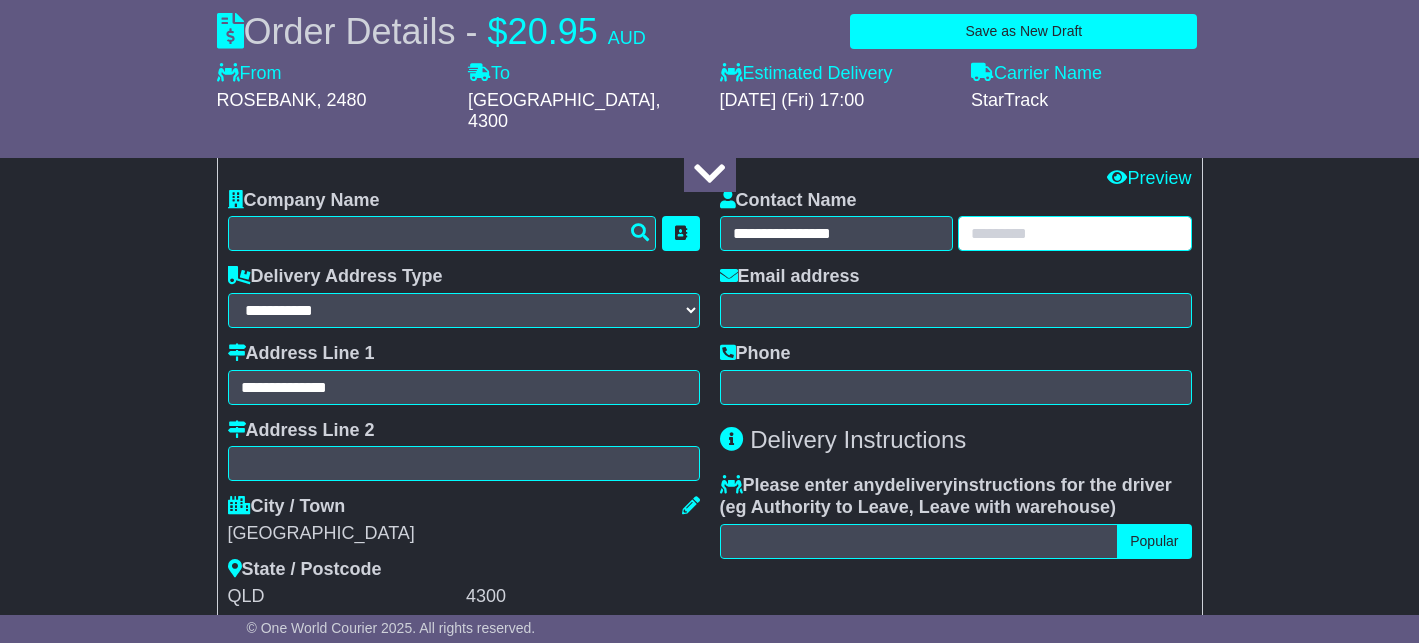 click at bounding box center (1075, 233) 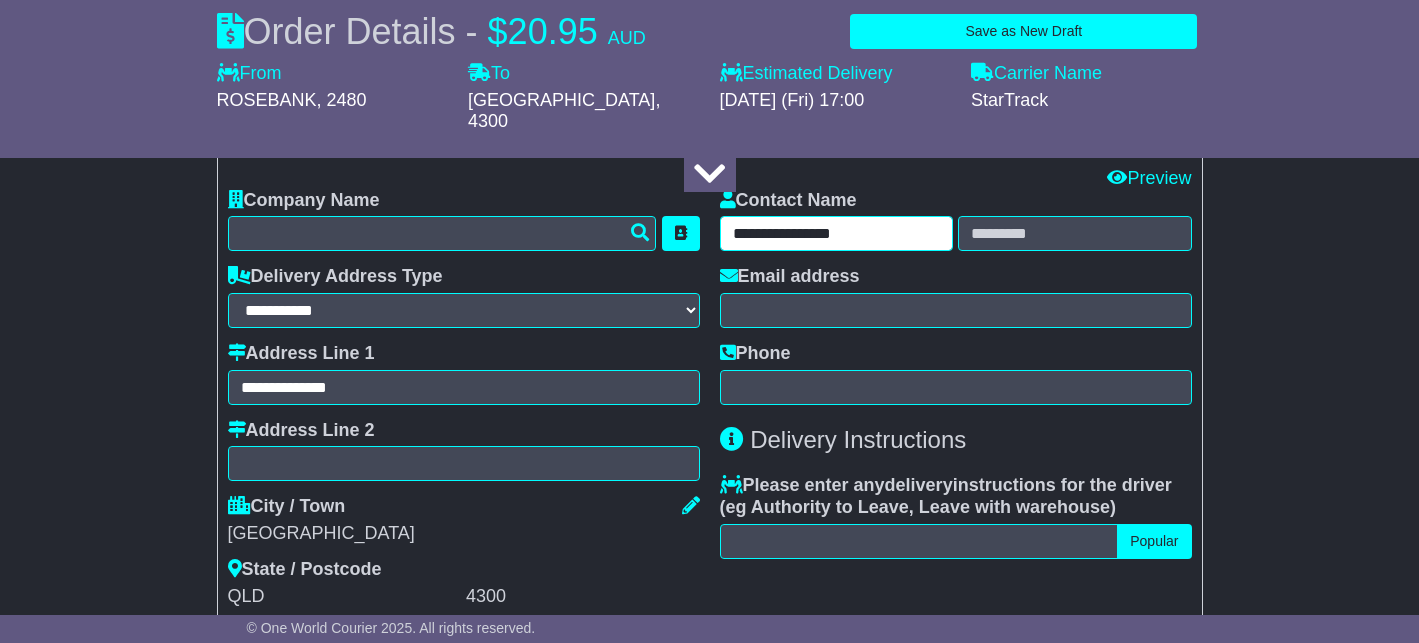 drag, startPoint x: 854, startPoint y: 220, endPoint x: 793, endPoint y: 221, distance: 61.008198 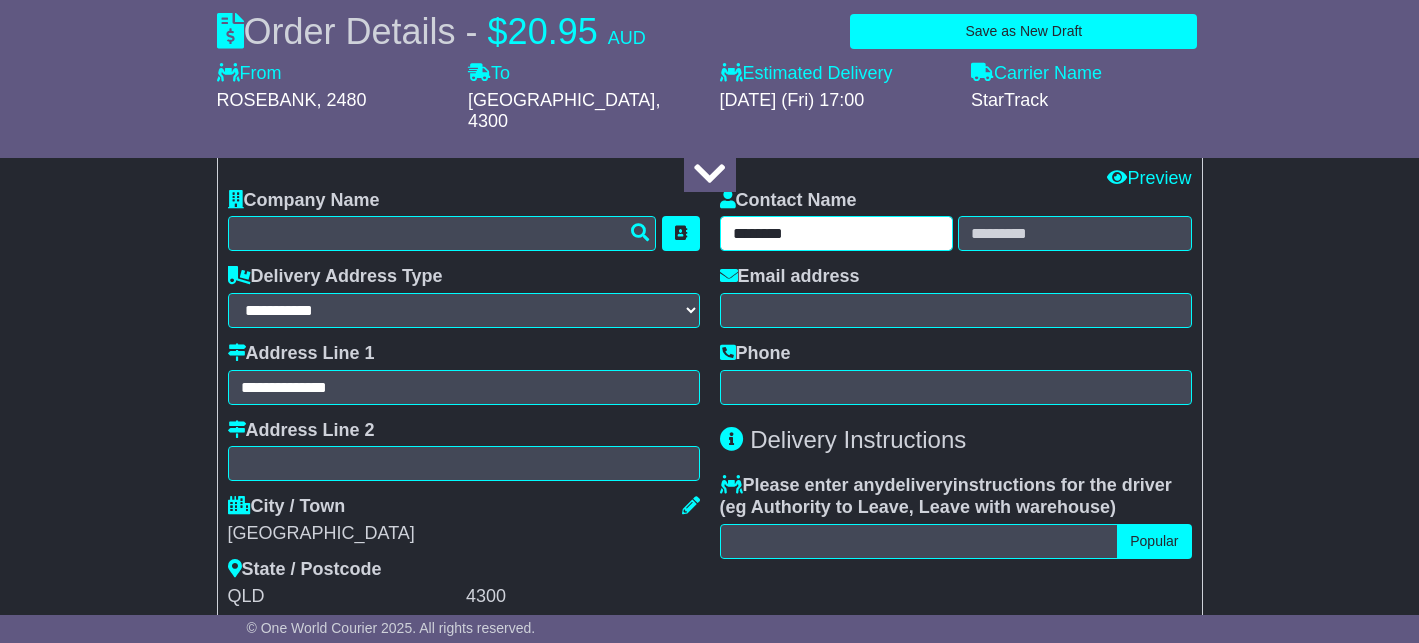 type on "*******" 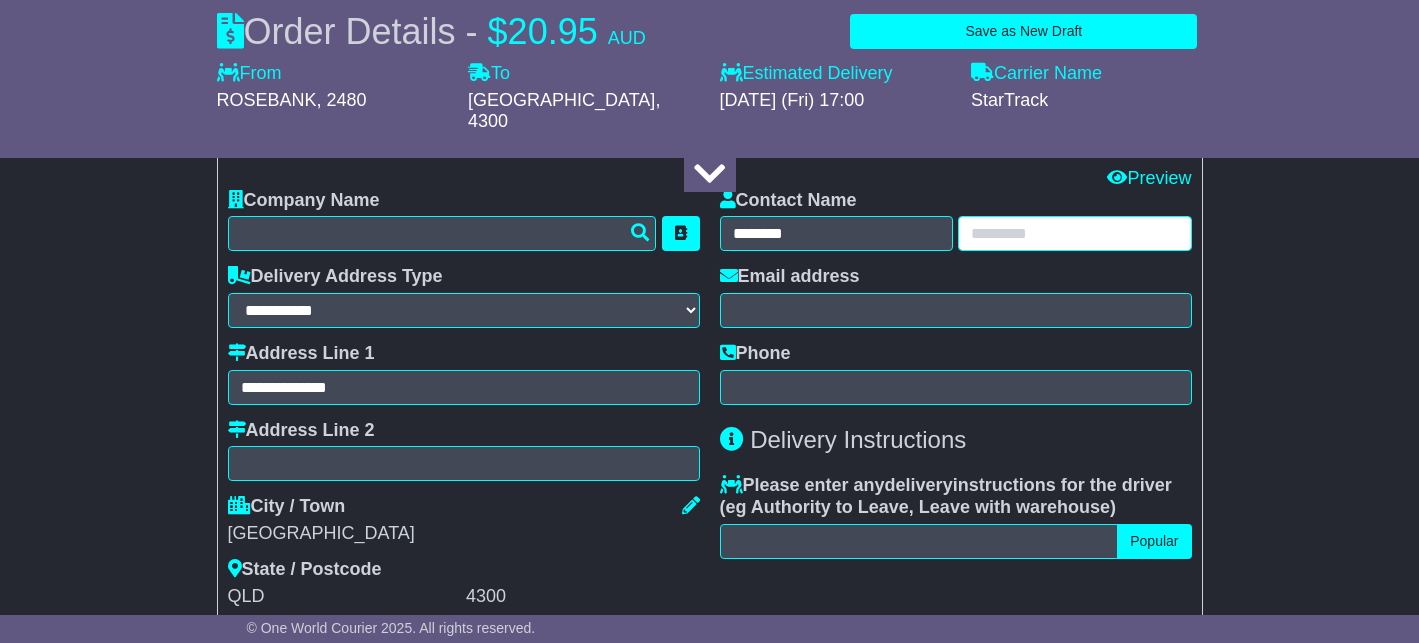 paste on "********" 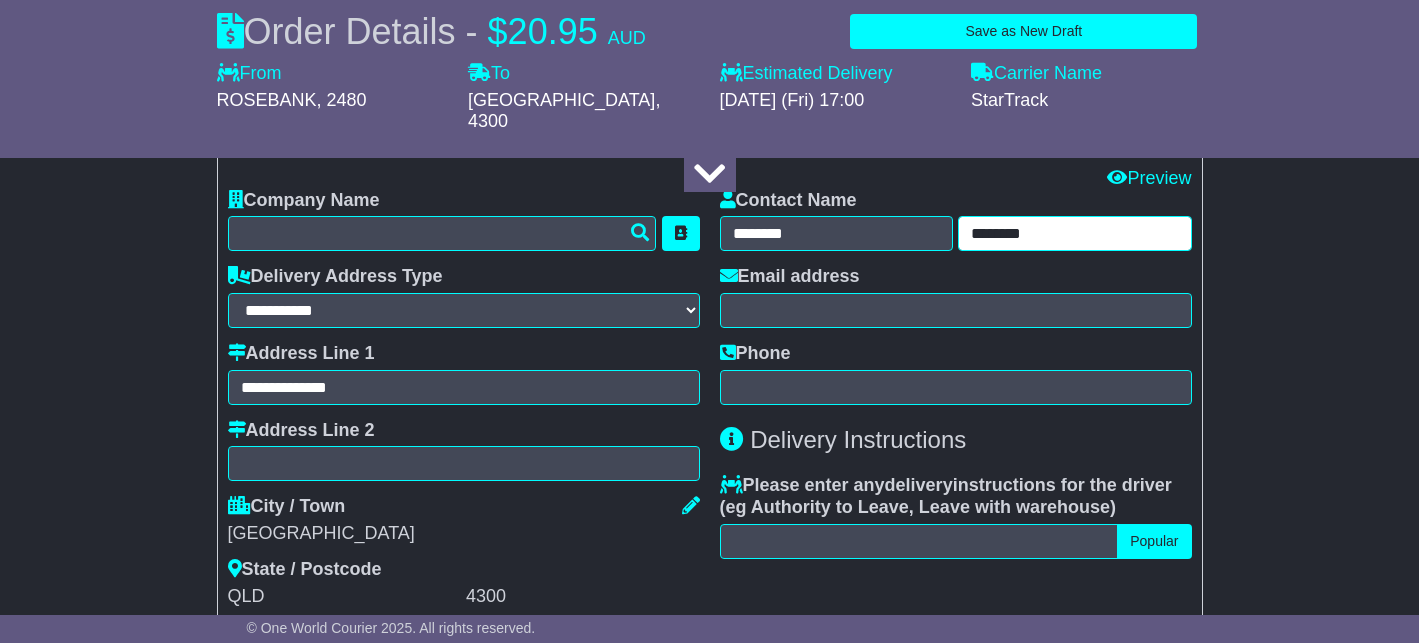type on "********" 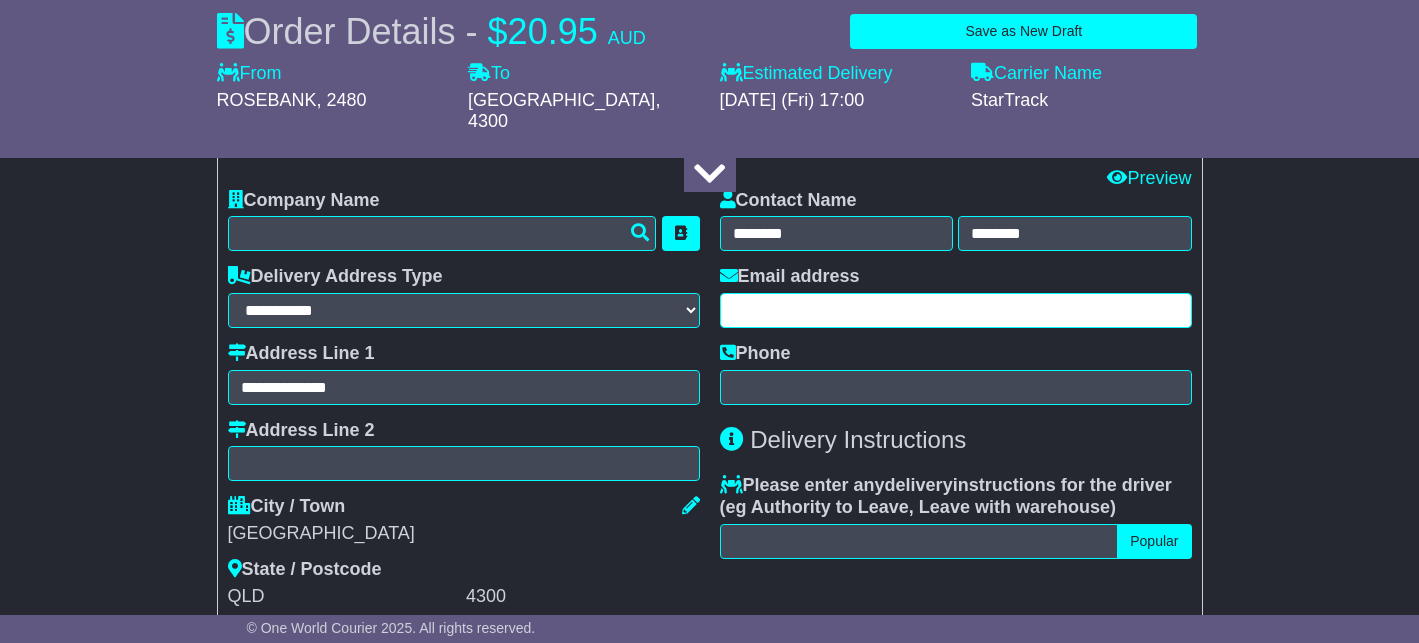 click at bounding box center [956, 310] 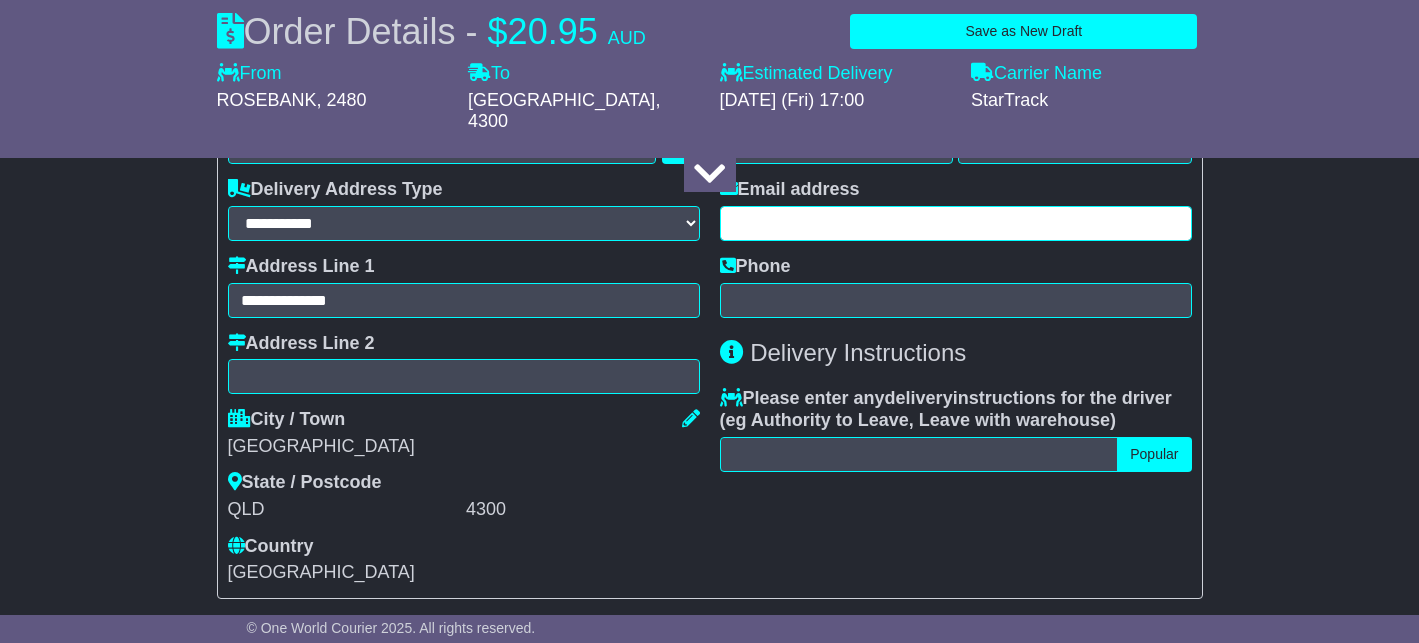 scroll, scrollTop: 1452, scrollLeft: 0, axis: vertical 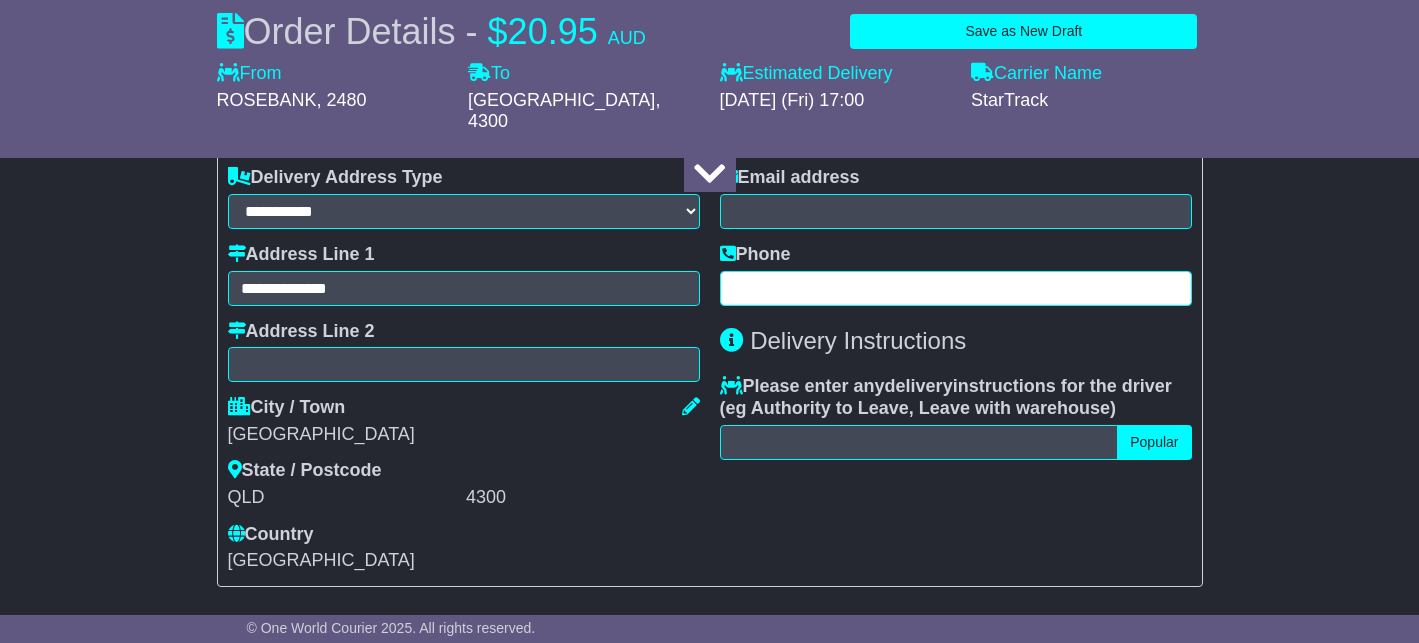 click at bounding box center (956, 288) 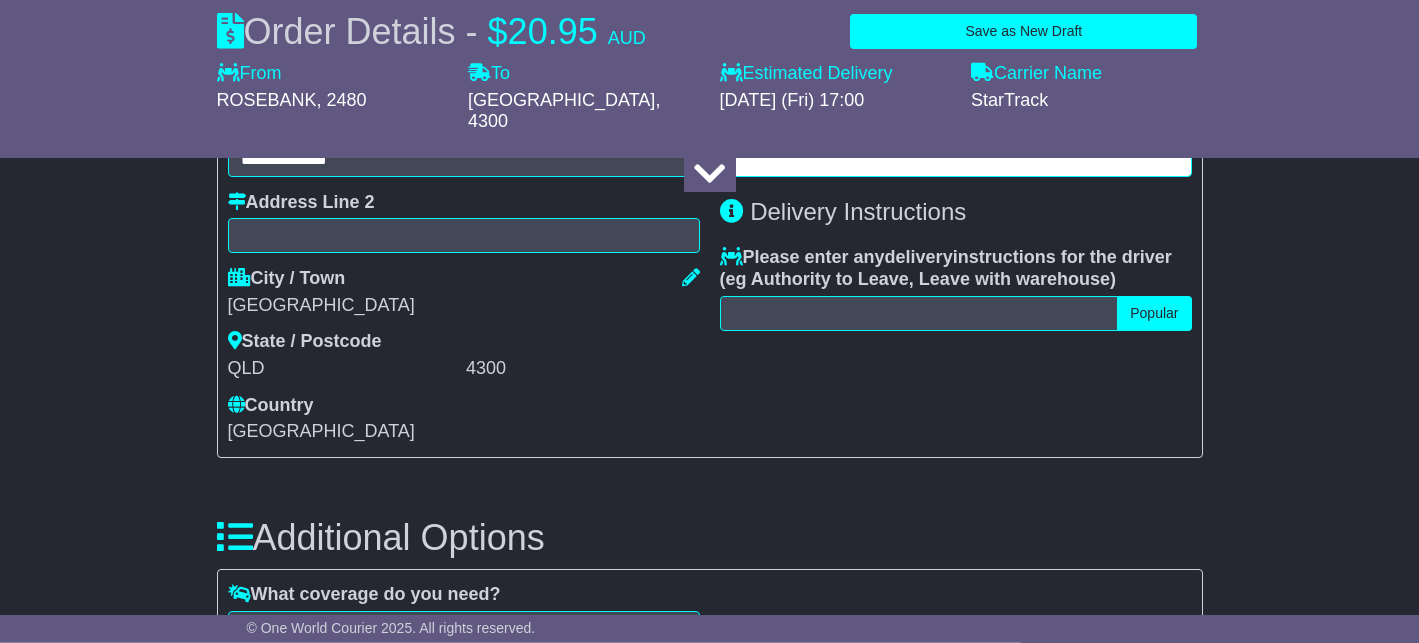 scroll, scrollTop: 1584, scrollLeft: 0, axis: vertical 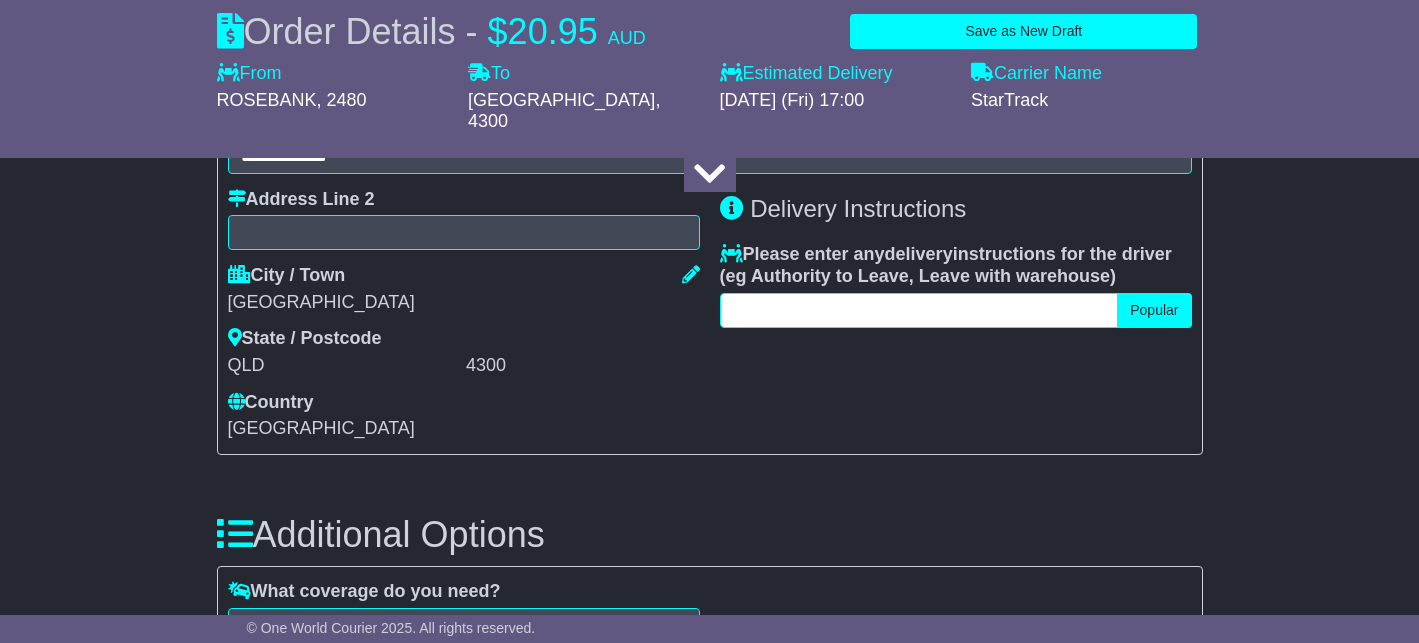 click at bounding box center (919, 310) 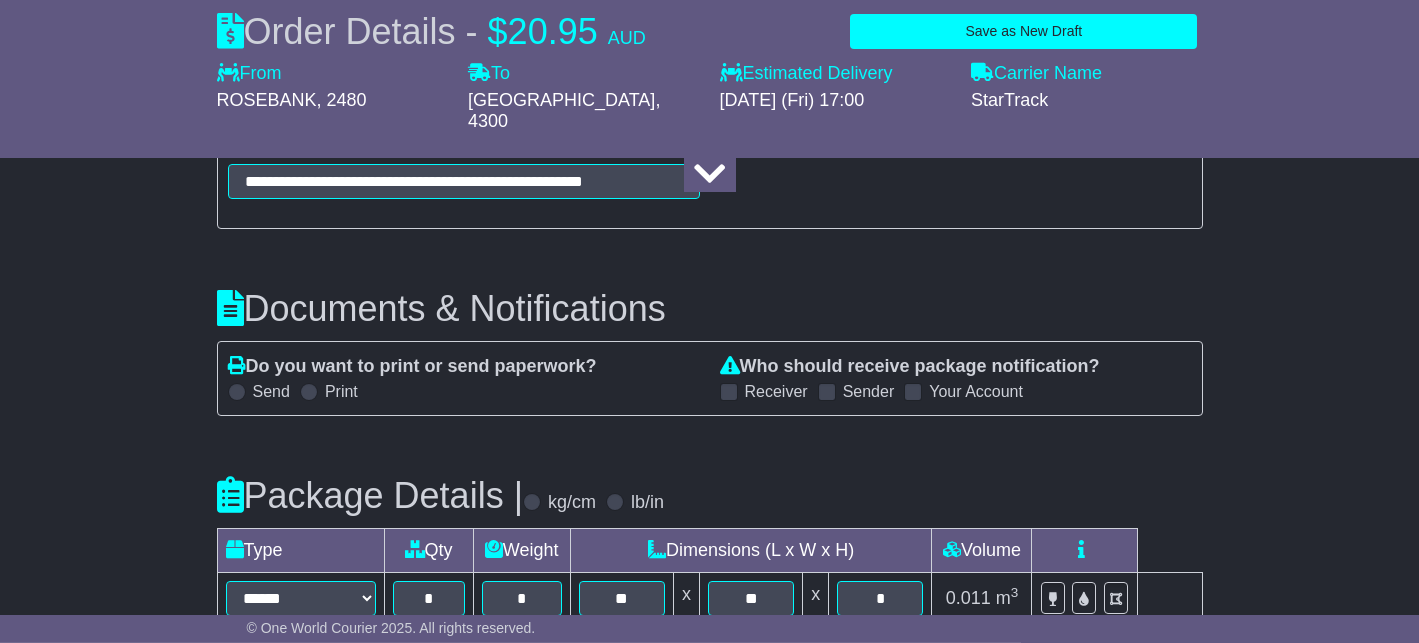 scroll, scrollTop: 2029, scrollLeft: 0, axis: vertical 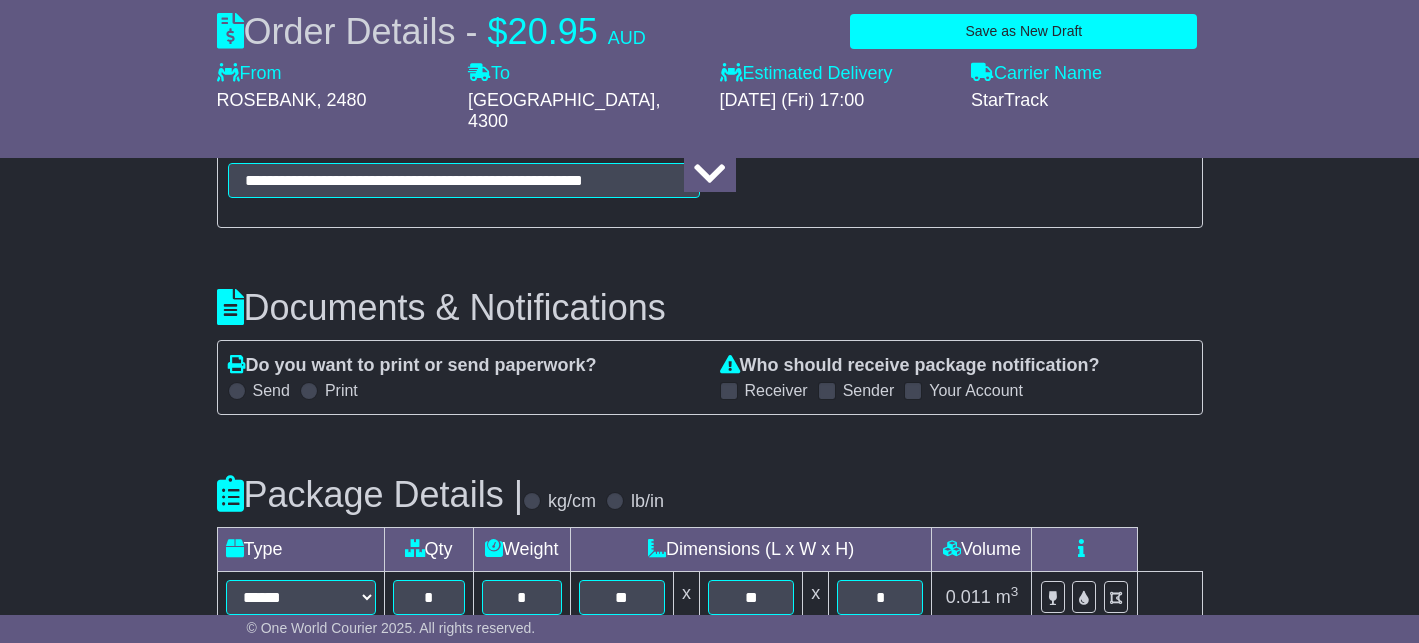 type on "**********" 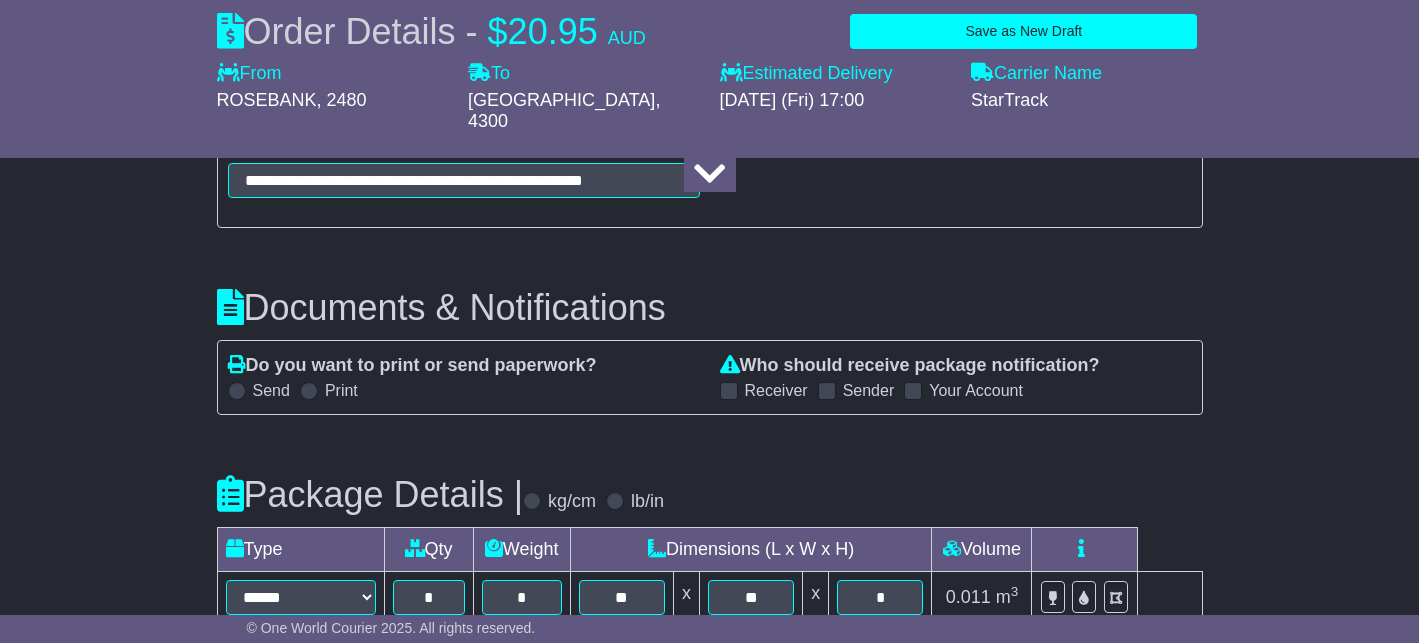 click on "Receiver" at bounding box center [776, 390] 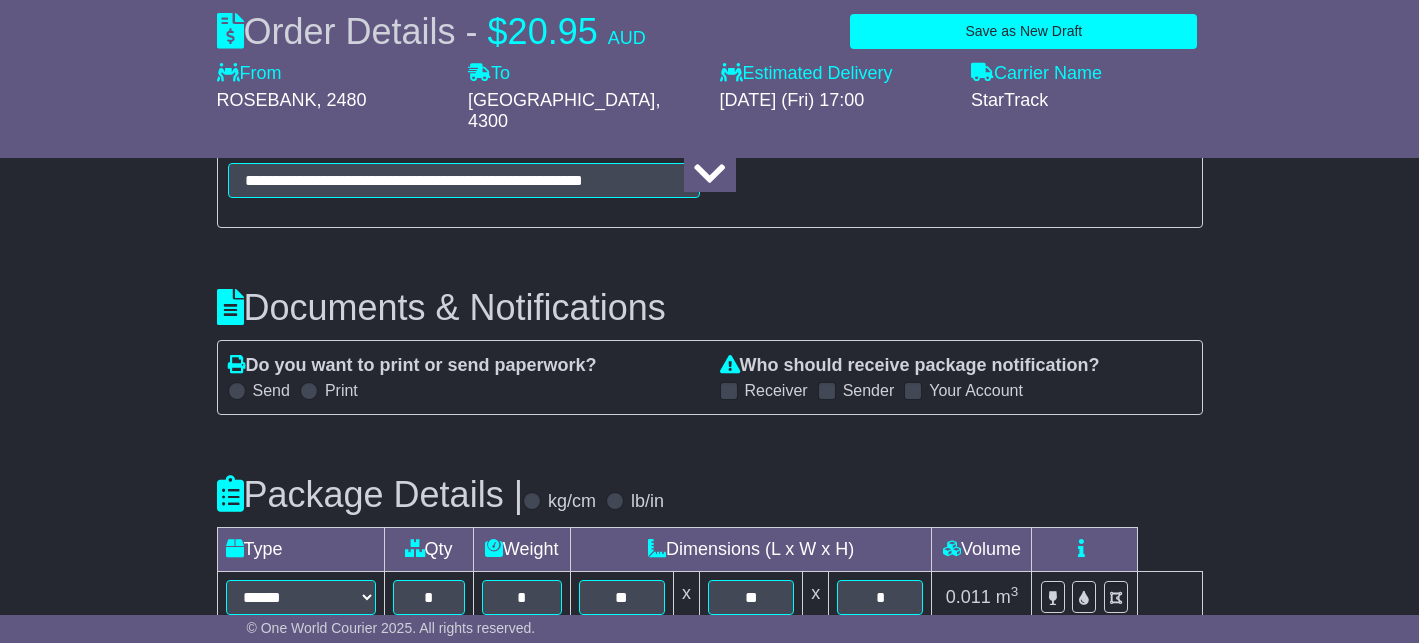click on "Sender" at bounding box center (869, 390) 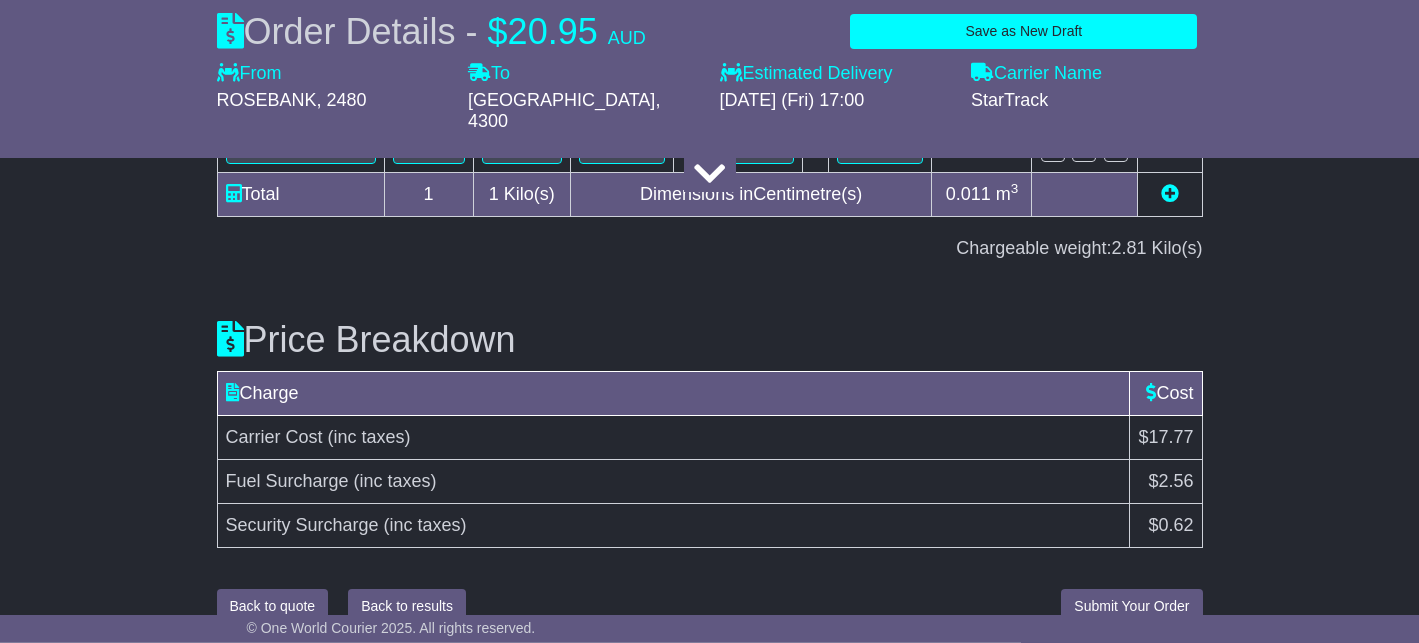 scroll, scrollTop: 2485, scrollLeft: 0, axis: vertical 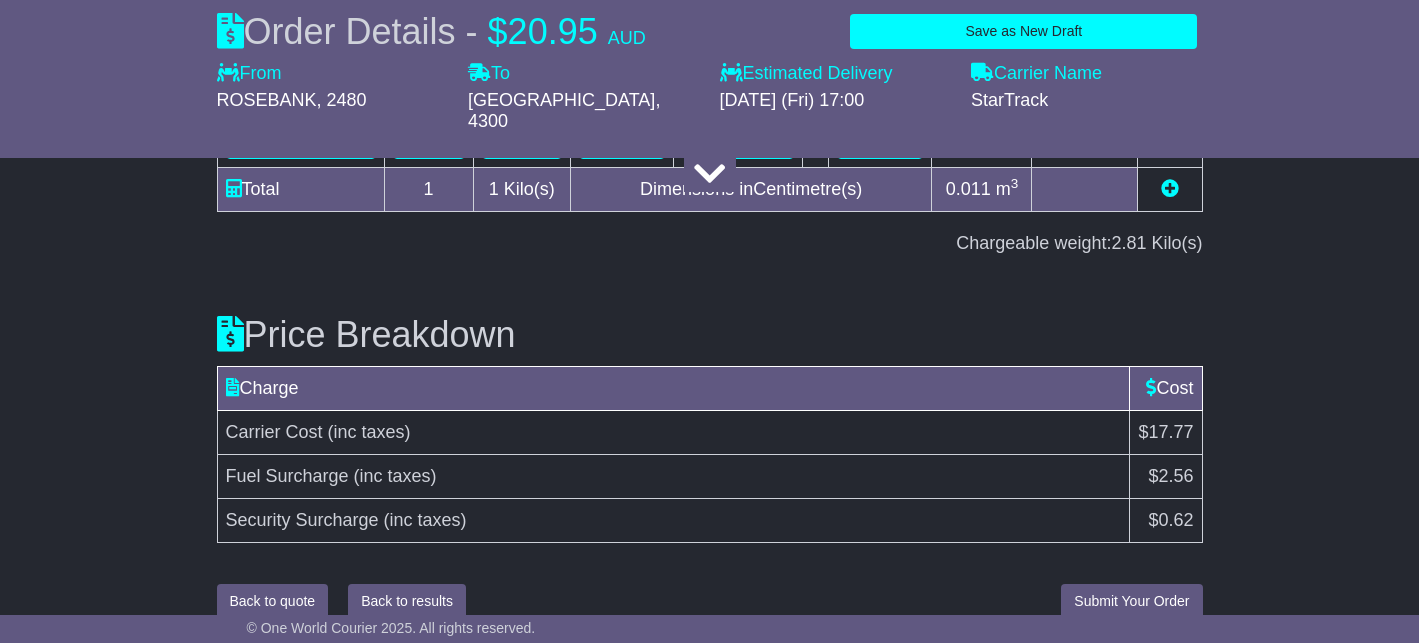 click on "**********" at bounding box center [709, -772] 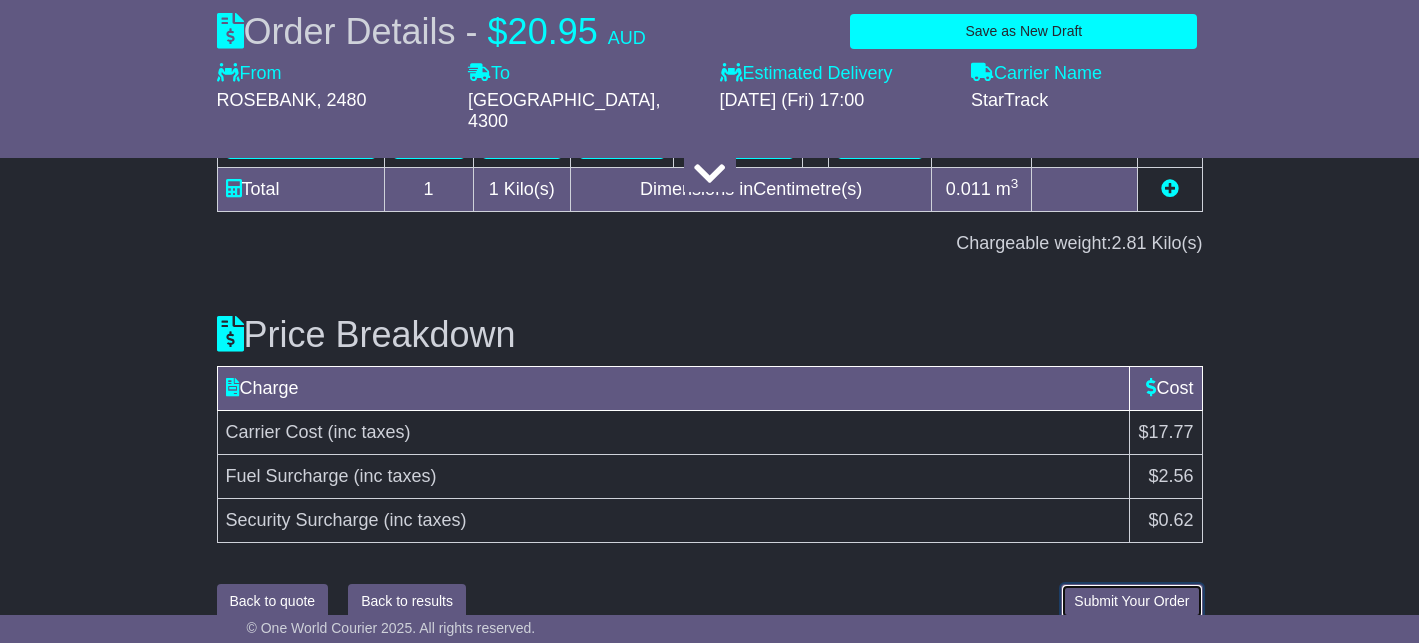 click on "Submit Your Order" at bounding box center [1131, 601] 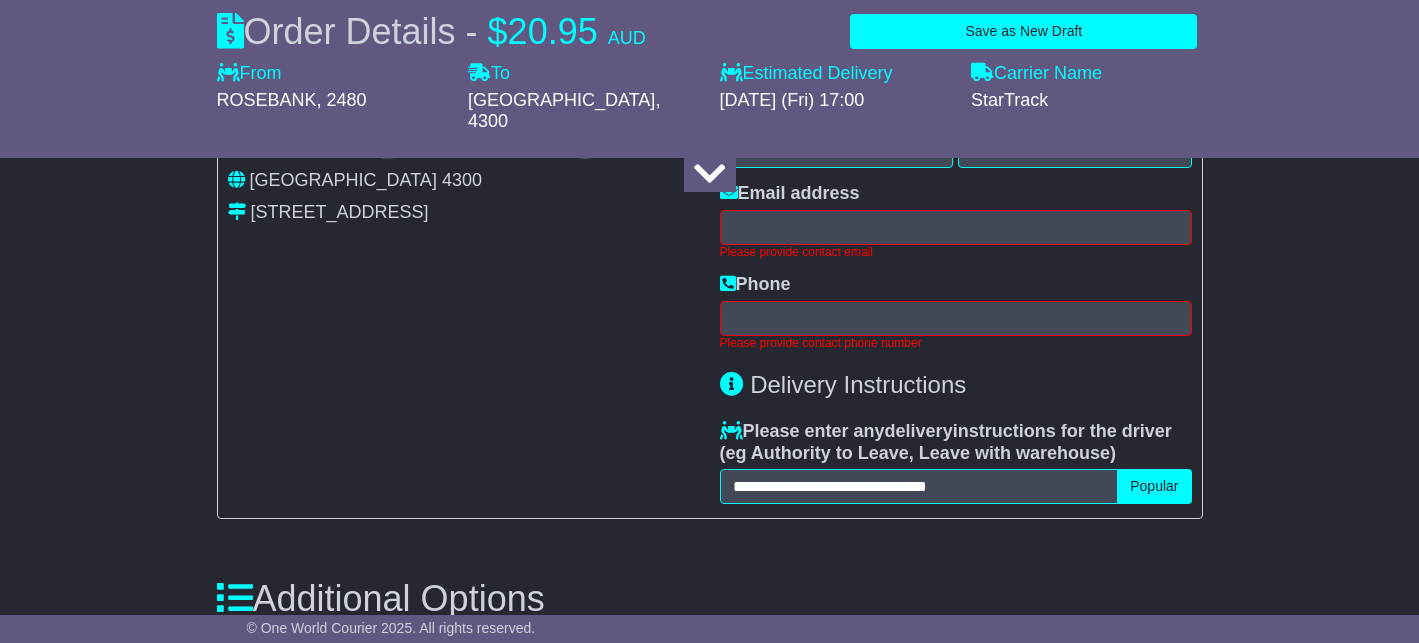 scroll, scrollTop: 1387, scrollLeft: 0, axis: vertical 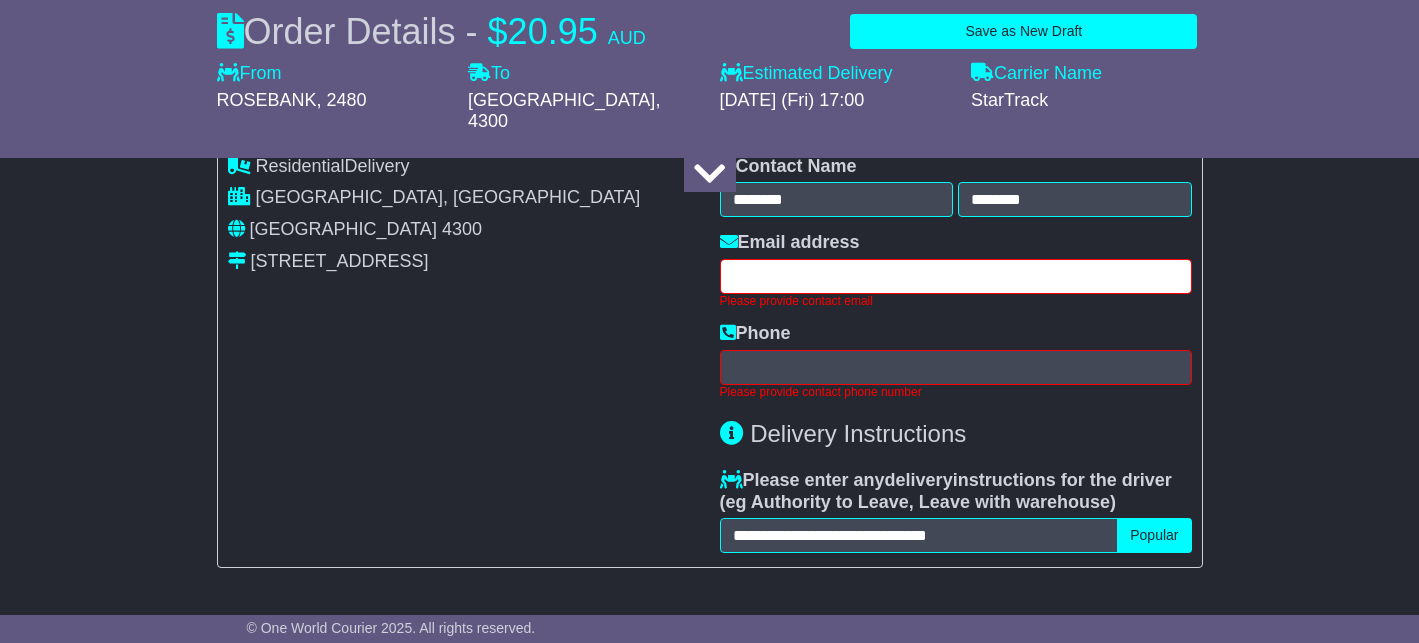click at bounding box center (956, 276) 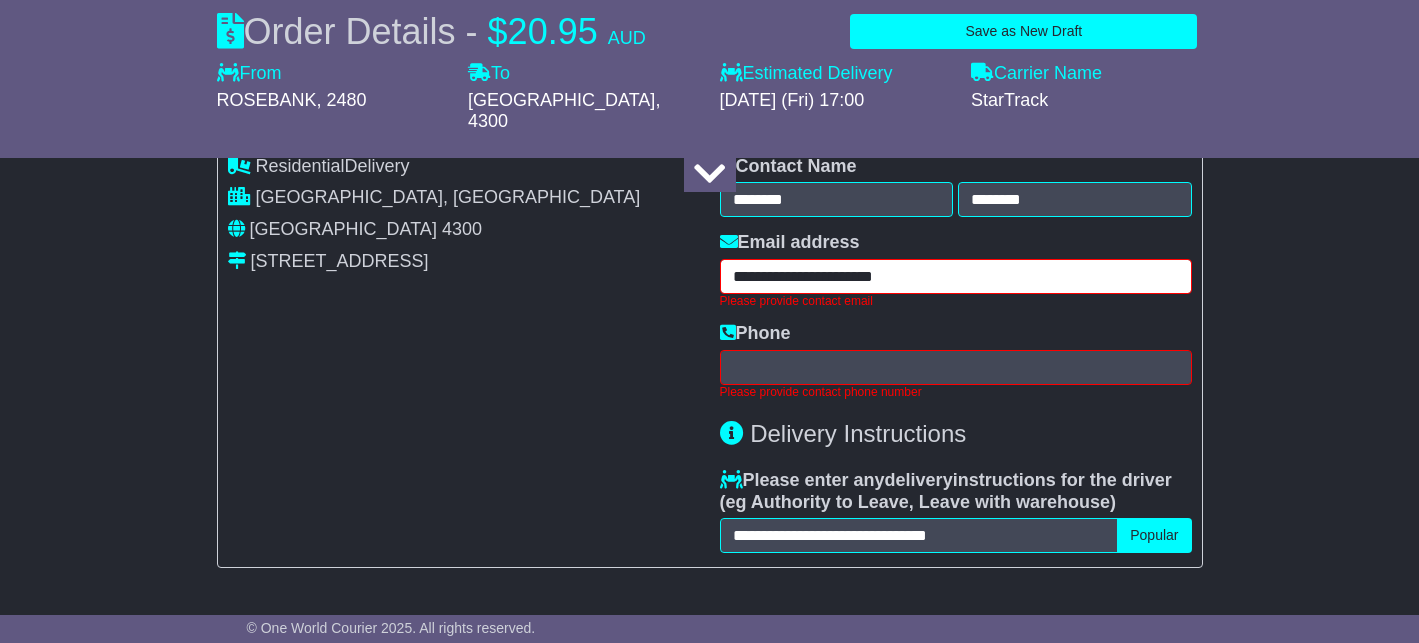 type on "**********" 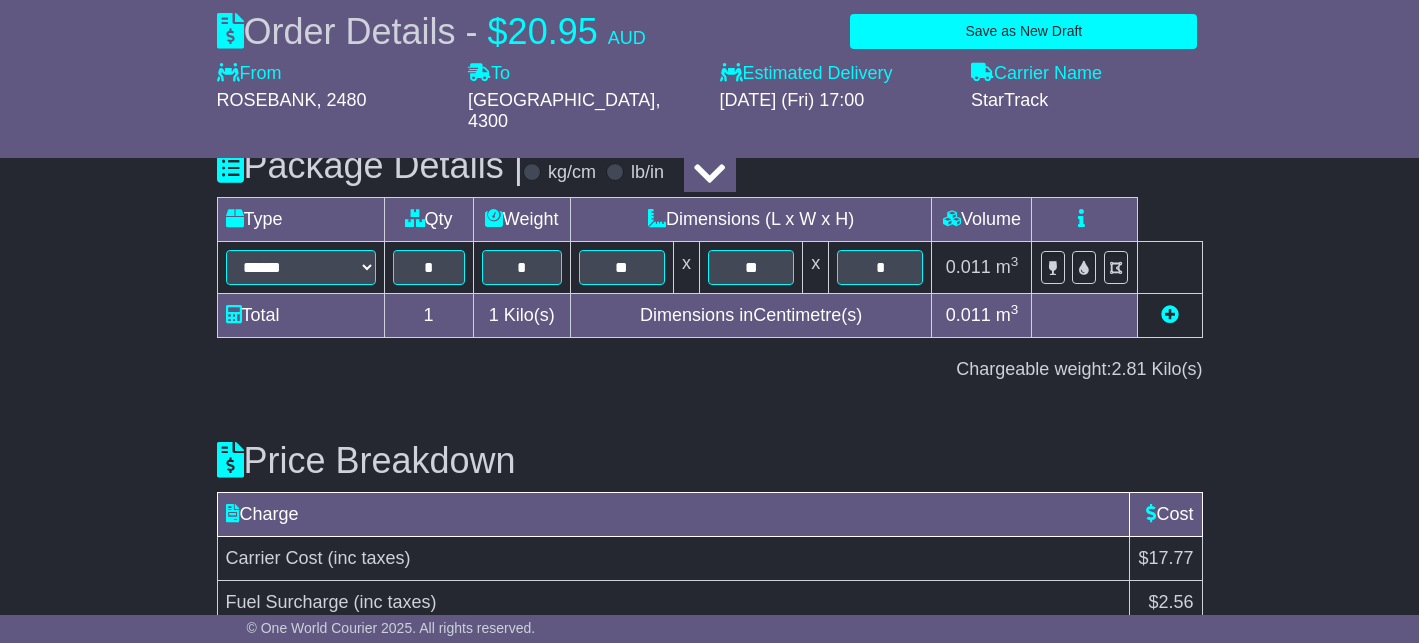 scroll, scrollTop: 2388, scrollLeft: 0, axis: vertical 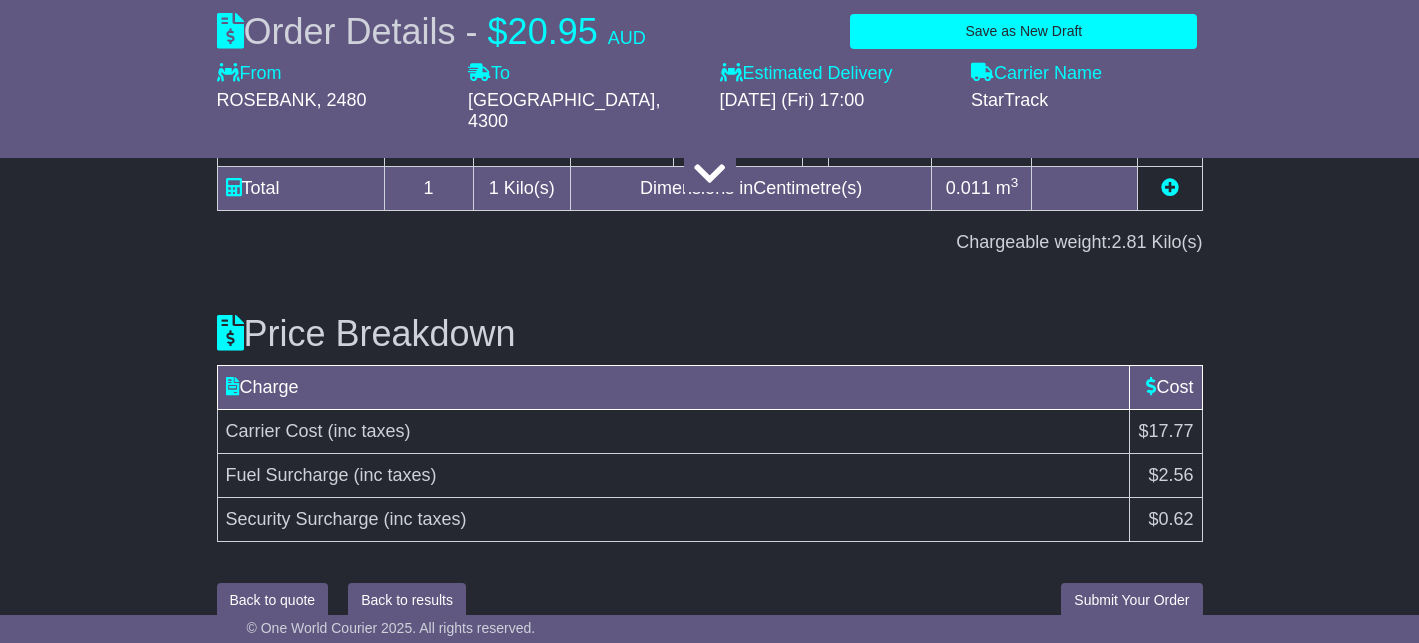 type on "**********" 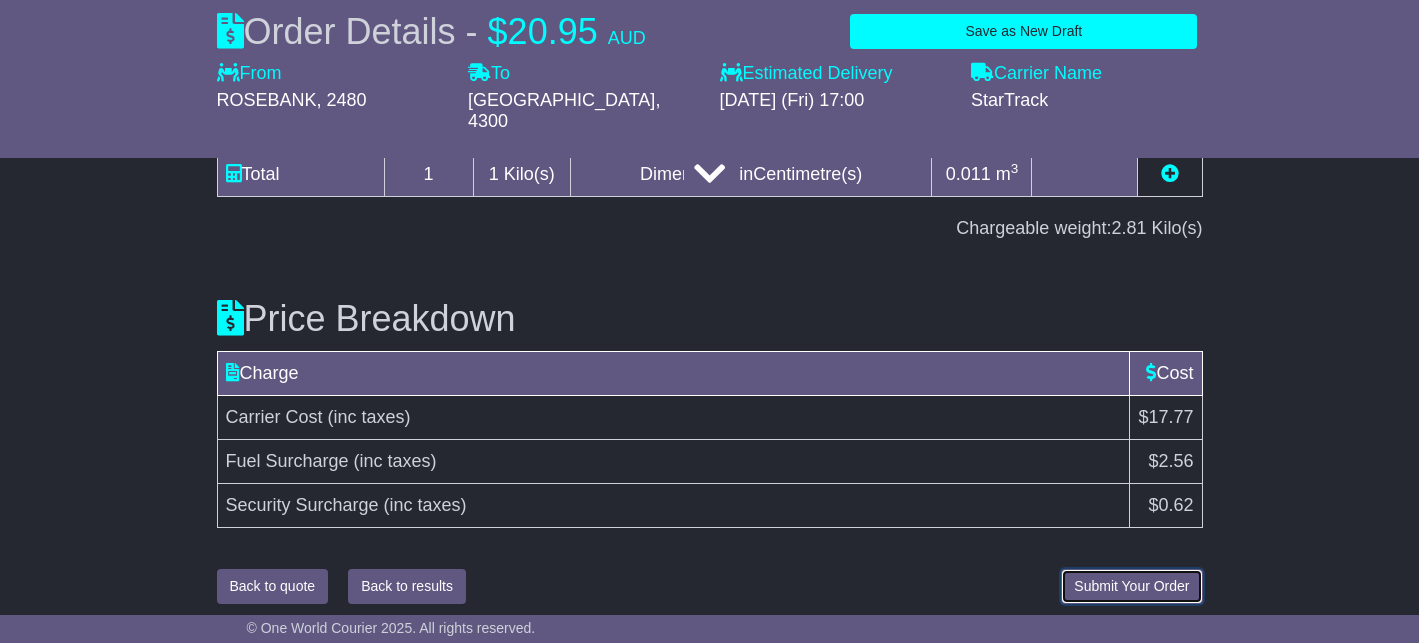 click on "Submit Your Order" at bounding box center (1131, 586) 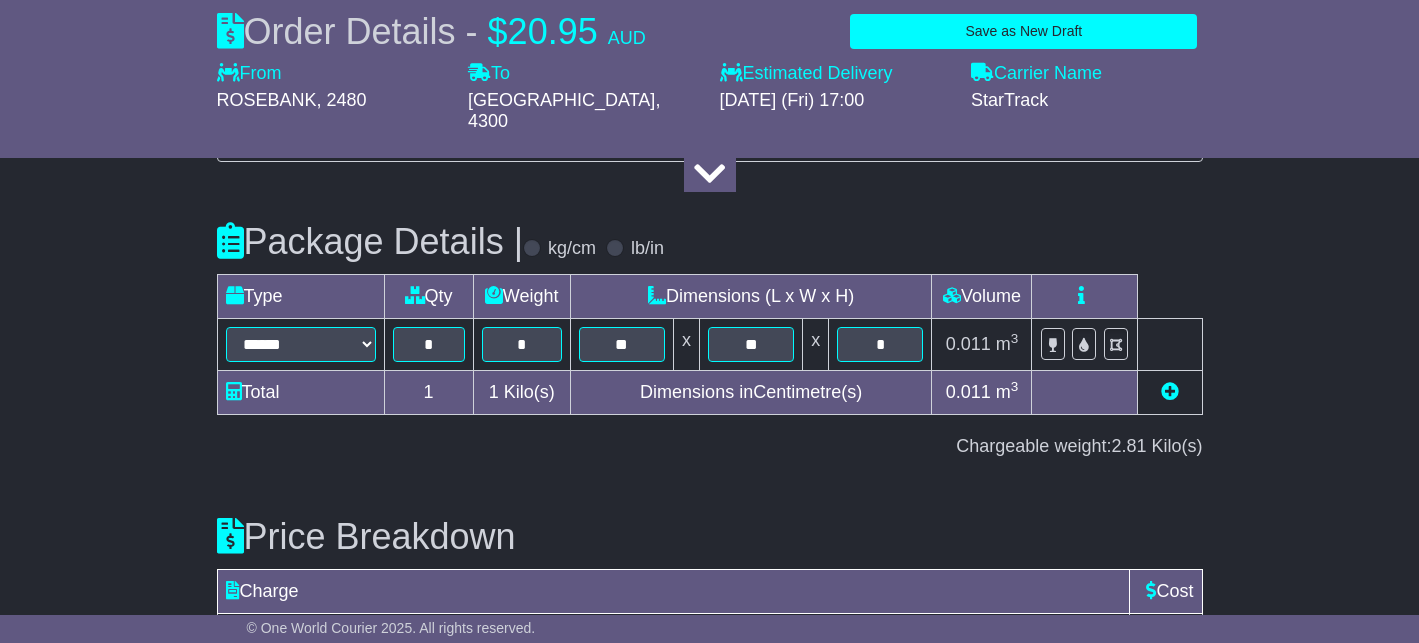 scroll, scrollTop: 2448, scrollLeft: 0, axis: vertical 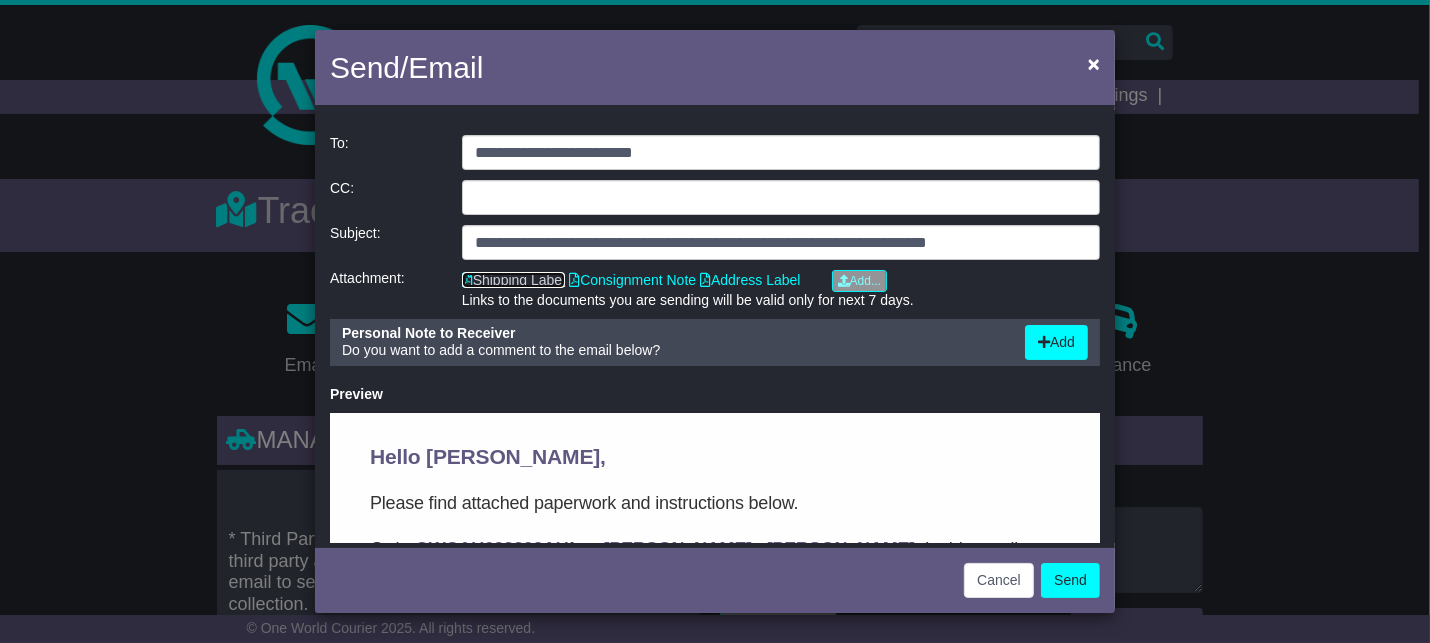 click on "Shipping Label" 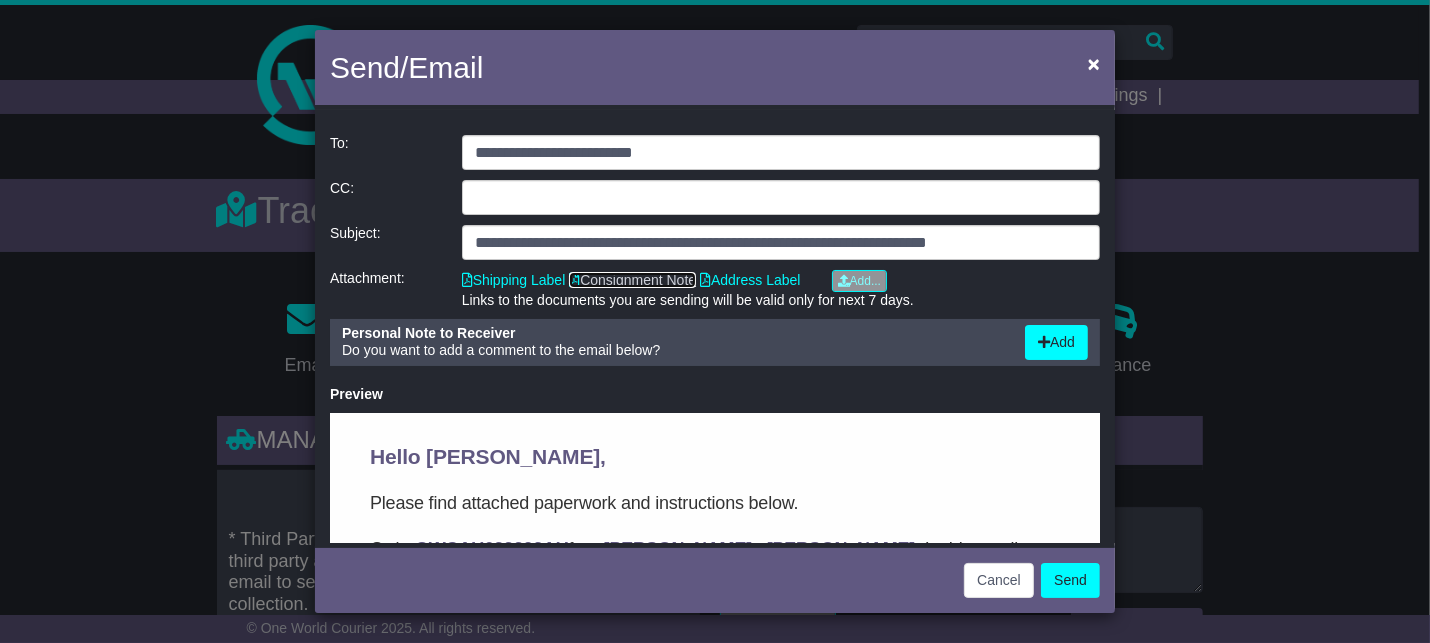 click on "Consignment Note" 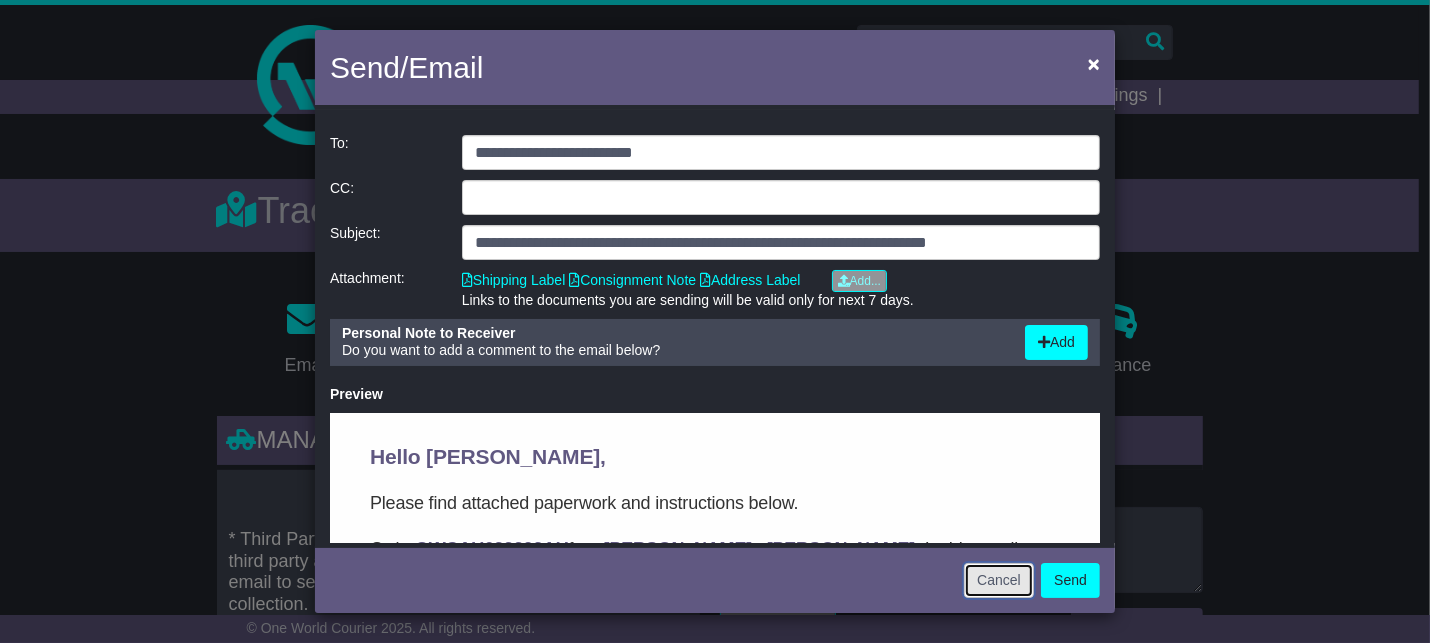 click on "Cancel" 